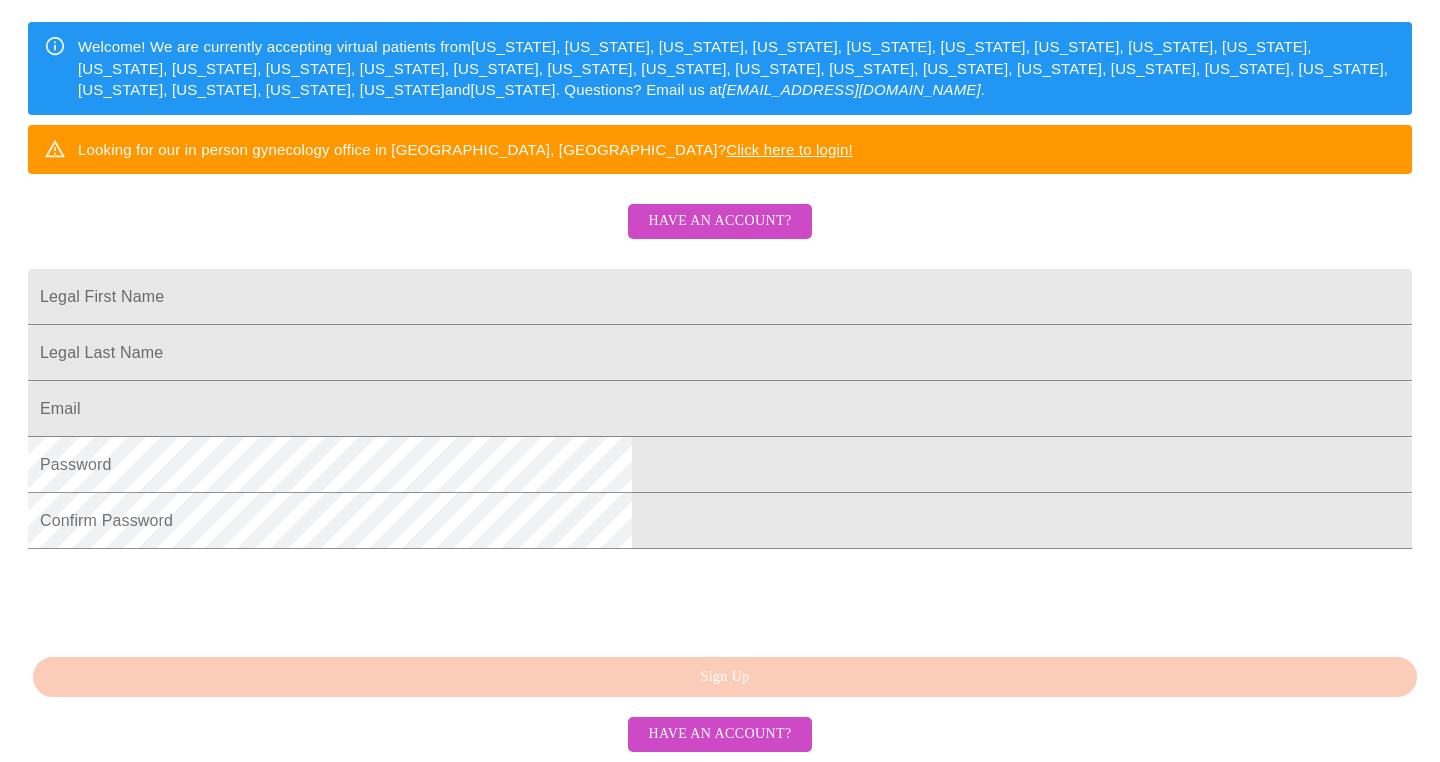 scroll, scrollTop: 364, scrollLeft: 0, axis: vertical 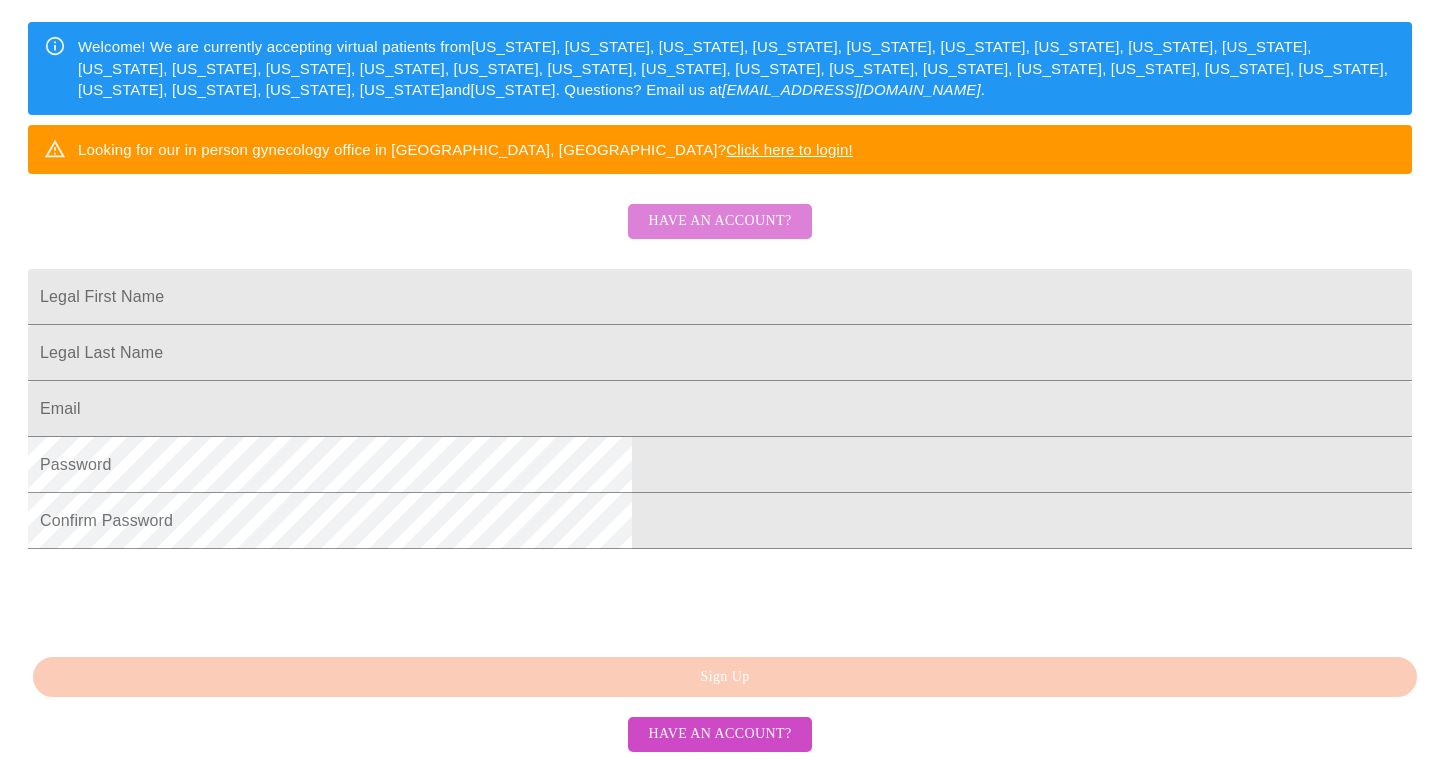 click on "Have an account?" at bounding box center [719, 221] 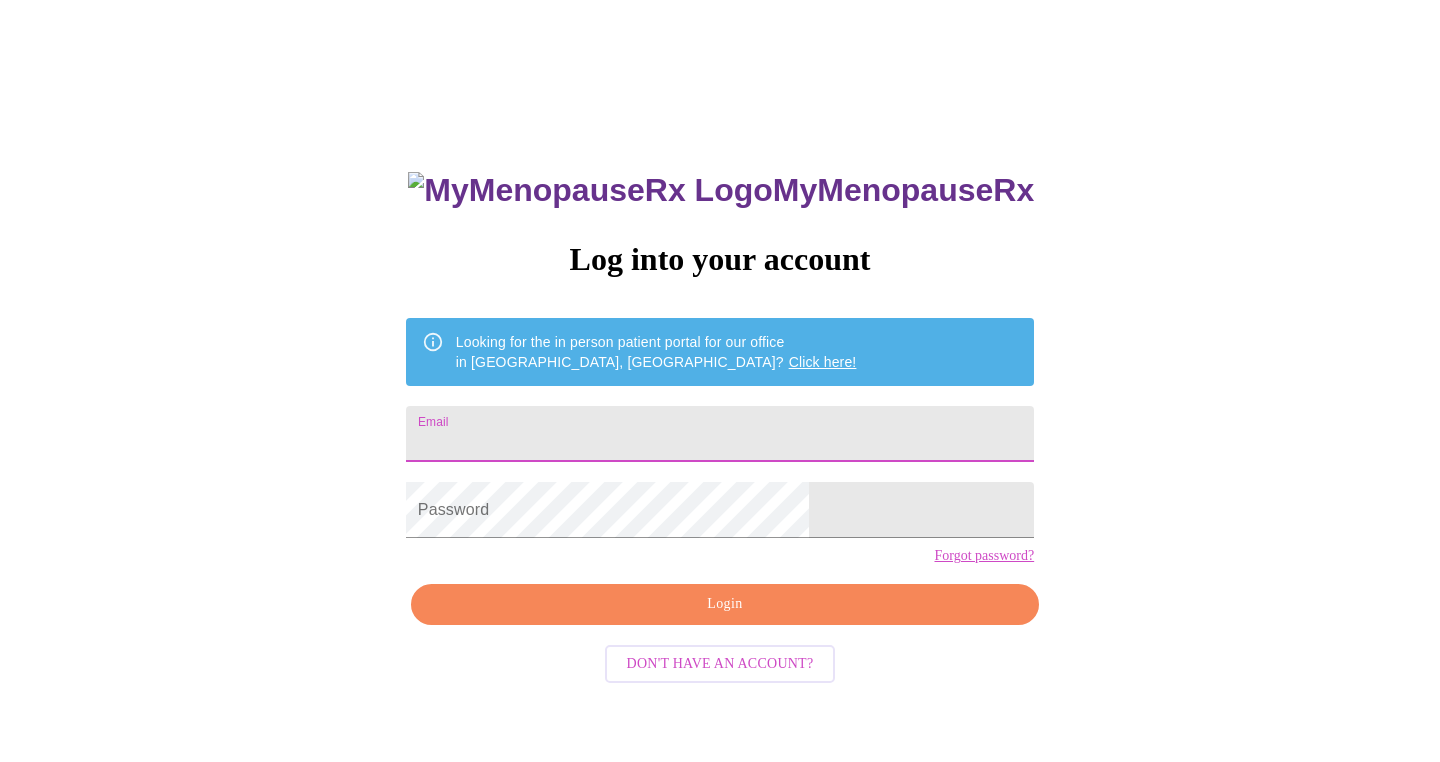 type on "[EMAIL_ADDRESS][DOMAIN_NAME]" 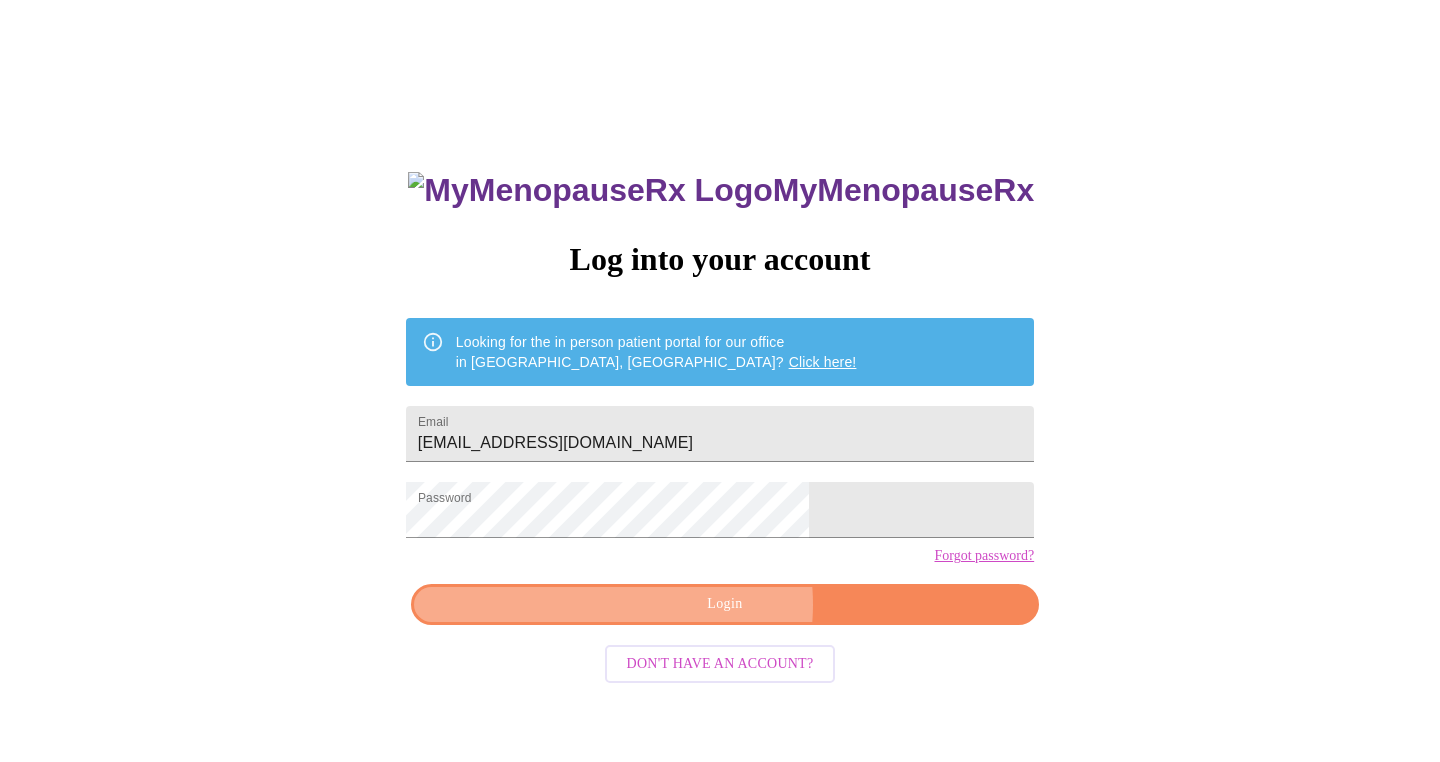 click on "Login" at bounding box center [725, 604] 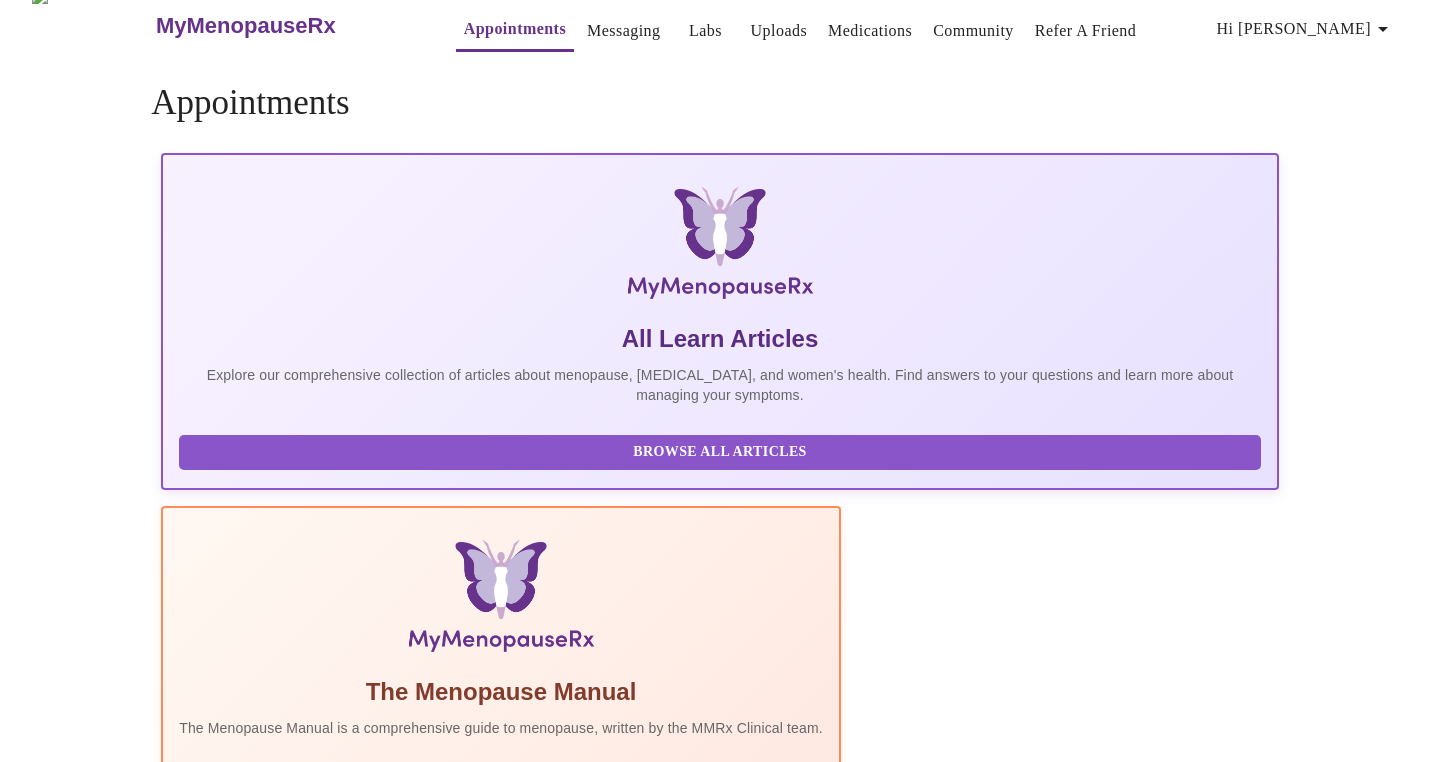 scroll, scrollTop: 0, scrollLeft: 0, axis: both 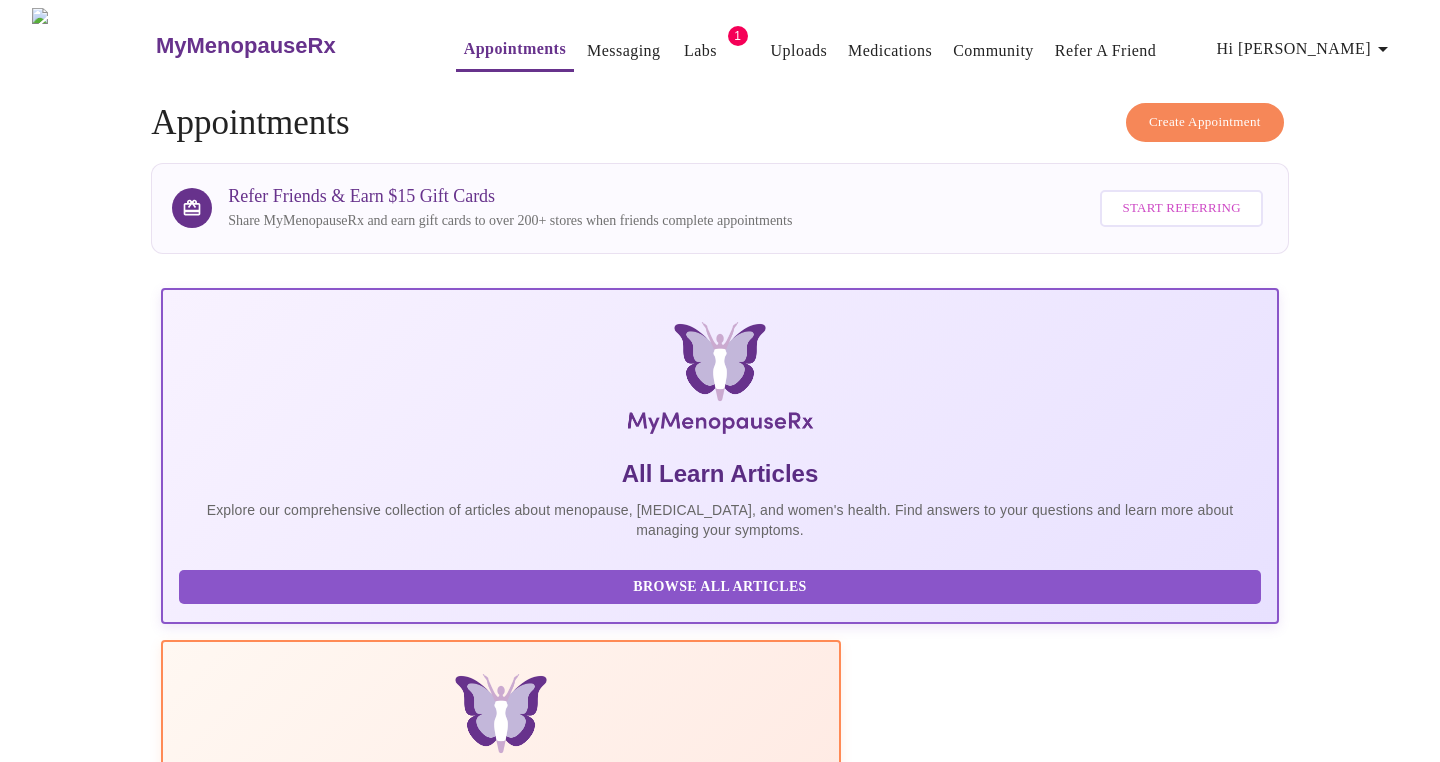 click on "Messaging" at bounding box center (623, 51) 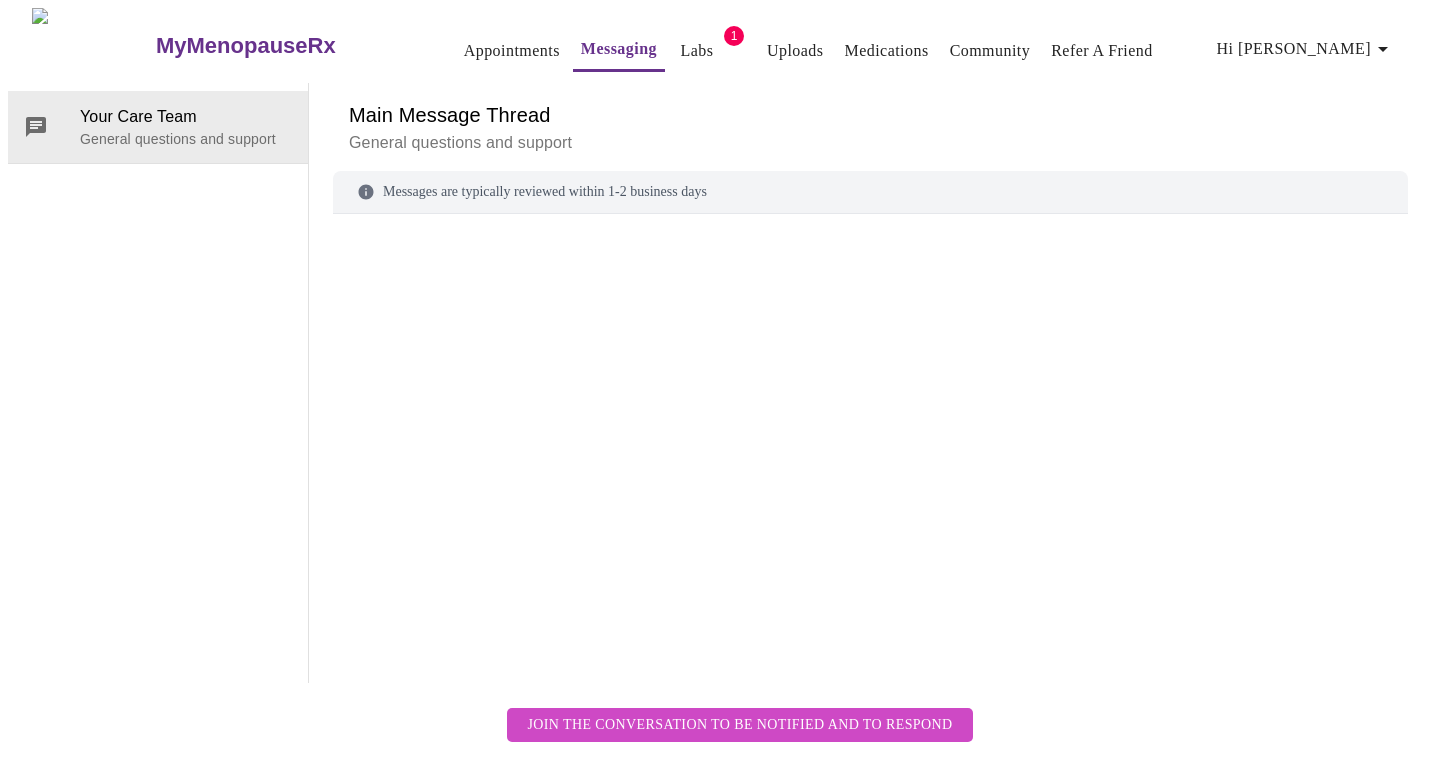 scroll, scrollTop: 75, scrollLeft: 0, axis: vertical 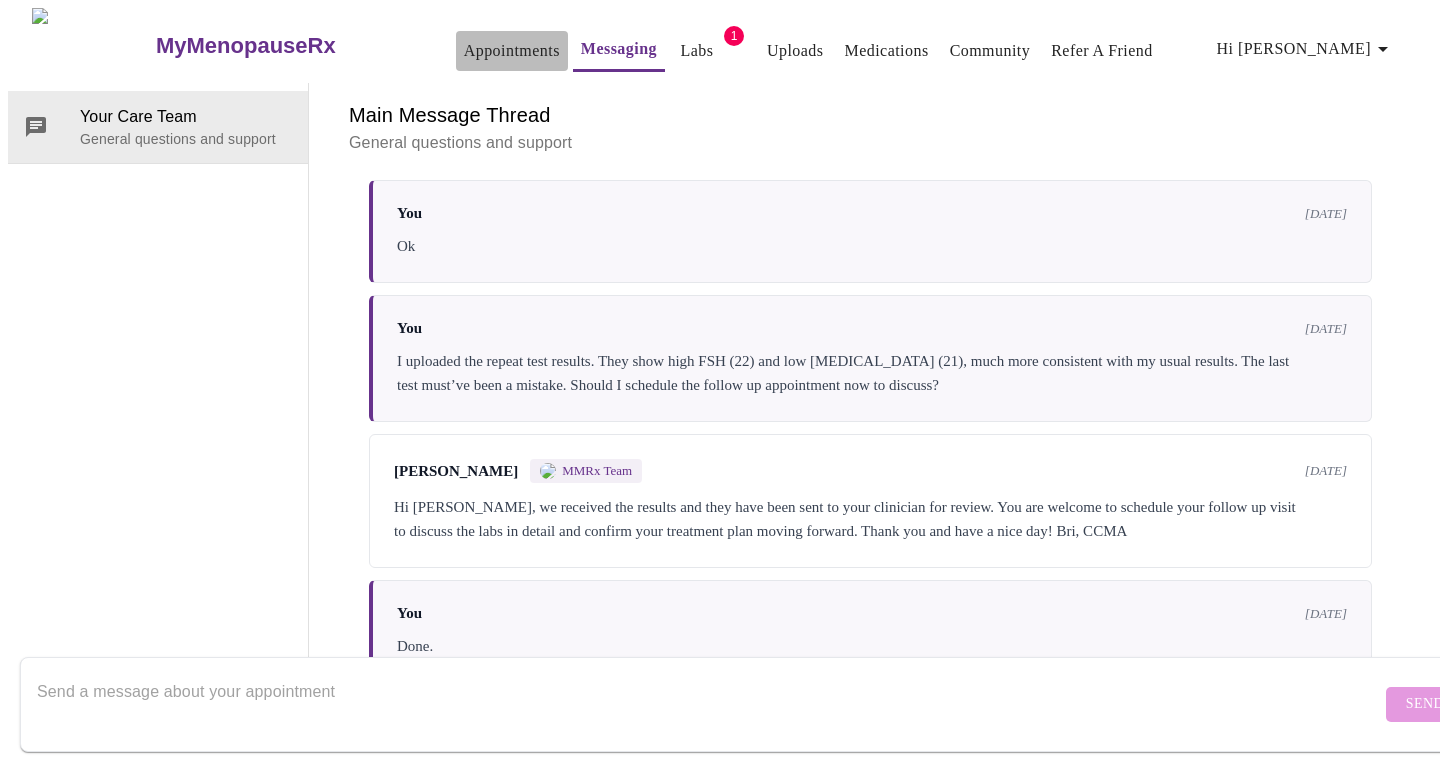 click on "Appointments" at bounding box center (512, 51) 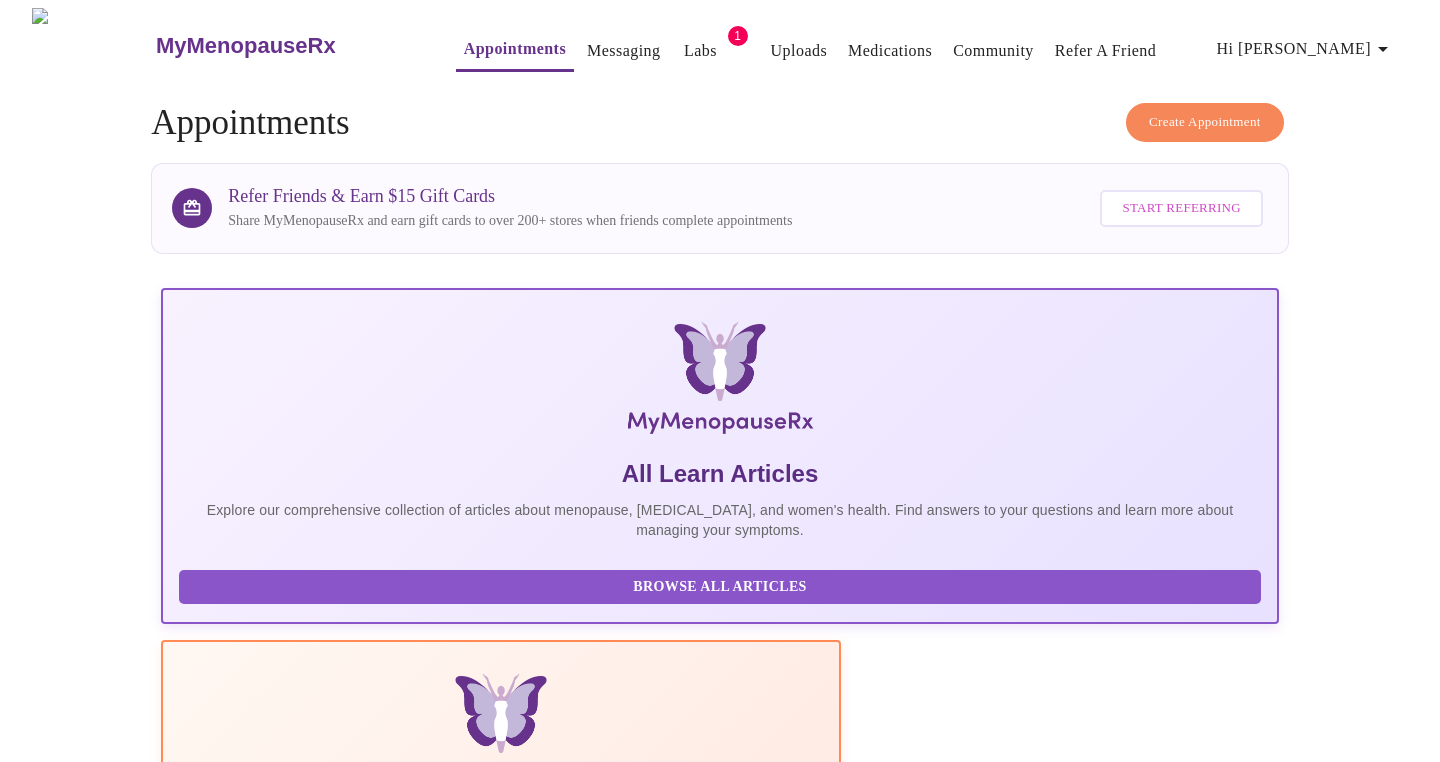 scroll, scrollTop: 0, scrollLeft: 0, axis: both 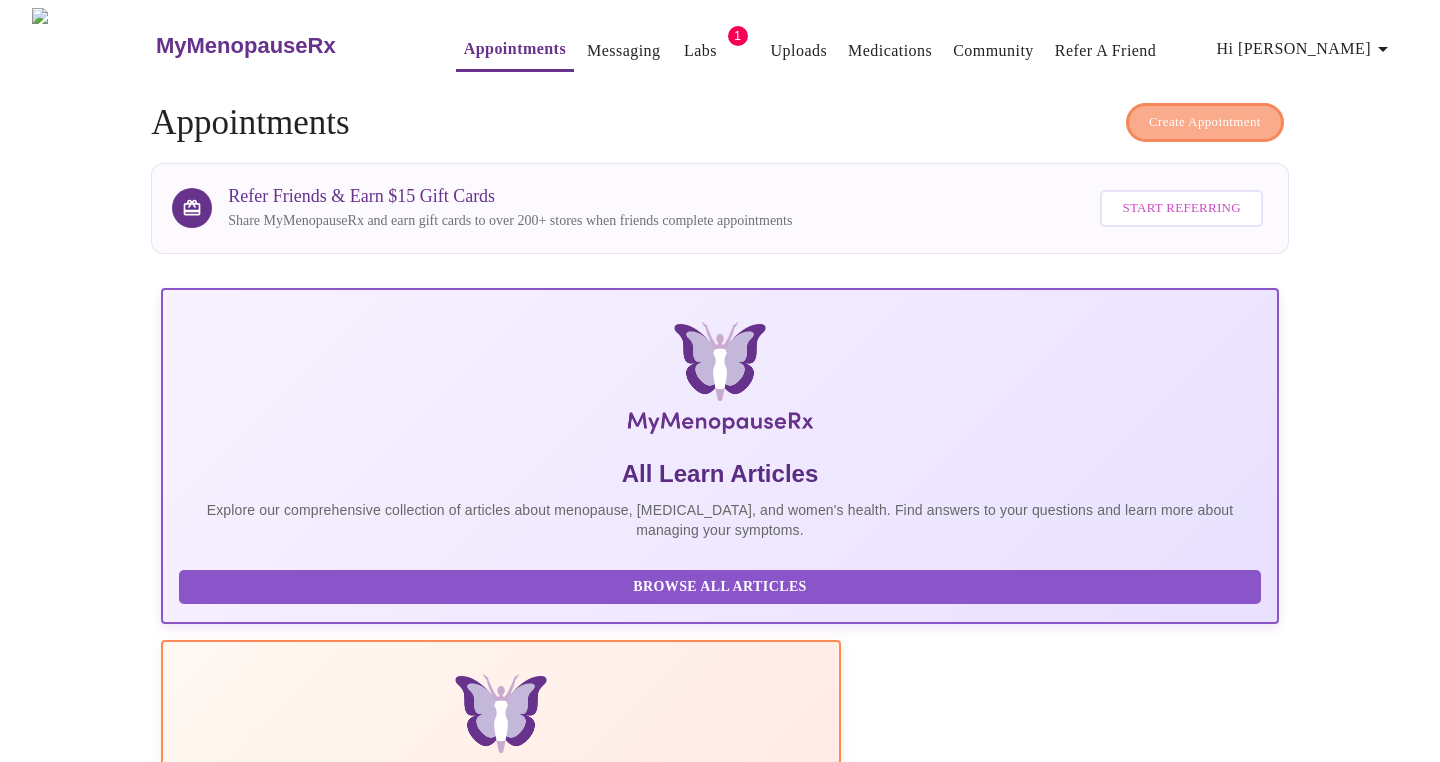 click on "Create Appointment" at bounding box center [1205, 122] 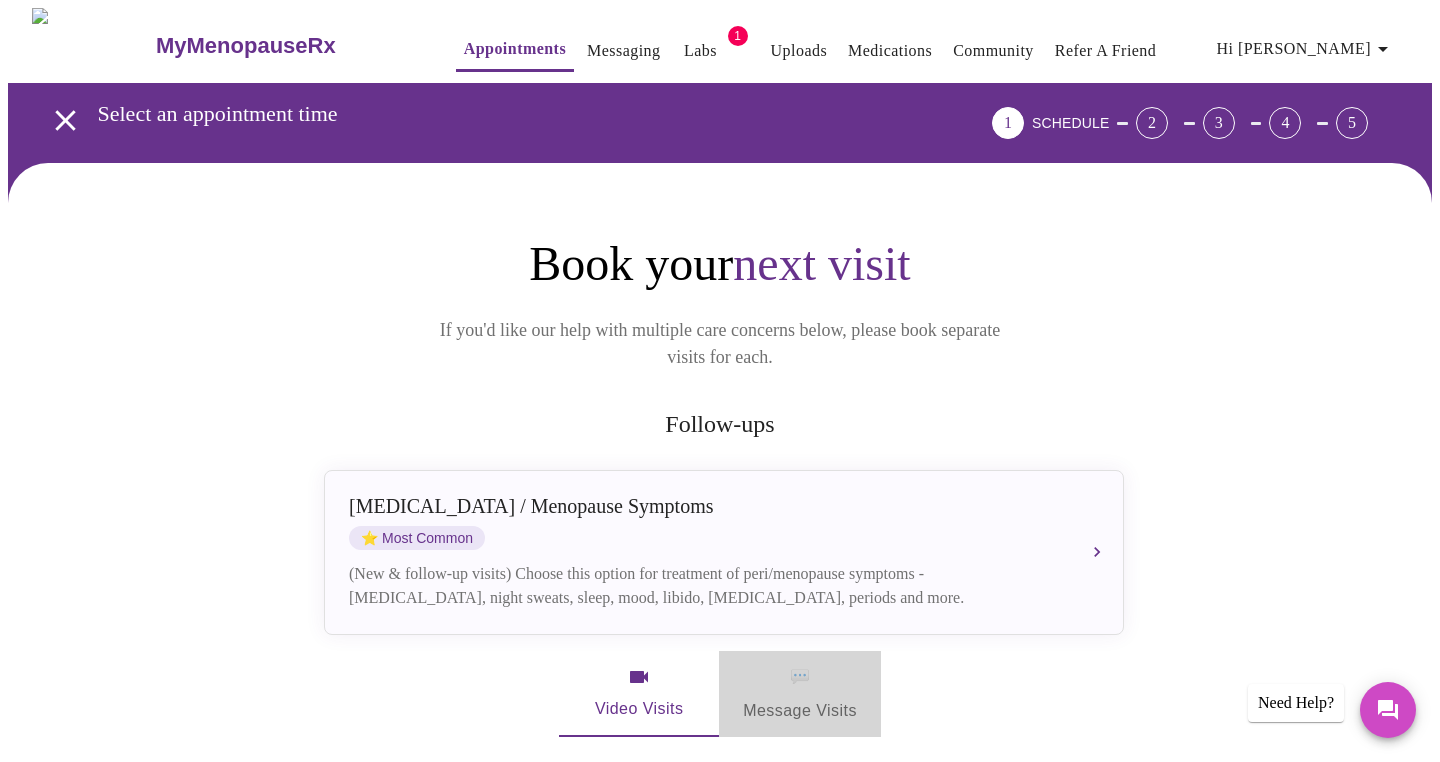 click on "💬 Message Visits" at bounding box center [800, 694] 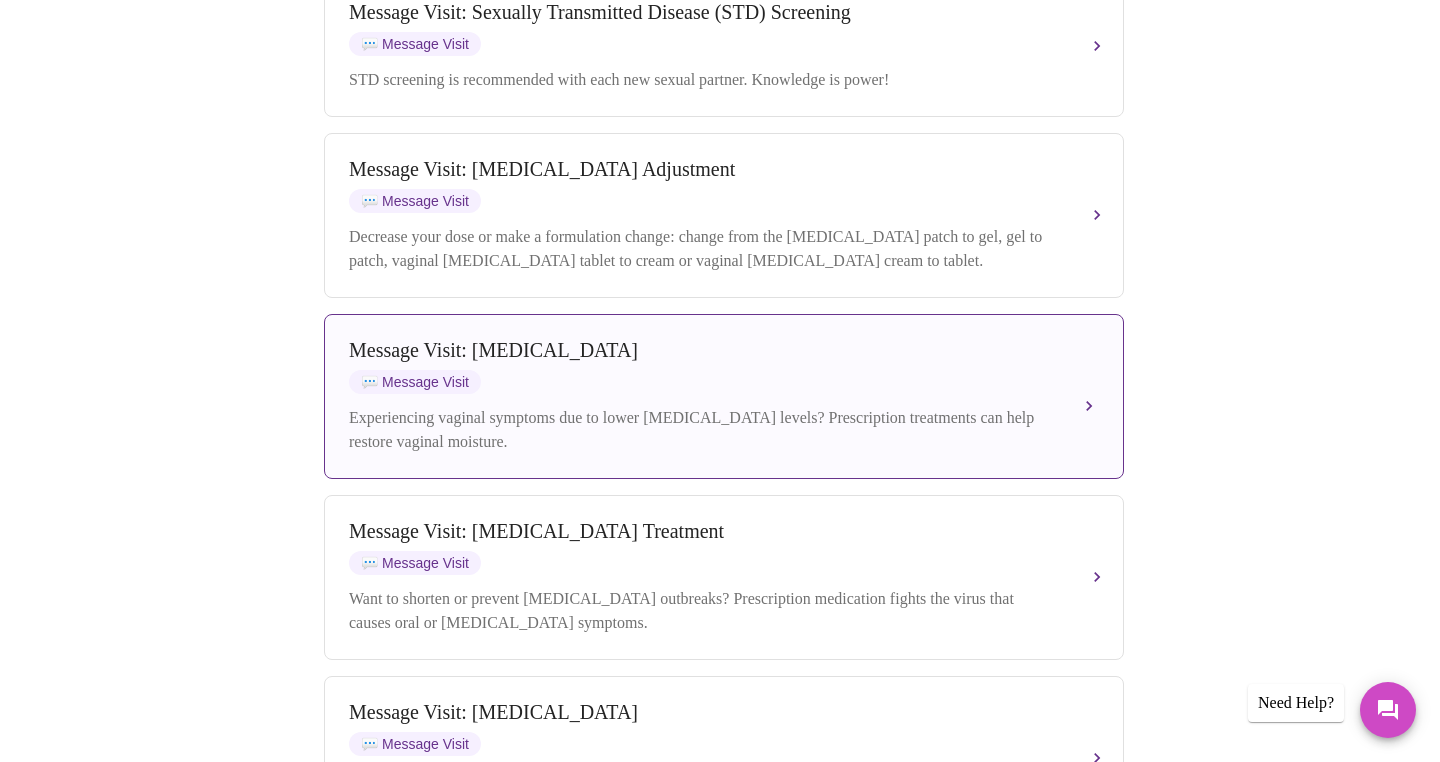 scroll, scrollTop: 1336, scrollLeft: 0, axis: vertical 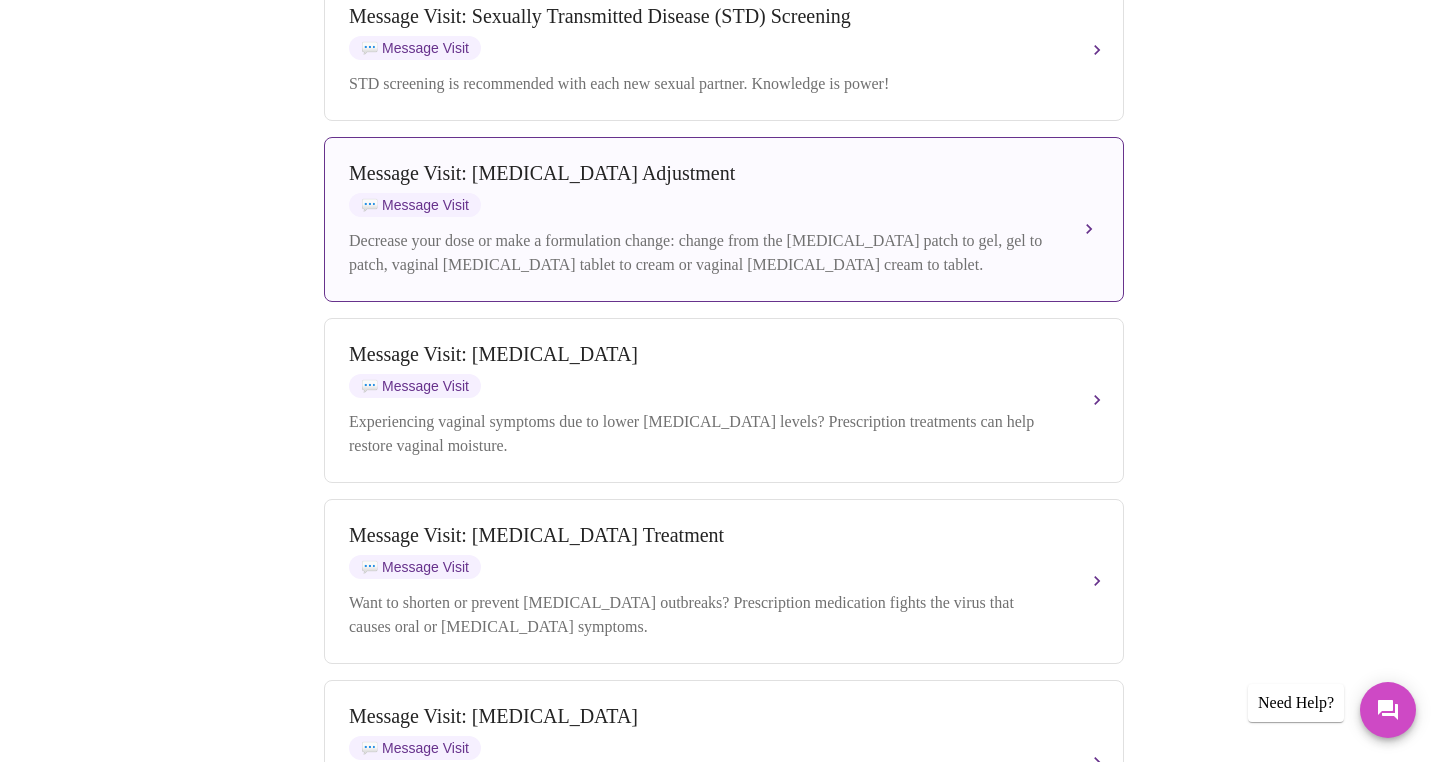 click on "Decrease your dose or make a formulation change: change from the [MEDICAL_DATA] patch to gel, gel to patch,  vaginal [MEDICAL_DATA] tablet to cream or vaginal [MEDICAL_DATA] cream to tablet." at bounding box center (704, 253) 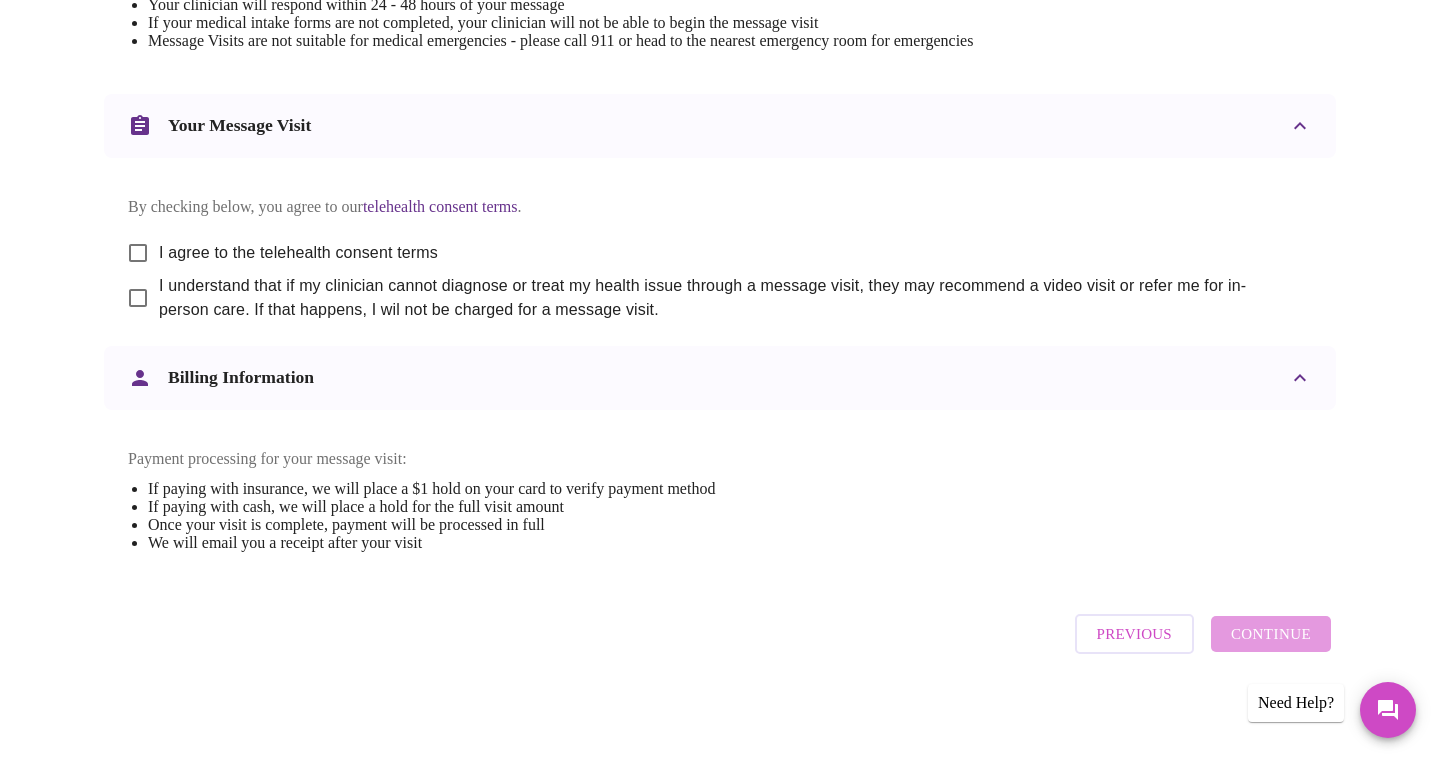 scroll, scrollTop: 1005, scrollLeft: 0, axis: vertical 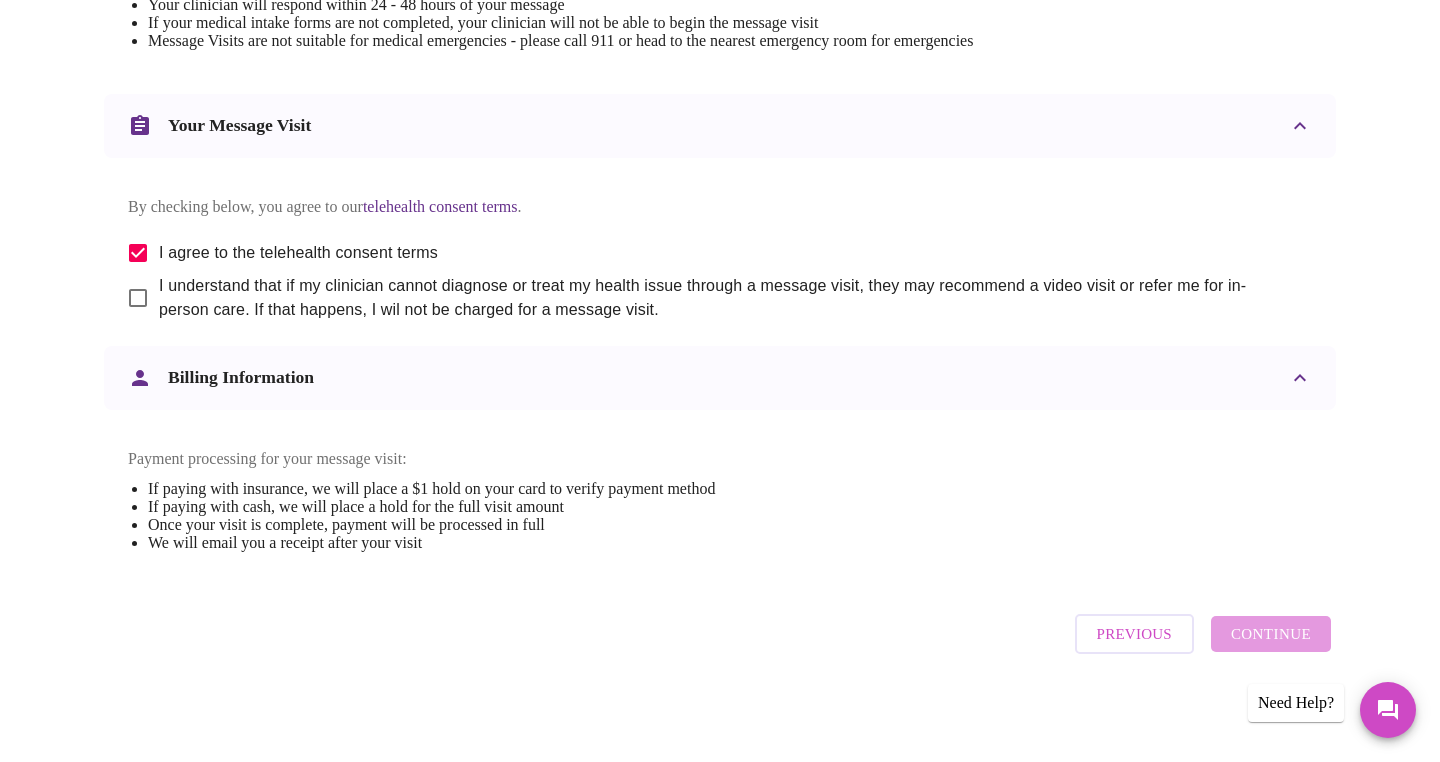 click on "I understand that if my clinician cannot diagnose or treat my health issue through a message visit, they may recommend a video visit or refer me for in-person care. If that happens, I wil not be charged for a message visit." at bounding box center [727, 298] 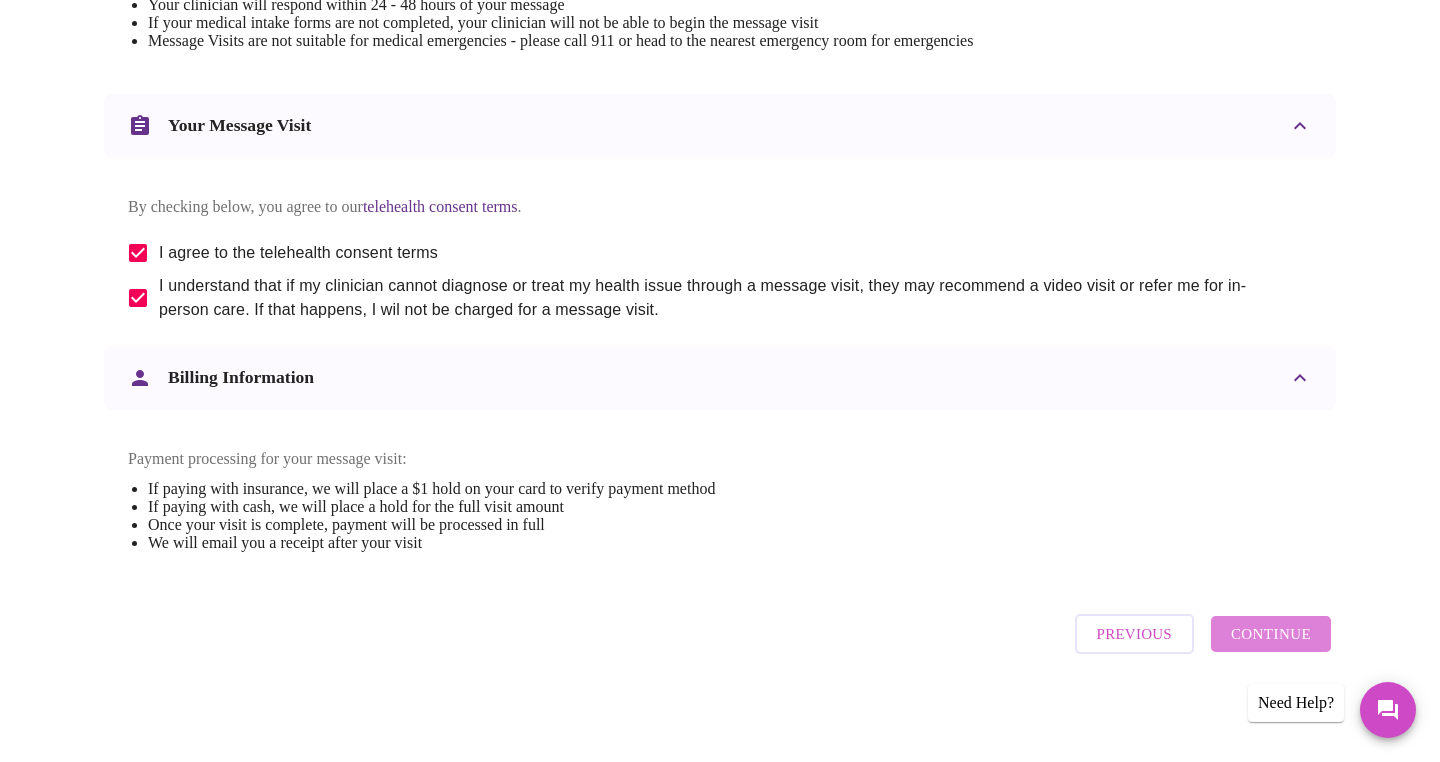 click on "Continue" at bounding box center [1271, 634] 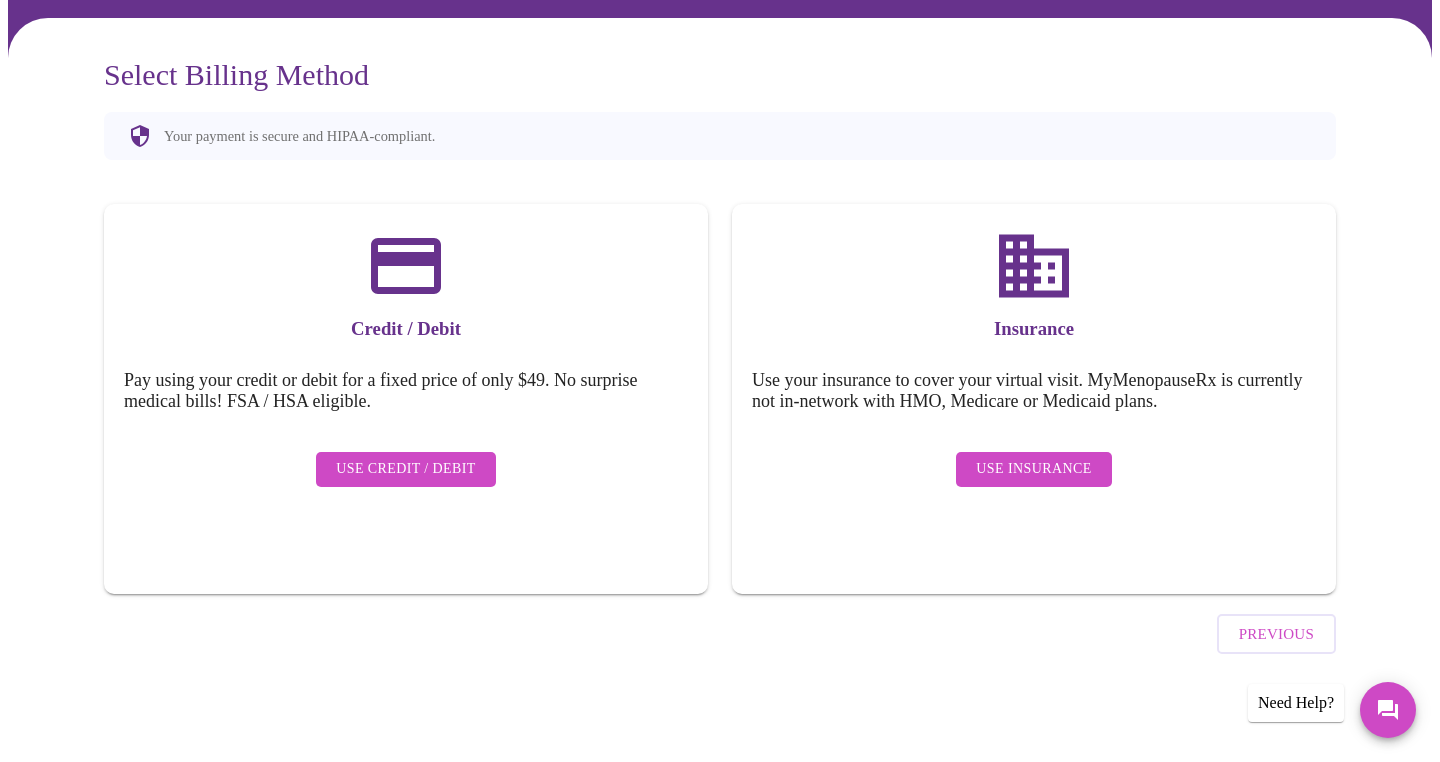 scroll, scrollTop: 89, scrollLeft: 0, axis: vertical 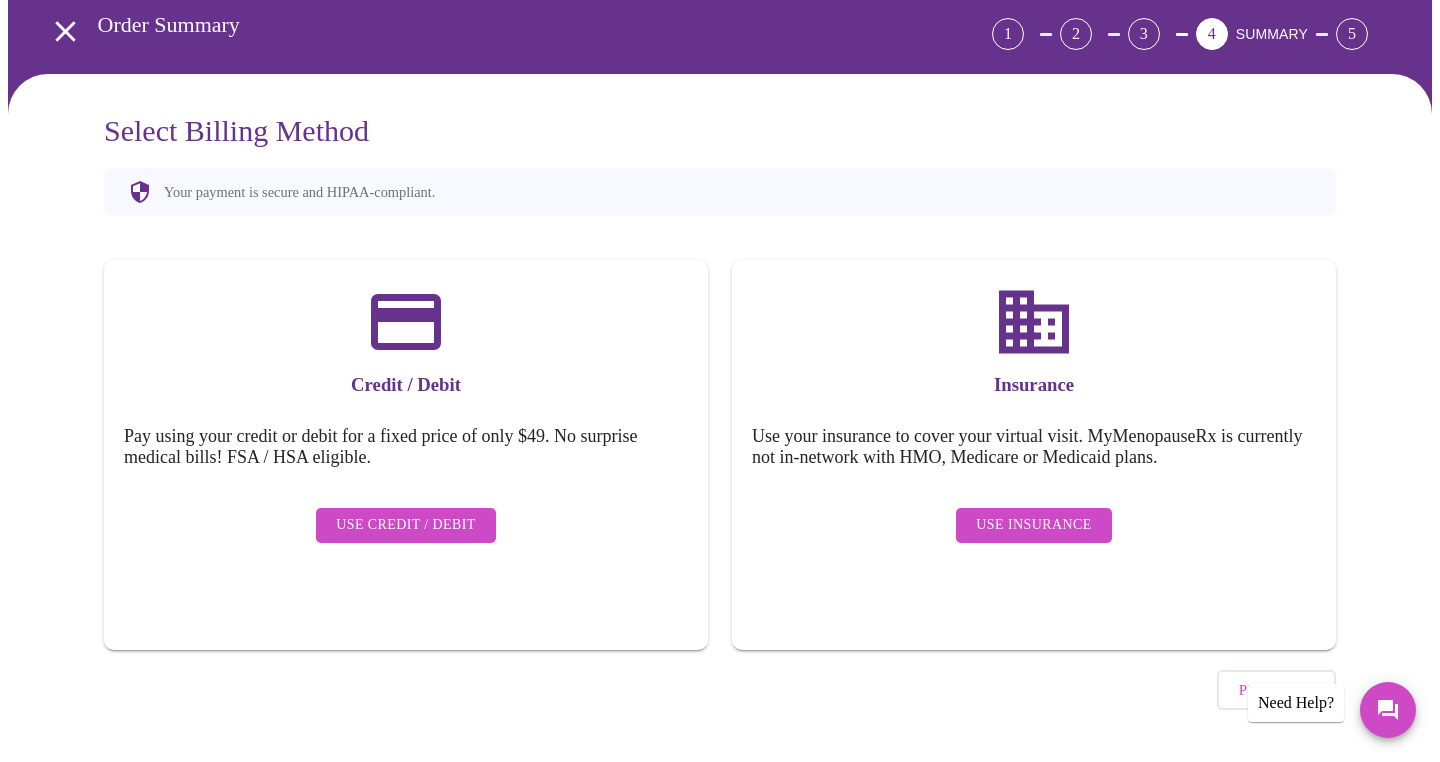click on "Use Credit / Debit" at bounding box center [406, 525] 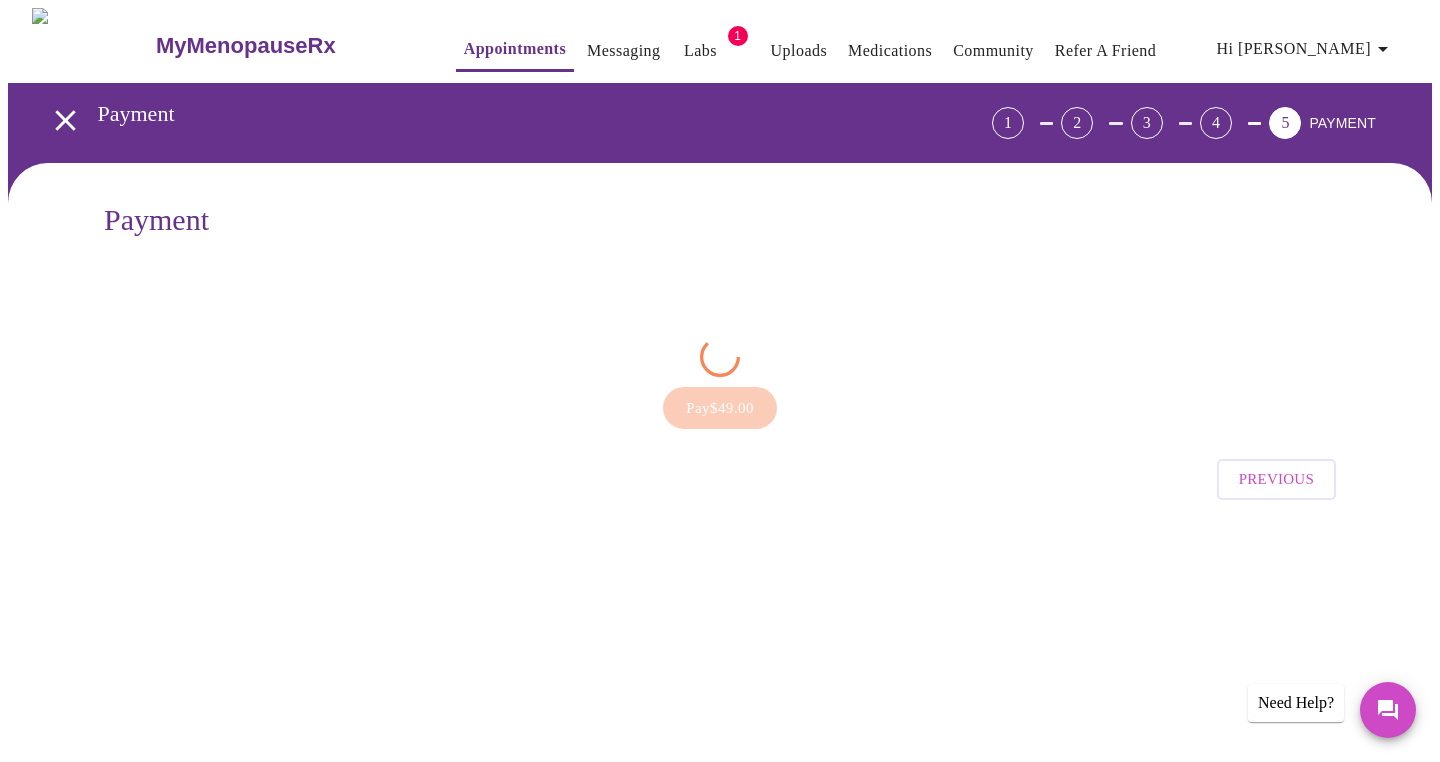 scroll, scrollTop: 0, scrollLeft: 0, axis: both 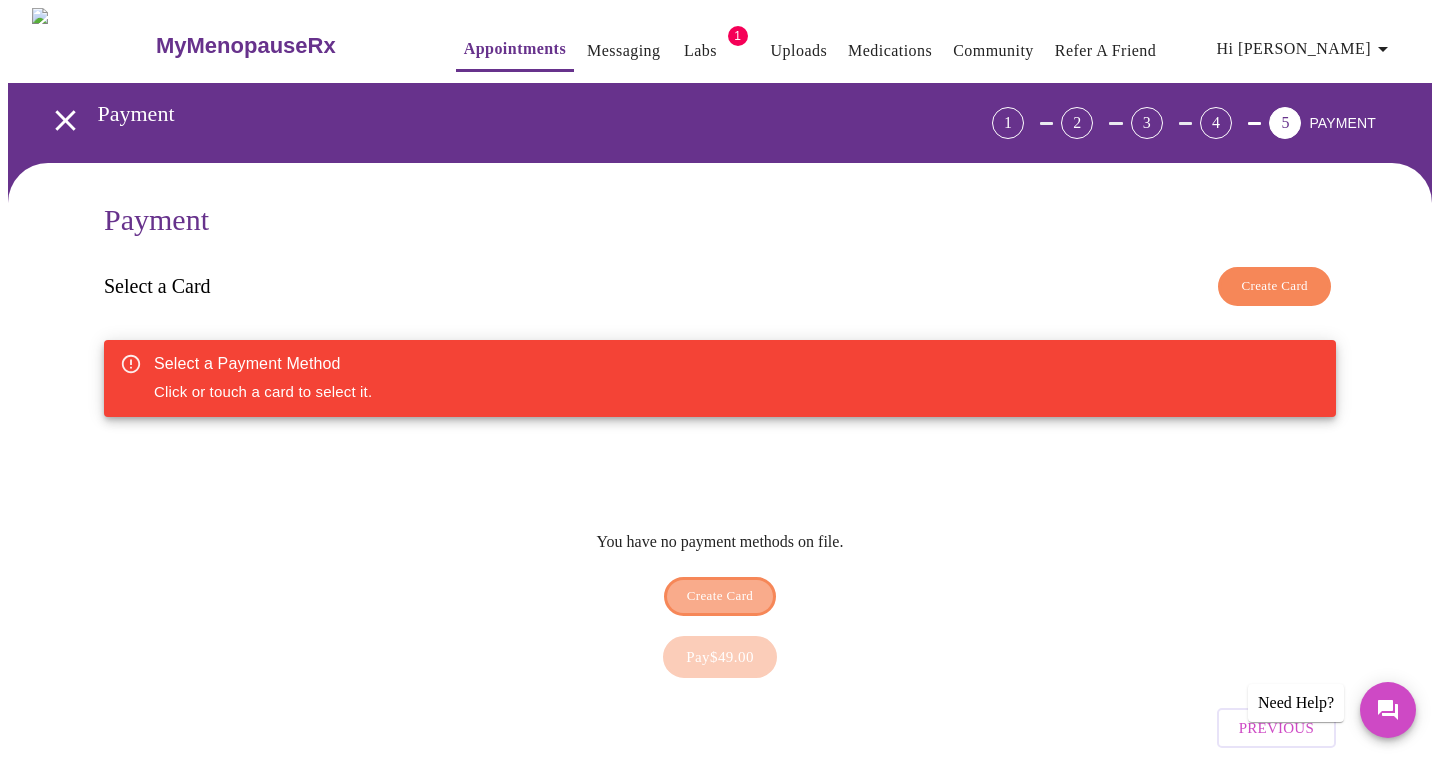 click on "Create Card" at bounding box center (720, 596) 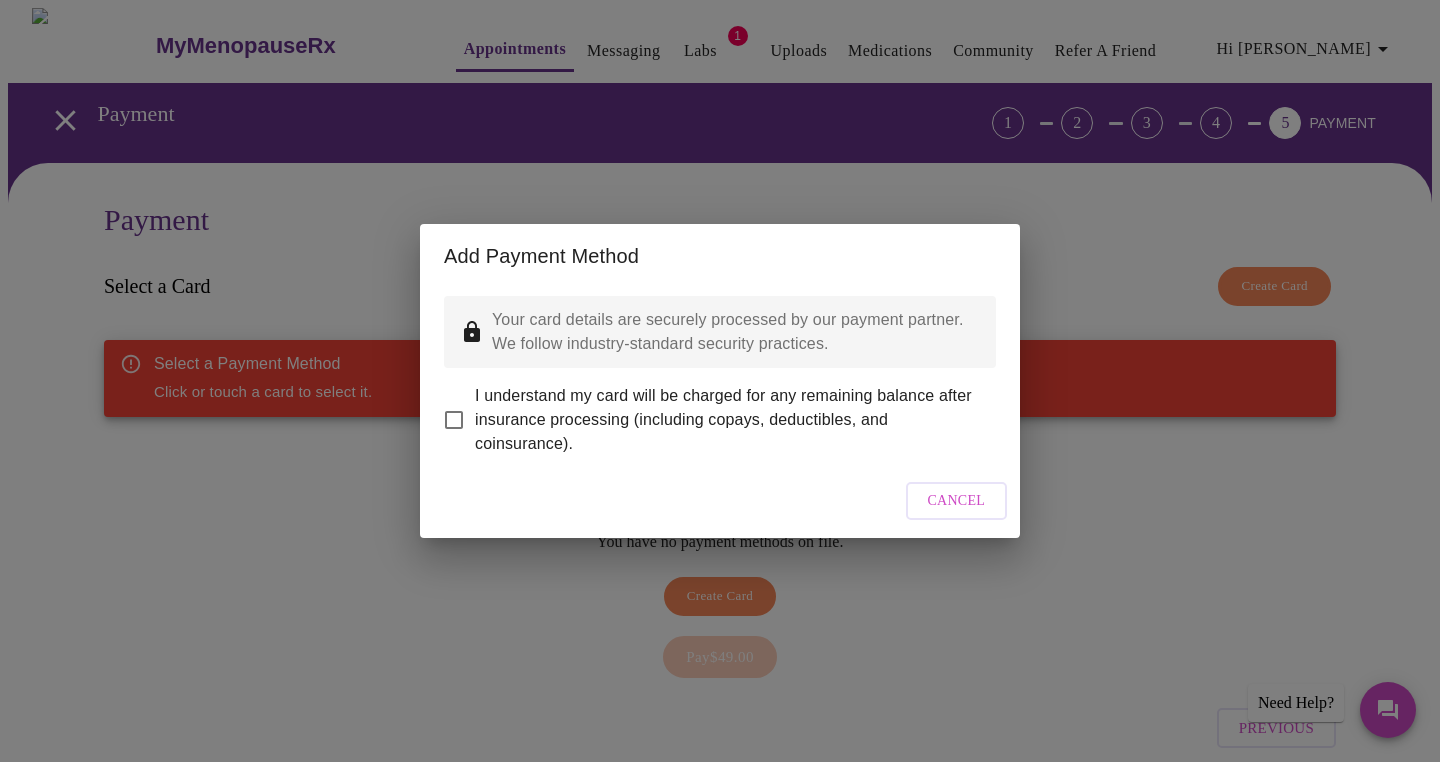 click on "I understand my card will be charged for any remaining balance after insurance processing (including copays, deductibles, and coinsurance)." at bounding box center (727, 420) 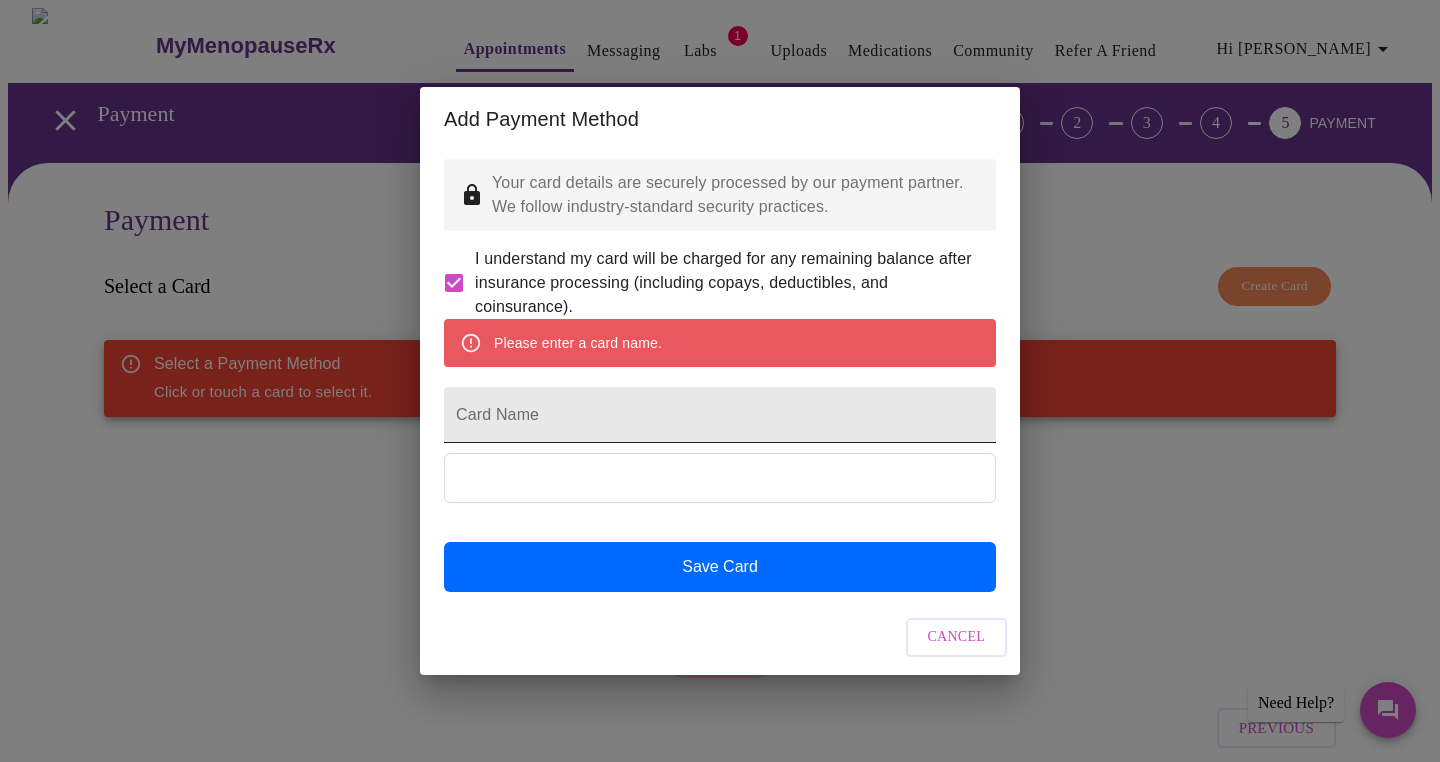 click on "Card Name" at bounding box center [720, 415] 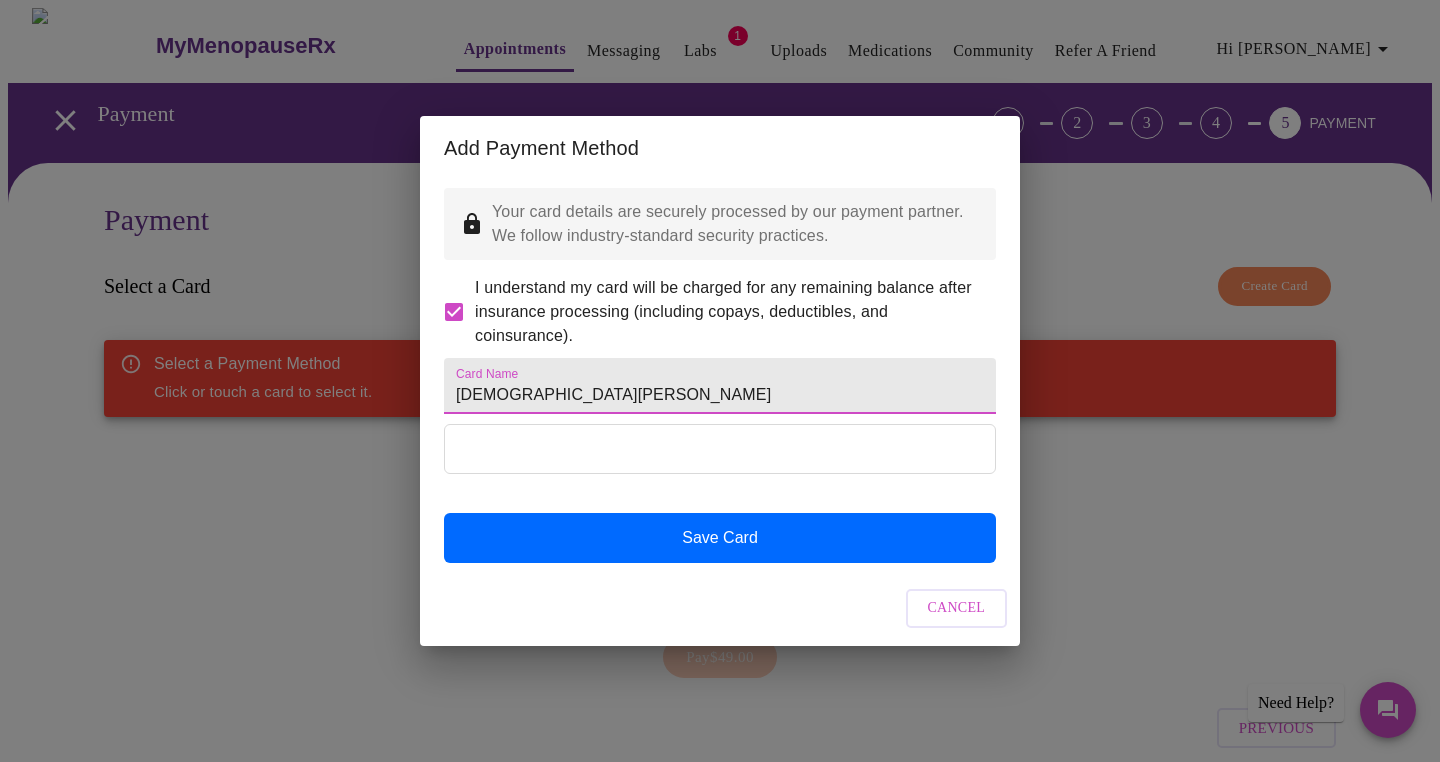 type on "[DEMOGRAPHIC_DATA][PERSON_NAME]" 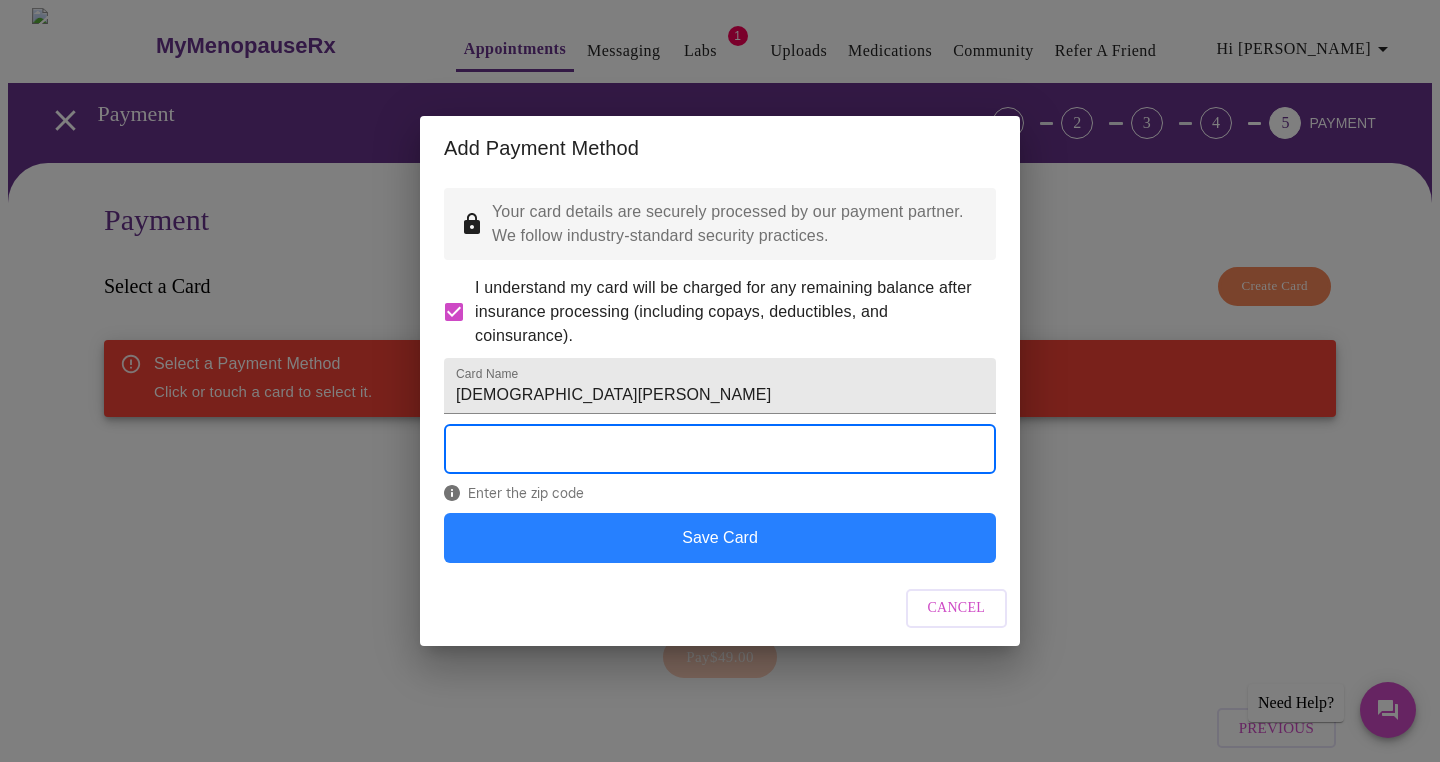 click on "Save Card" at bounding box center [720, 538] 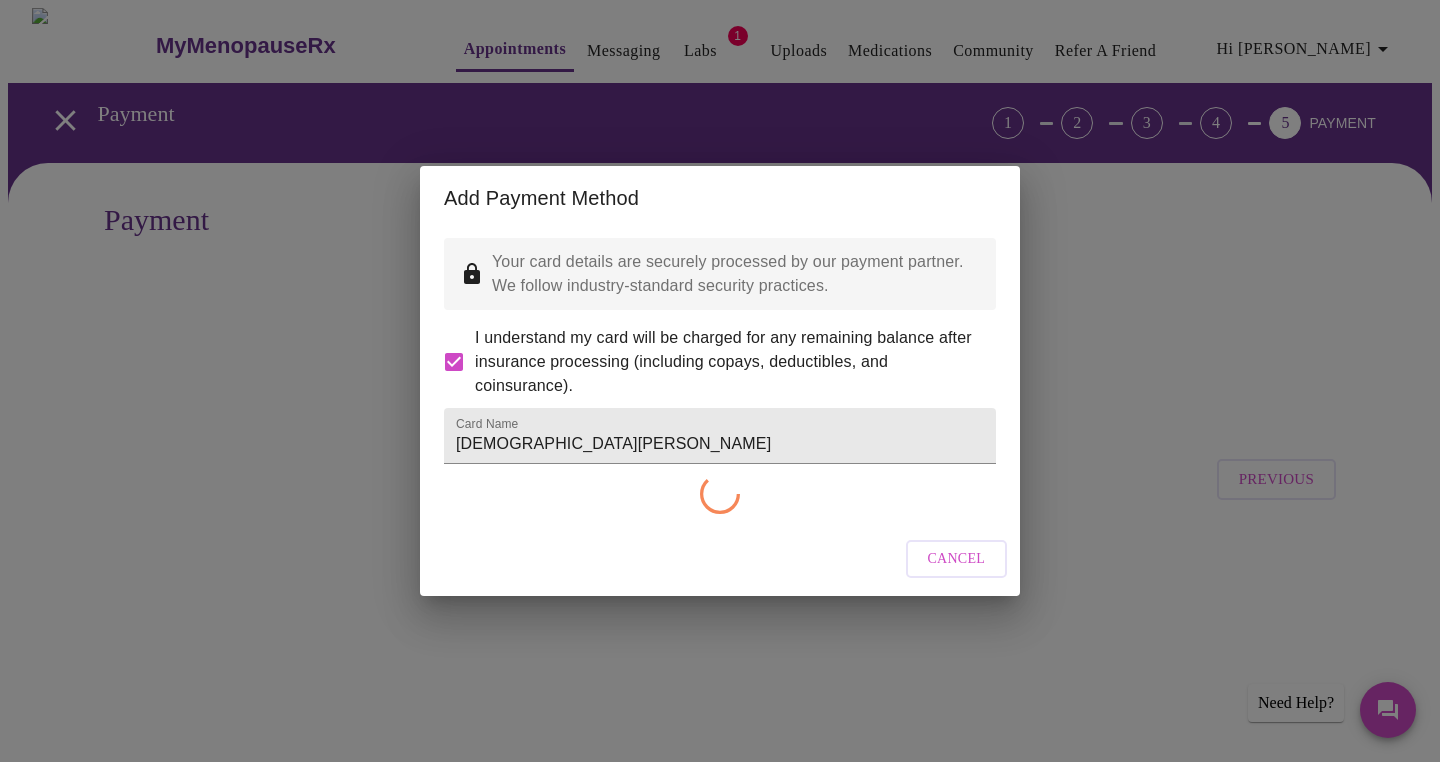 checkbox on "false" 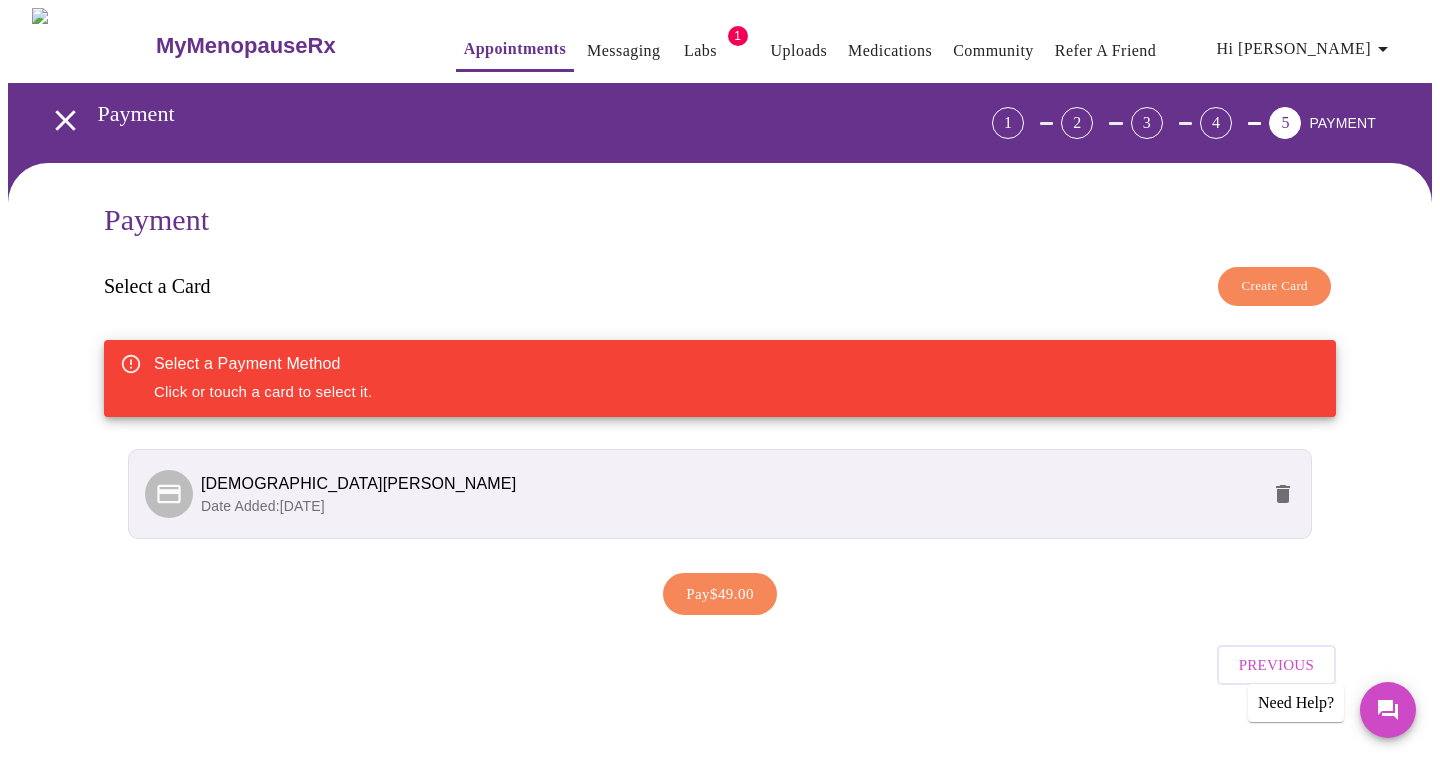 click on "Pay  $49.00" at bounding box center (720, 594) 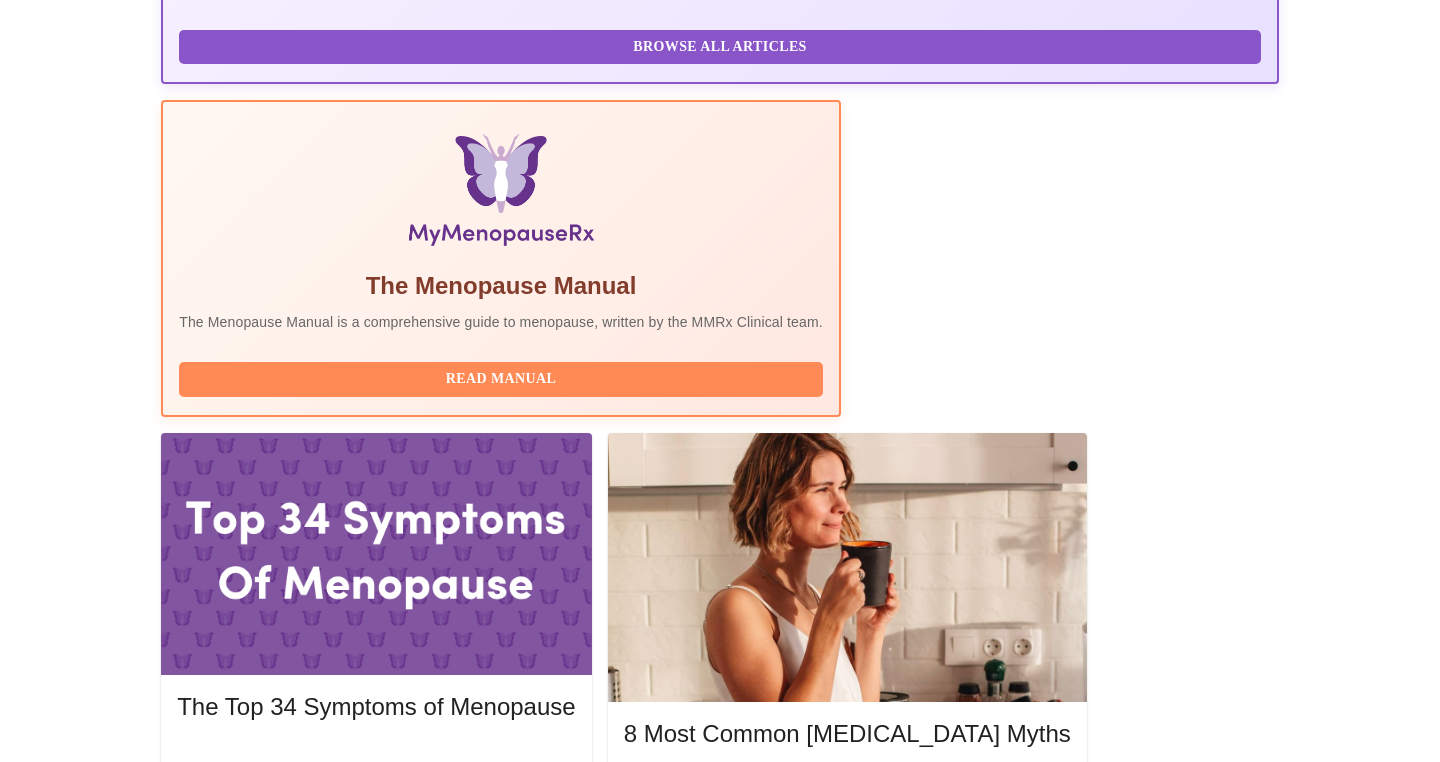 scroll, scrollTop: 546, scrollLeft: 0, axis: vertical 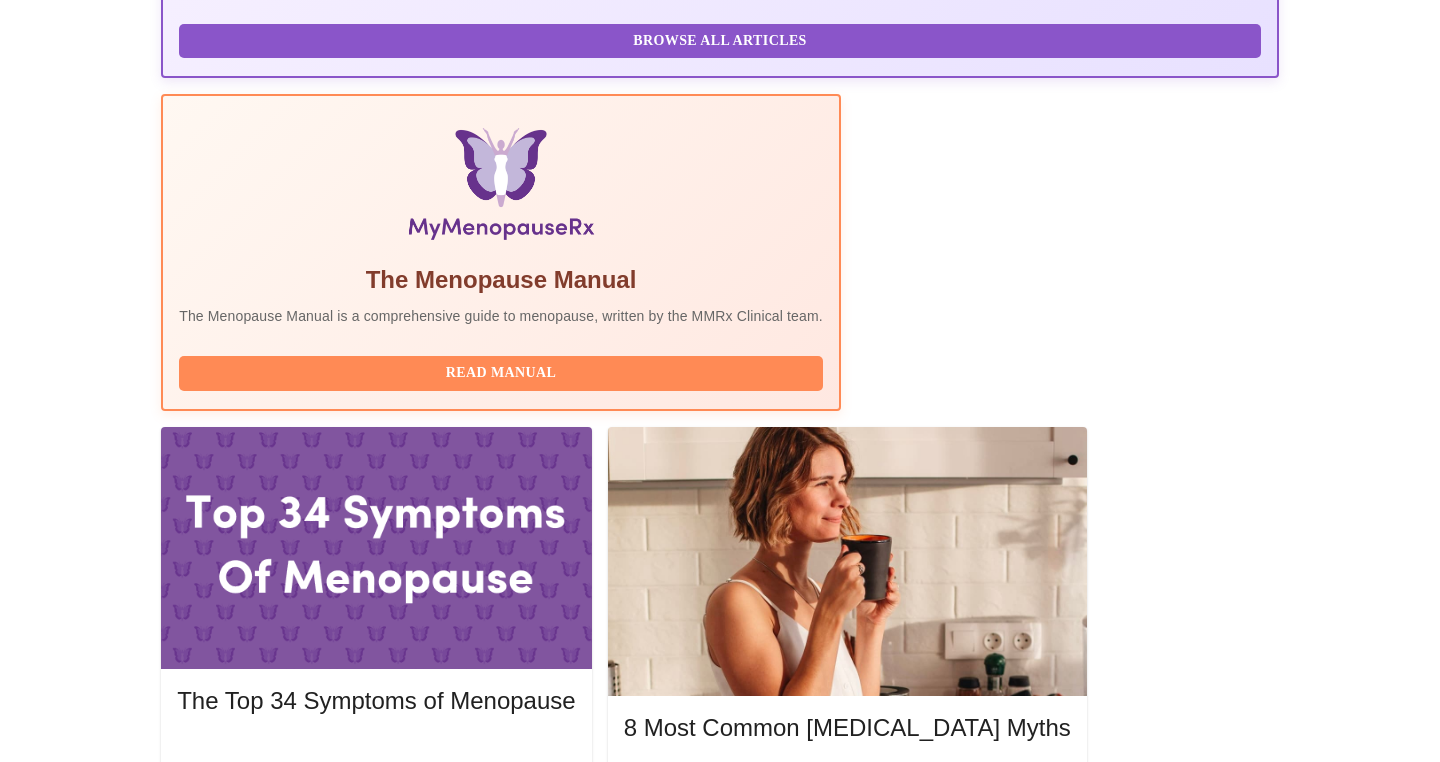 click on "Complete Pre-Assessment" at bounding box center (1143, 2006) 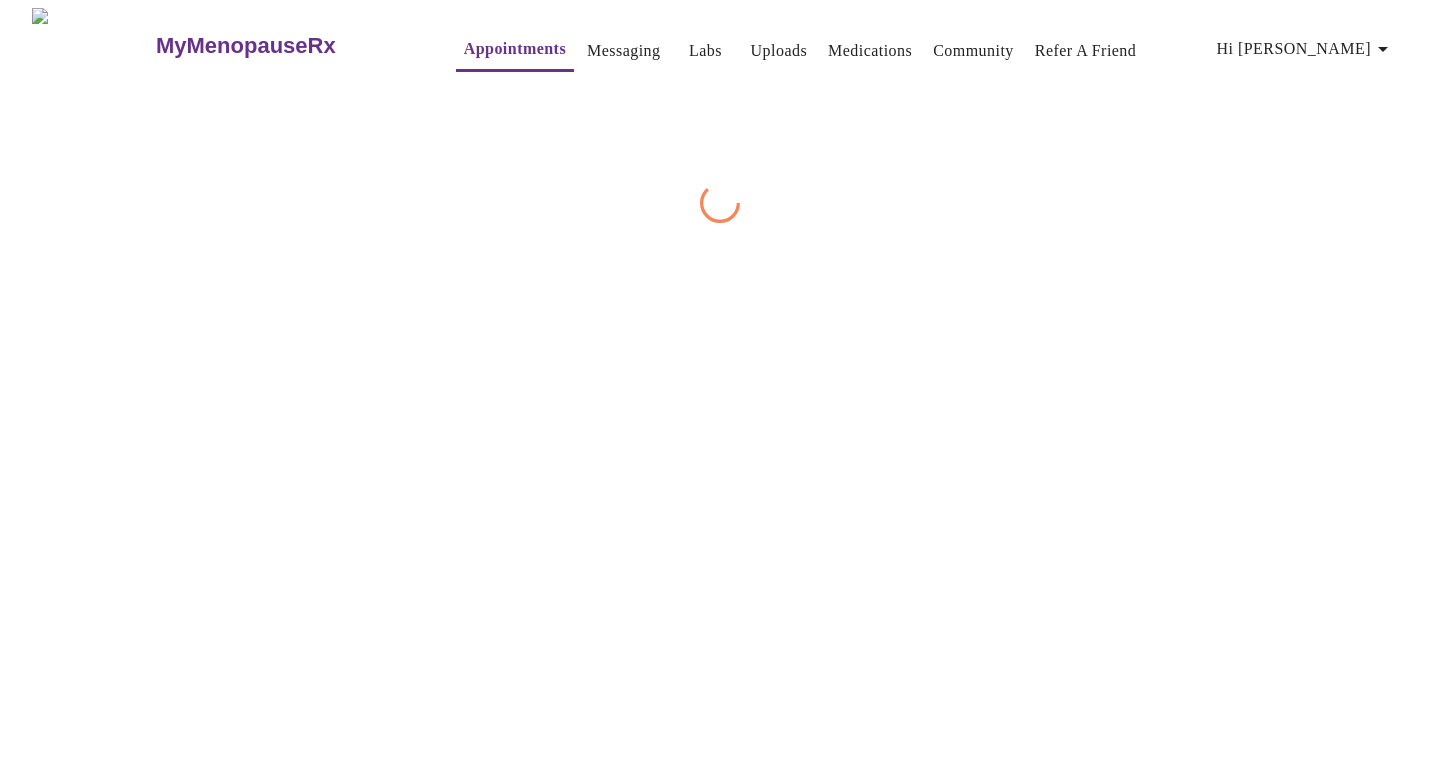scroll, scrollTop: 0, scrollLeft: 0, axis: both 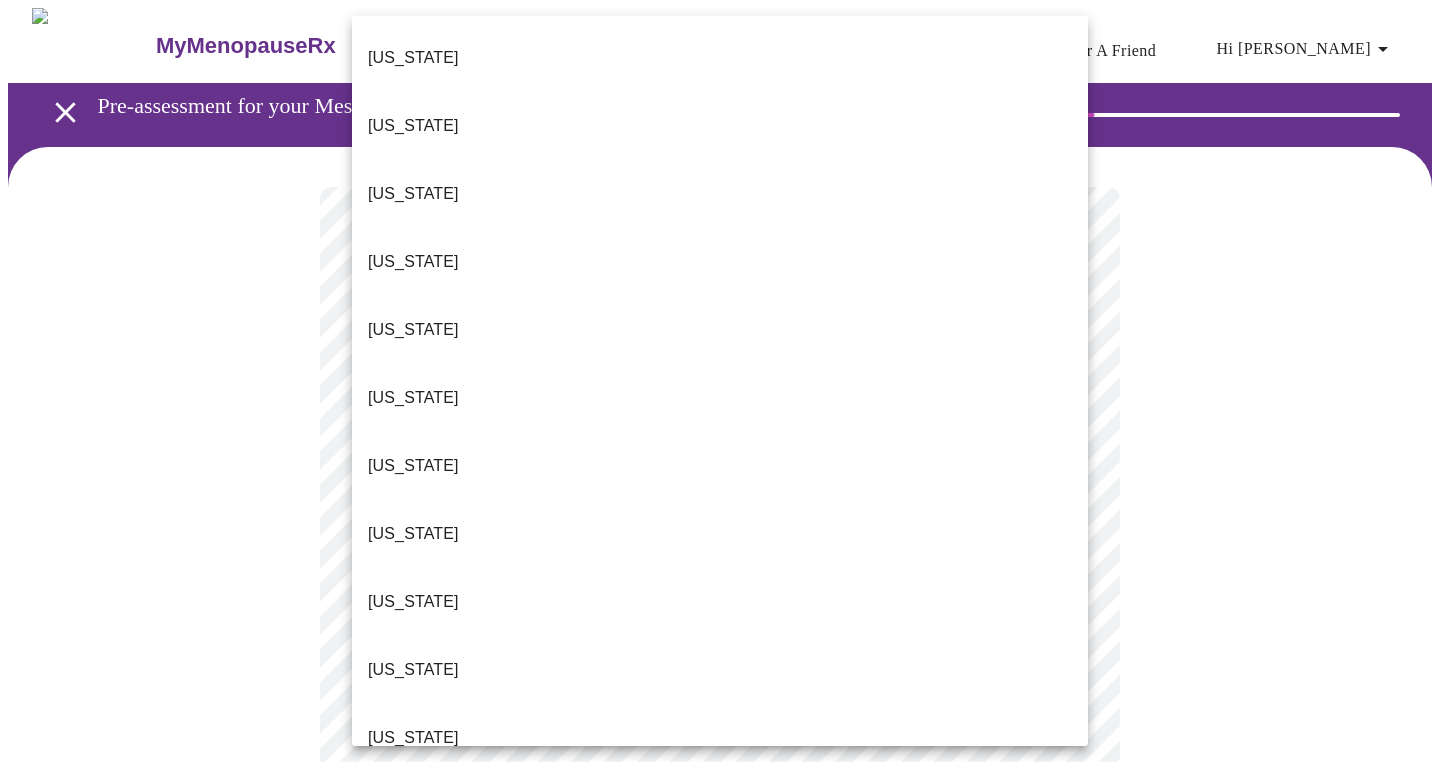 click on "MyMenopauseRx Appointments Messaging Labs 1 Uploads Medications Community Refer a Friend Hi [PERSON_NAME]   Pre-assessment for your Message Visit: [MEDICAL_DATA] Adjustment 1  /  12 Settings Billing Invoices Log out [US_STATE]
[US_STATE]
[US_STATE]
[US_STATE]
[US_STATE]
[US_STATE]
[US_STATE]
[US_STATE]
[US_STATE]
[US_STATE]
[US_STATE]
[US_STATE]
[US_STATE]
[US_STATE]
[US_STATE]
[US_STATE]
[US_STATE]
[US_STATE]
[US_STATE]
[US_STATE]
[US_STATE]
[US_STATE]
[US_STATE]
[US_STATE]
[US_STATE]
[US_STATE]
[US_STATE]
[US_STATE]
[GEOGRAPHIC_DATA]
[US_STATE]
[US_STATE]
[US_STATE]
[US_STATE]
[US_STATE]
[US_STATE]
[US_STATE]
[US_STATE]
[US_STATE]
[US_STATE]
[US_STATE]
[US_STATE]
[US_STATE]
[US_STATE]
[US_STATE]
[US_STATE][PERSON_NAME][US_STATE]
[US_STATE], [GEOGRAPHIC_DATA] ([US_STATE])
[US_STATE]
[US_STATE]
[US_STATE]" at bounding box center [720, 920] 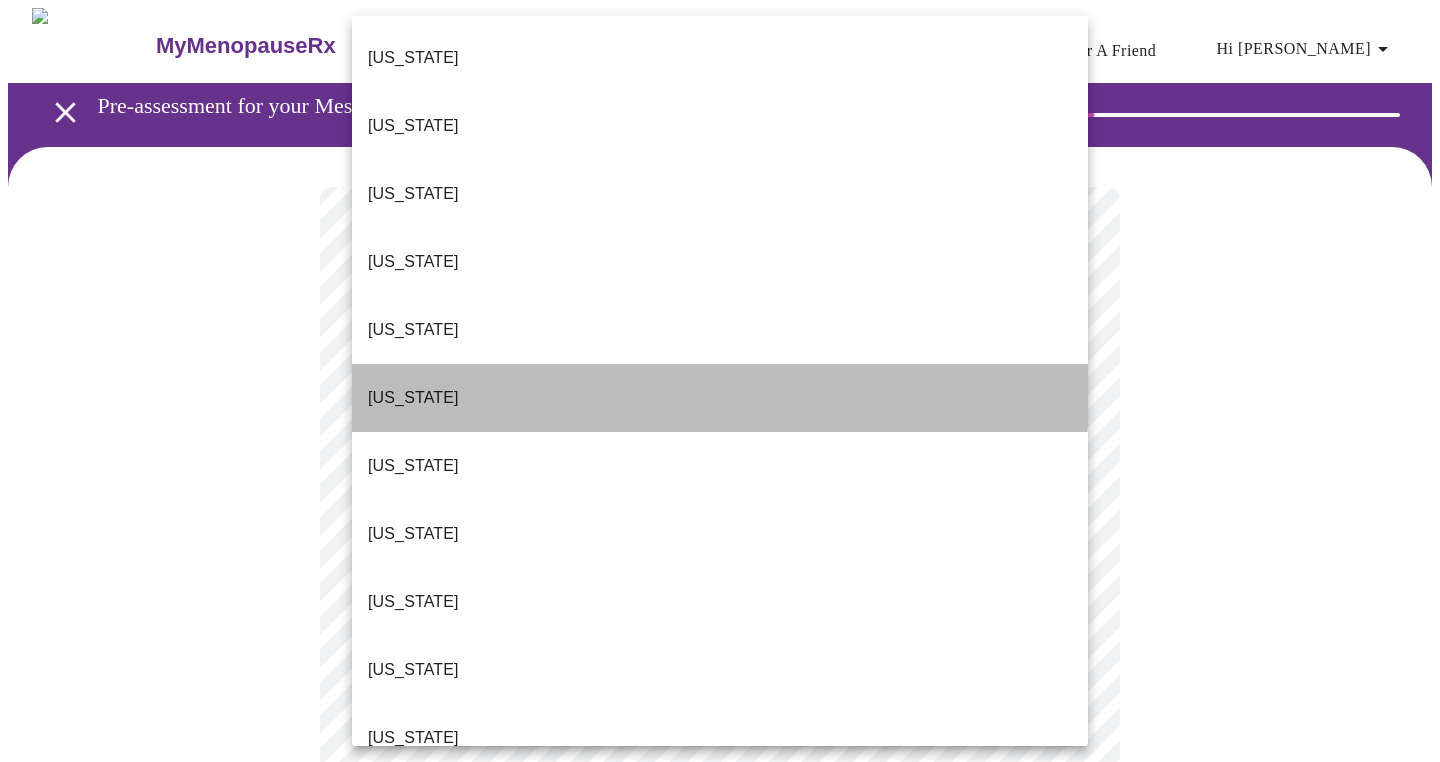 click on "[US_STATE]" at bounding box center [413, 398] 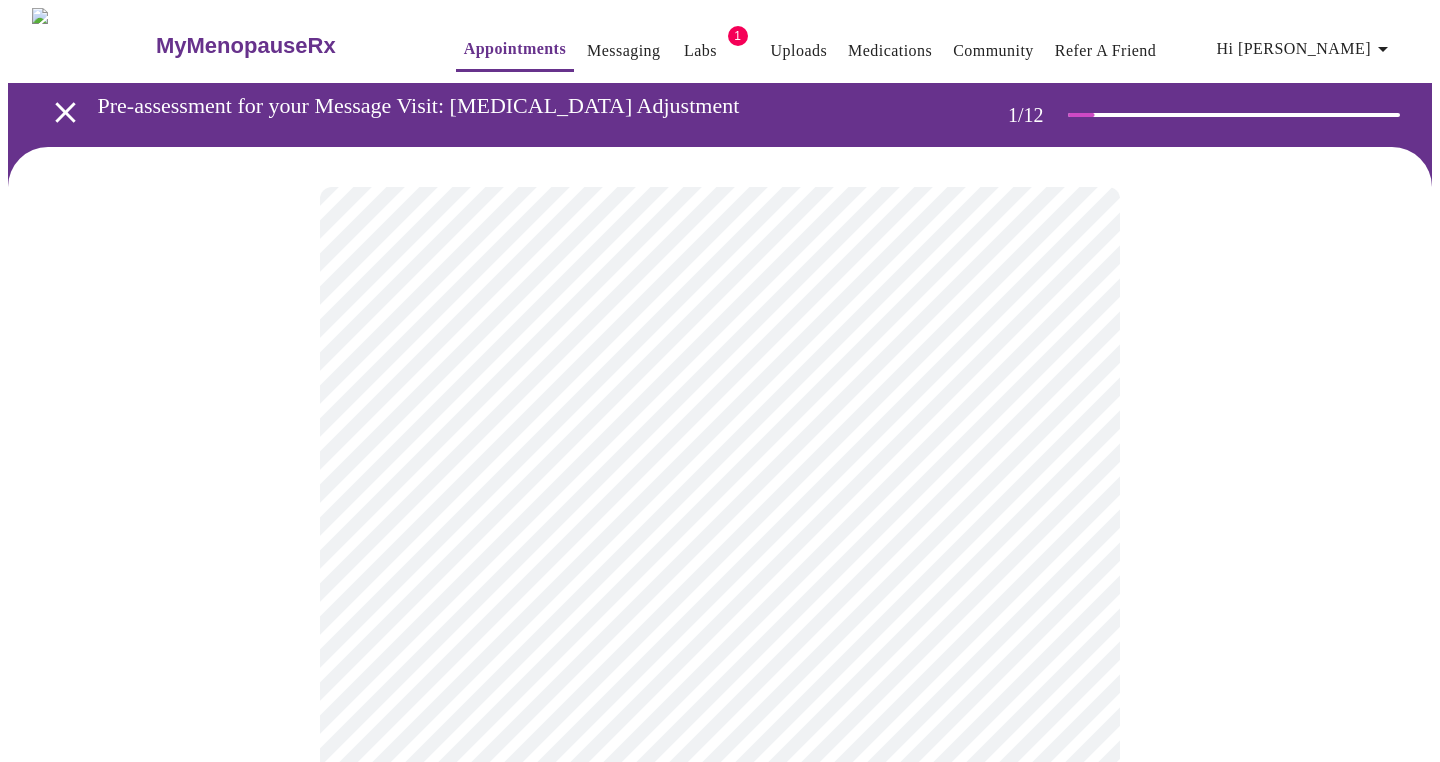 click on "MyMenopauseRx Appointments Messaging Labs 1 Uploads Medications Community Refer a Friend Hi [PERSON_NAME]   Pre-assessment for your Message Visit: [MEDICAL_DATA] Adjustment 1  /  12 Settings Billing Invoices Log out" at bounding box center (720, 914) 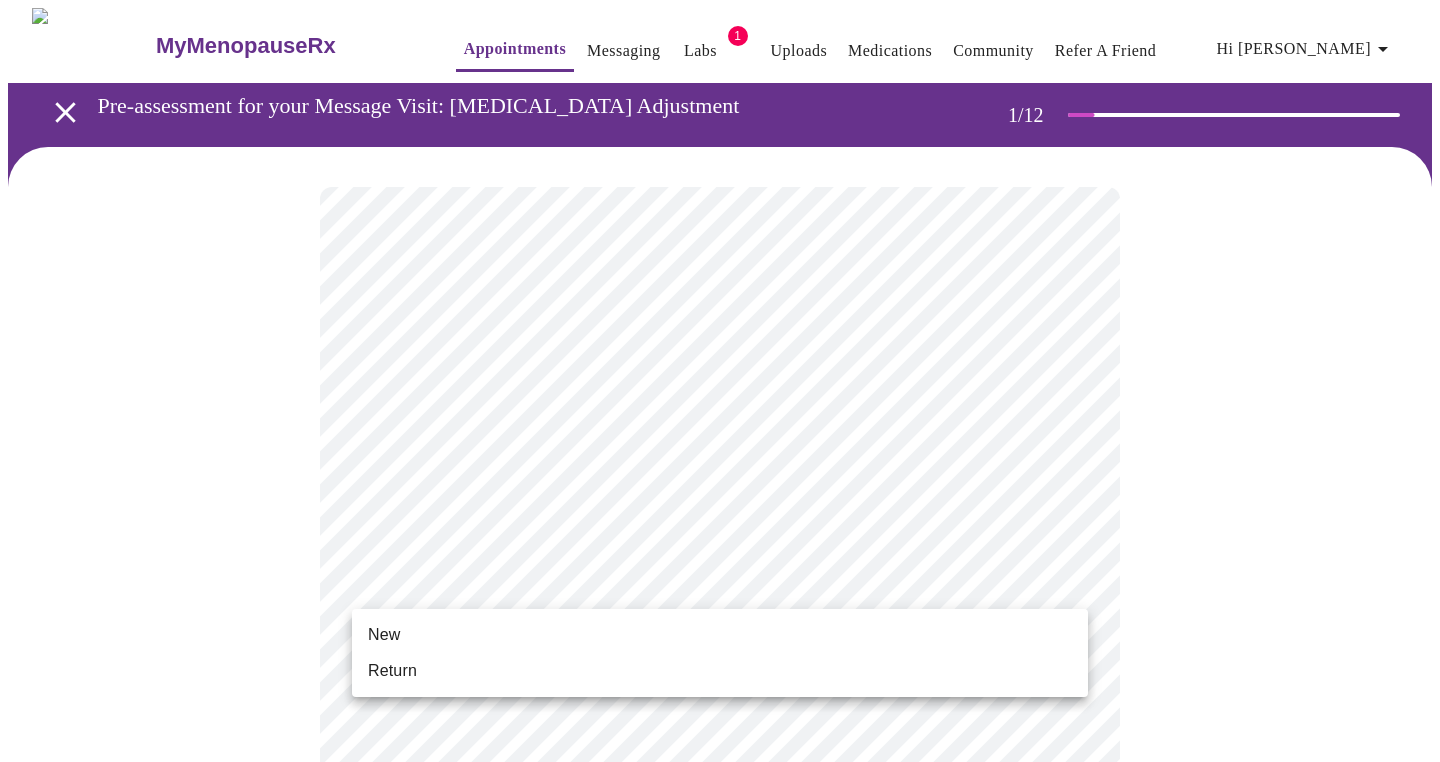 click on "Return" at bounding box center [720, 671] 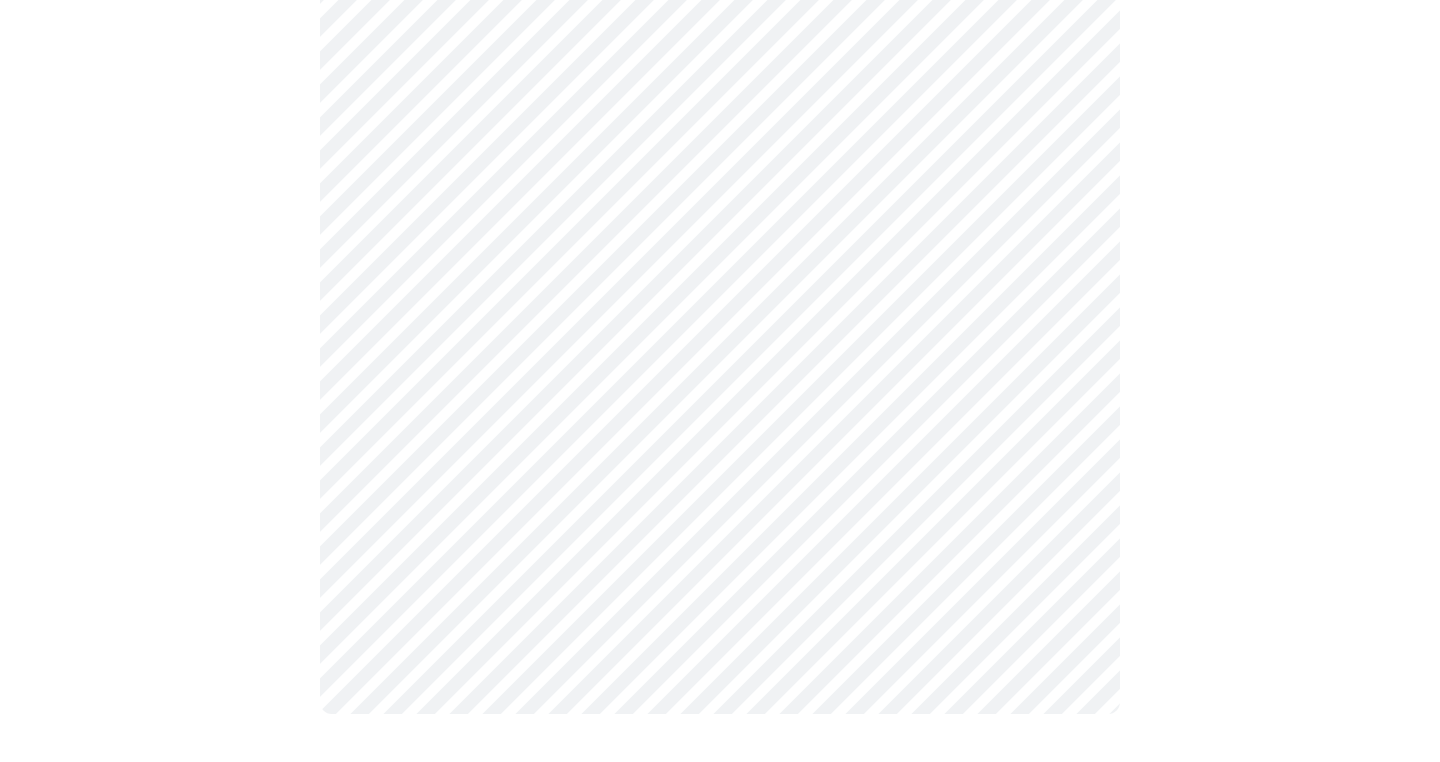 scroll, scrollTop: 0, scrollLeft: 0, axis: both 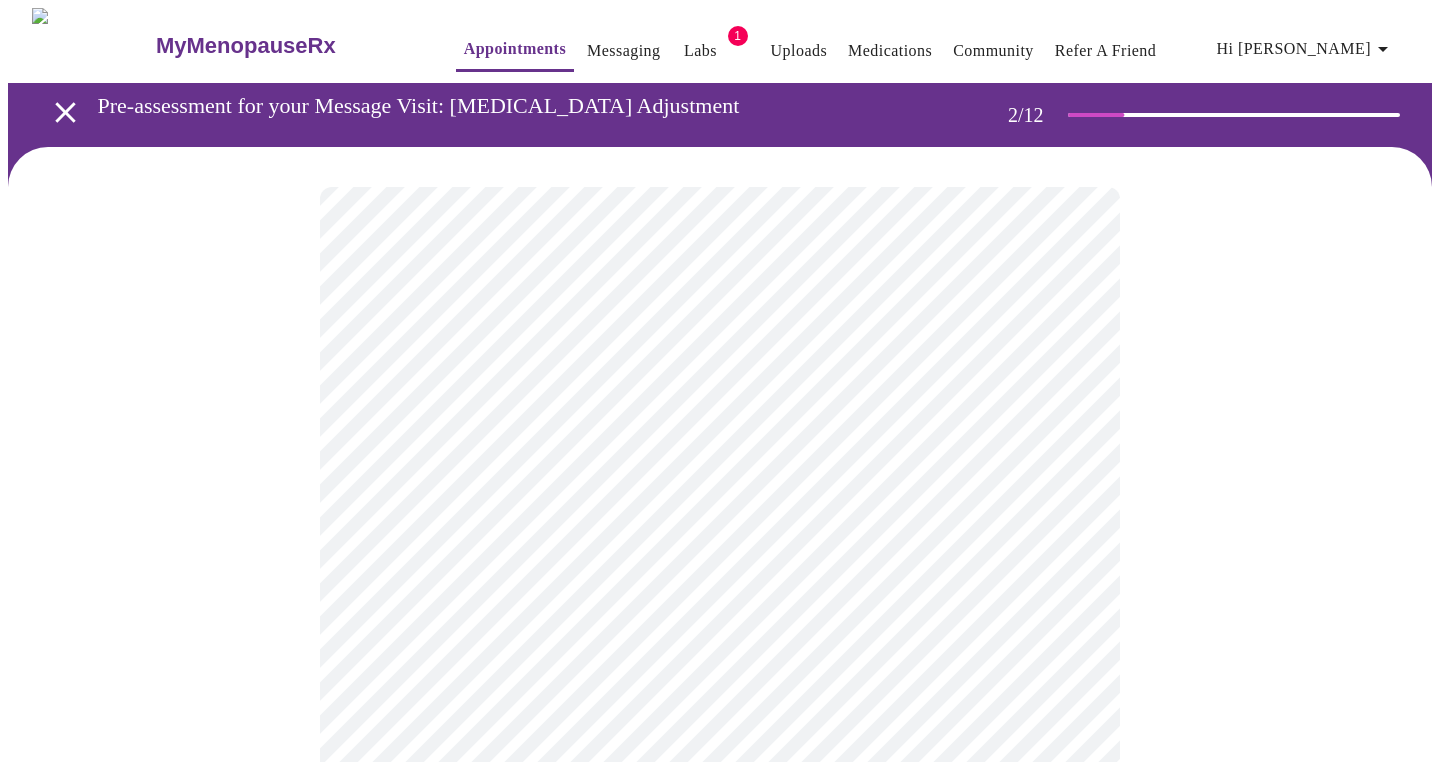 click on "MyMenopauseRx Appointments Messaging Labs 1 Uploads Medications Community Refer a Friend Hi [PERSON_NAME]   Pre-assessment for your Message Visit: [MEDICAL_DATA] Adjustment 2  /  12 Settings Billing Invoices Log out" at bounding box center (720, 828) 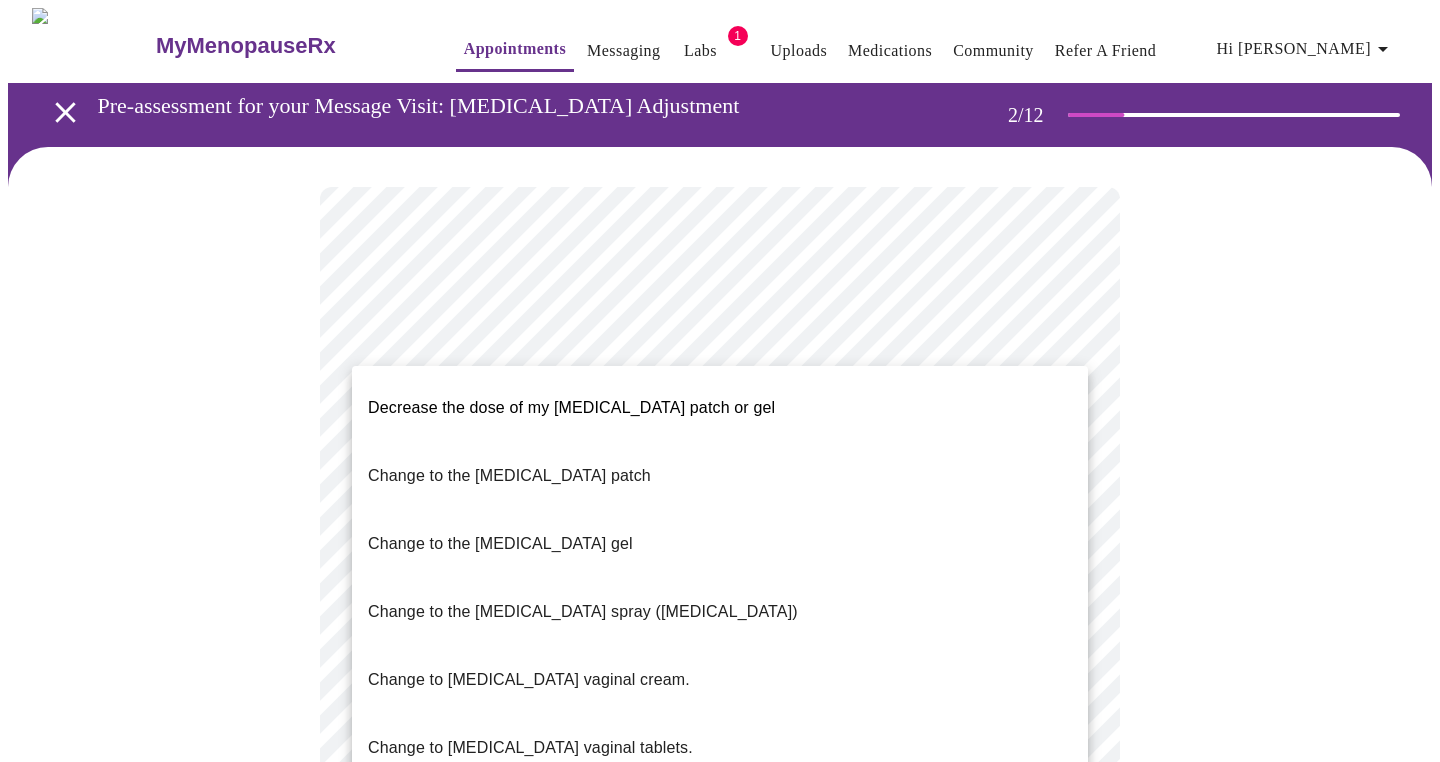 click at bounding box center (720, 381) 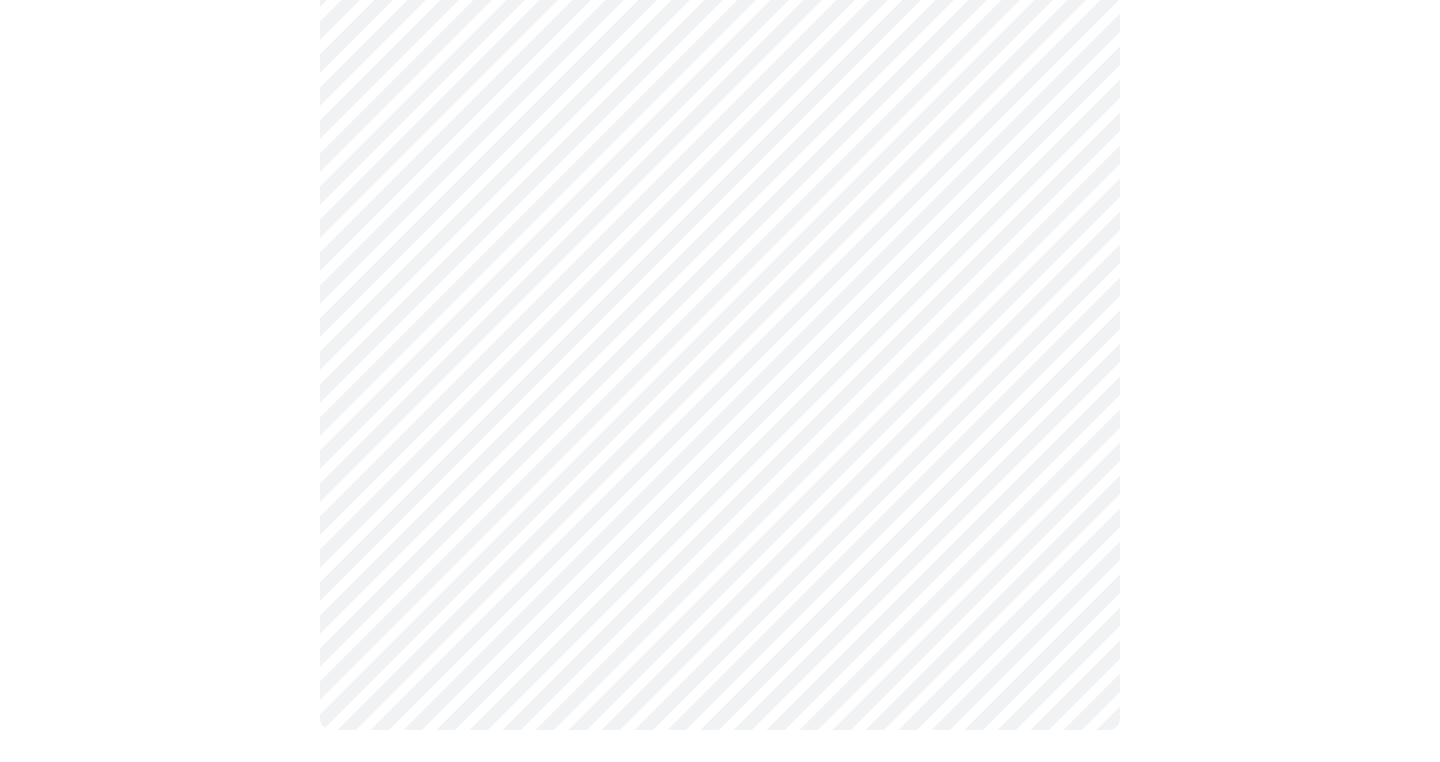 scroll, scrollTop: 0, scrollLeft: 0, axis: both 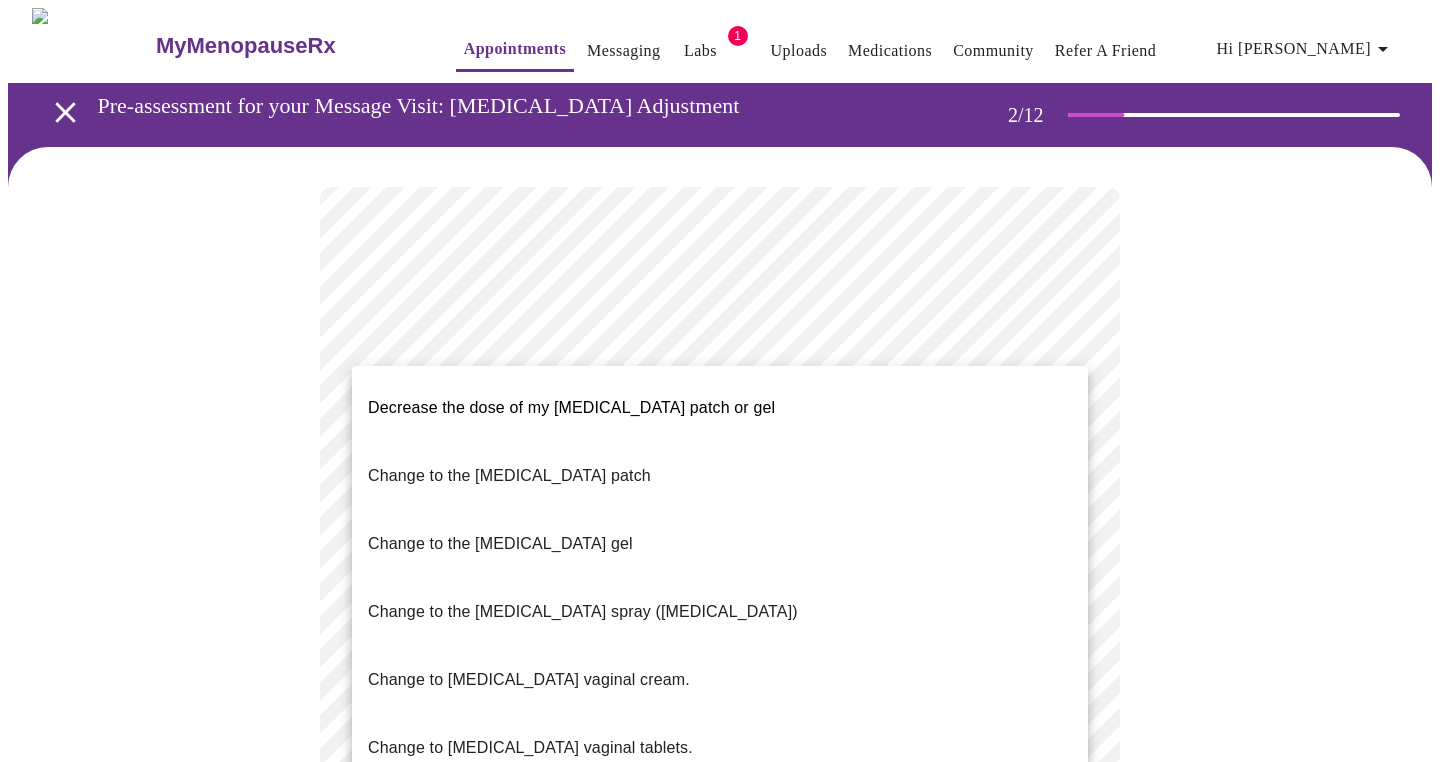 click on "MyMenopauseRx Appointments Messaging Labs 1 Uploads Medications Community Refer a Friend Hi [PERSON_NAME]   Pre-assessment for your Message Visit: [MEDICAL_DATA] Adjustment 2  /  12 Settings Billing Invoices Log out Decrease the dose of my [MEDICAL_DATA] patch or gel
Change to the [MEDICAL_DATA] patch
Change to the [MEDICAL_DATA] gel
Change to the [MEDICAL_DATA] spray ([MEDICAL_DATA])
Change to [MEDICAL_DATA] vaginal cream.
Change to [MEDICAL_DATA] vaginal tablets.
Decrease my [MEDICAL_DATA] from 200mg to 100mg" at bounding box center (720, 828) 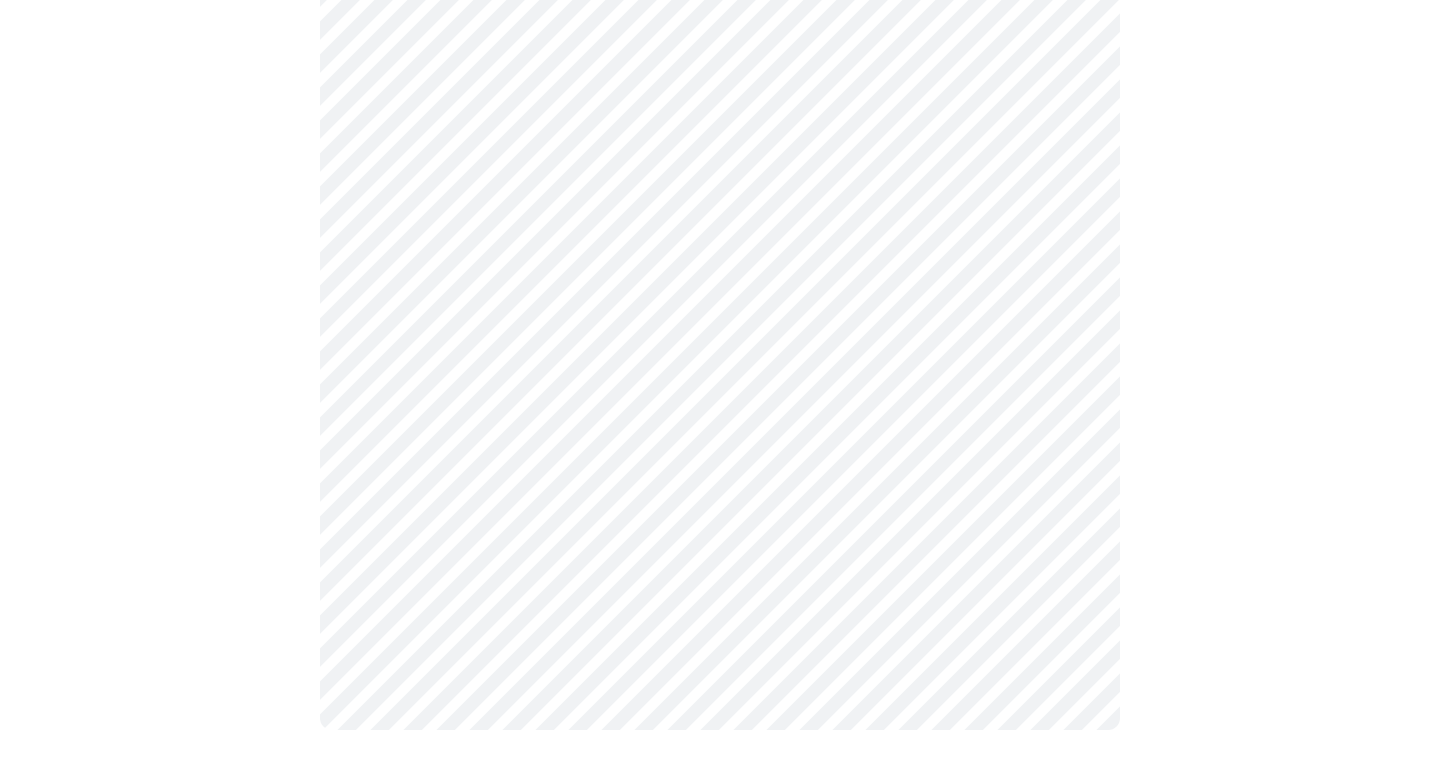 scroll, scrollTop: 0, scrollLeft: 0, axis: both 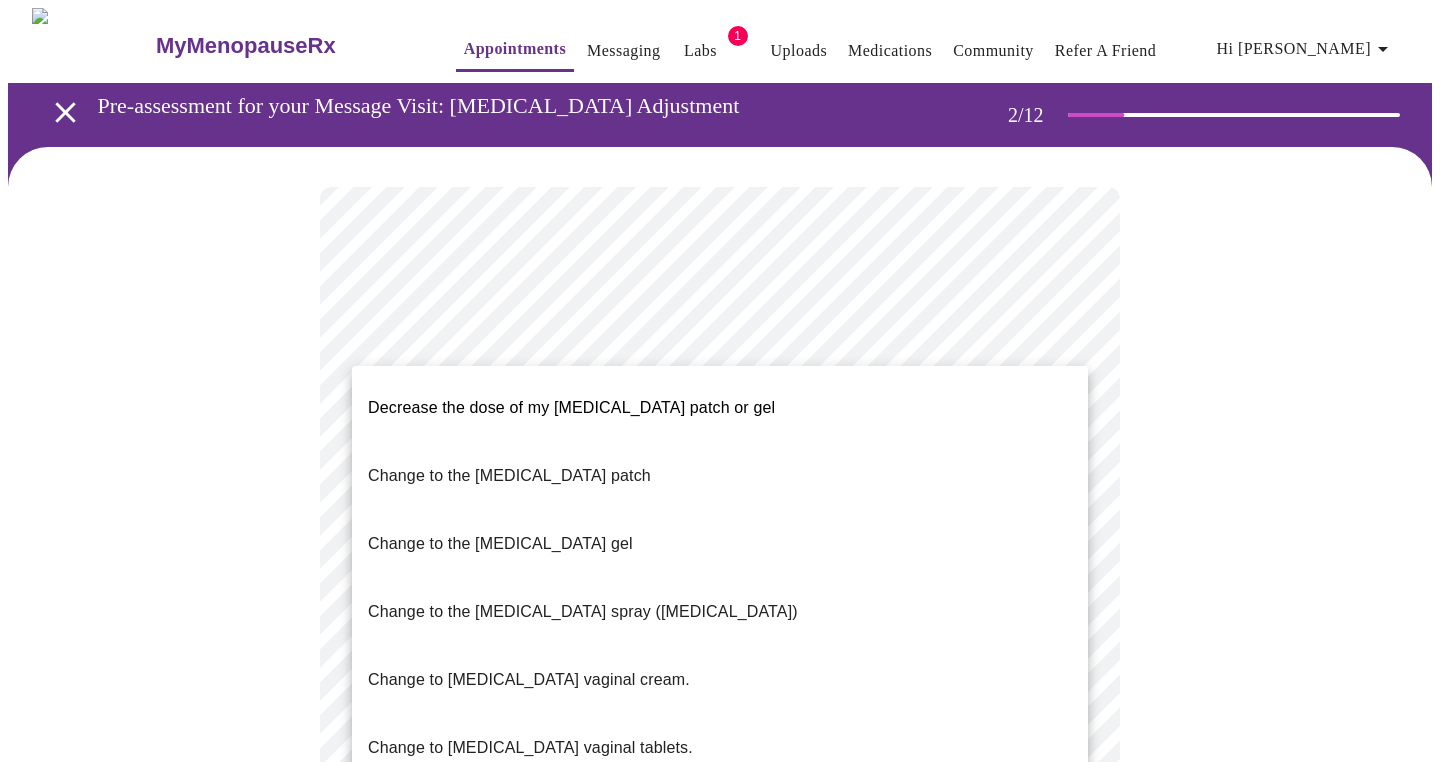 click on "MyMenopauseRx Appointments Messaging Labs 1 Uploads Medications Community Refer a Friend Hi [PERSON_NAME]   Pre-assessment for your Message Visit: [MEDICAL_DATA] Adjustment 2  /  12 Settings Billing Invoices Log out Decrease the dose of my [MEDICAL_DATA] patch or gel
Change to the [MEDICAL_DATA] patch
Change to the [MEDICAL_DATA] gel
Change to the [MEDICAL_DATA] spray ([MEDICAL_DATA])
Change to [MEDICAL_DATA] vaginal cream.
Change to [MEDICAL_DATA] vaginal tablets.
Decrease my [MEDICAL_DATA] from 200mg to 100mg" at bounding box center (720, 823) 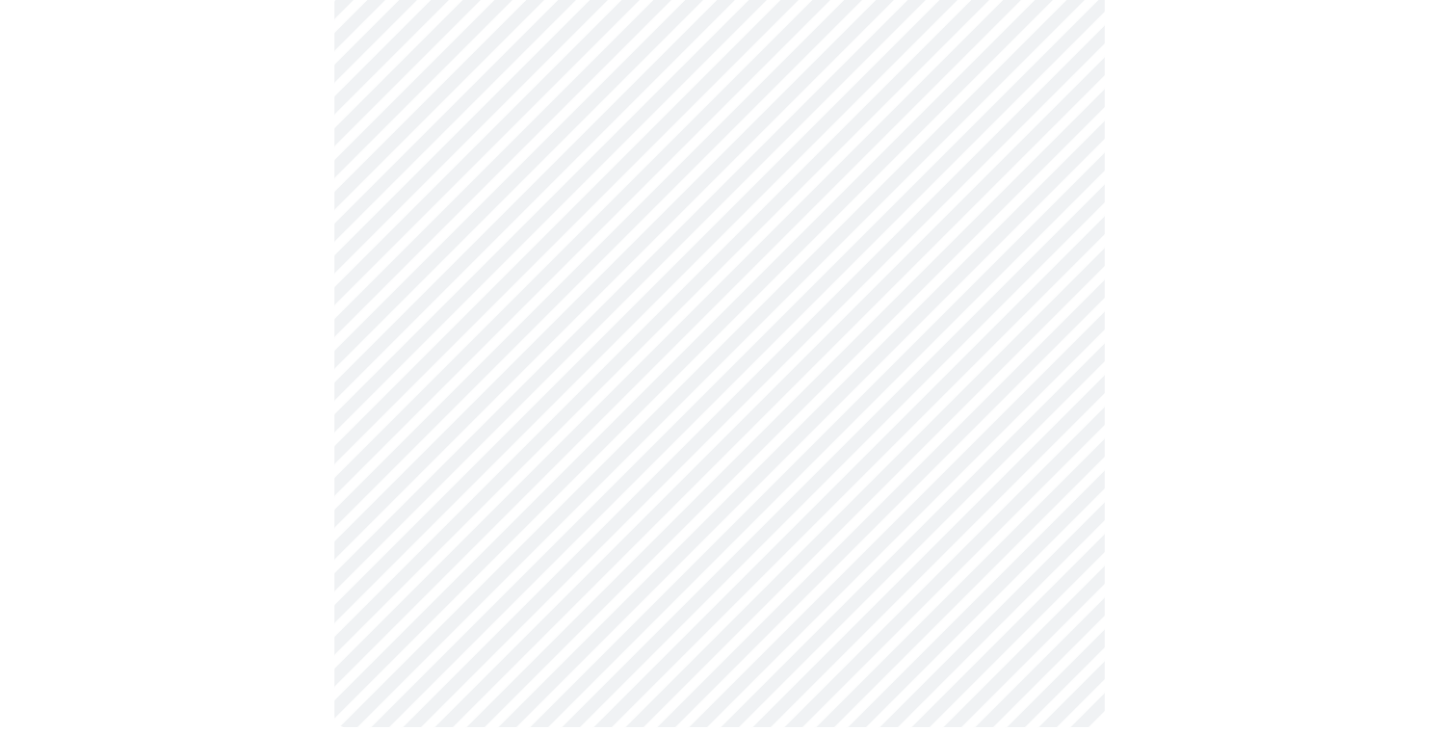 scroll, scrollTop: 716, scrollLeft: 0, axis: vertical 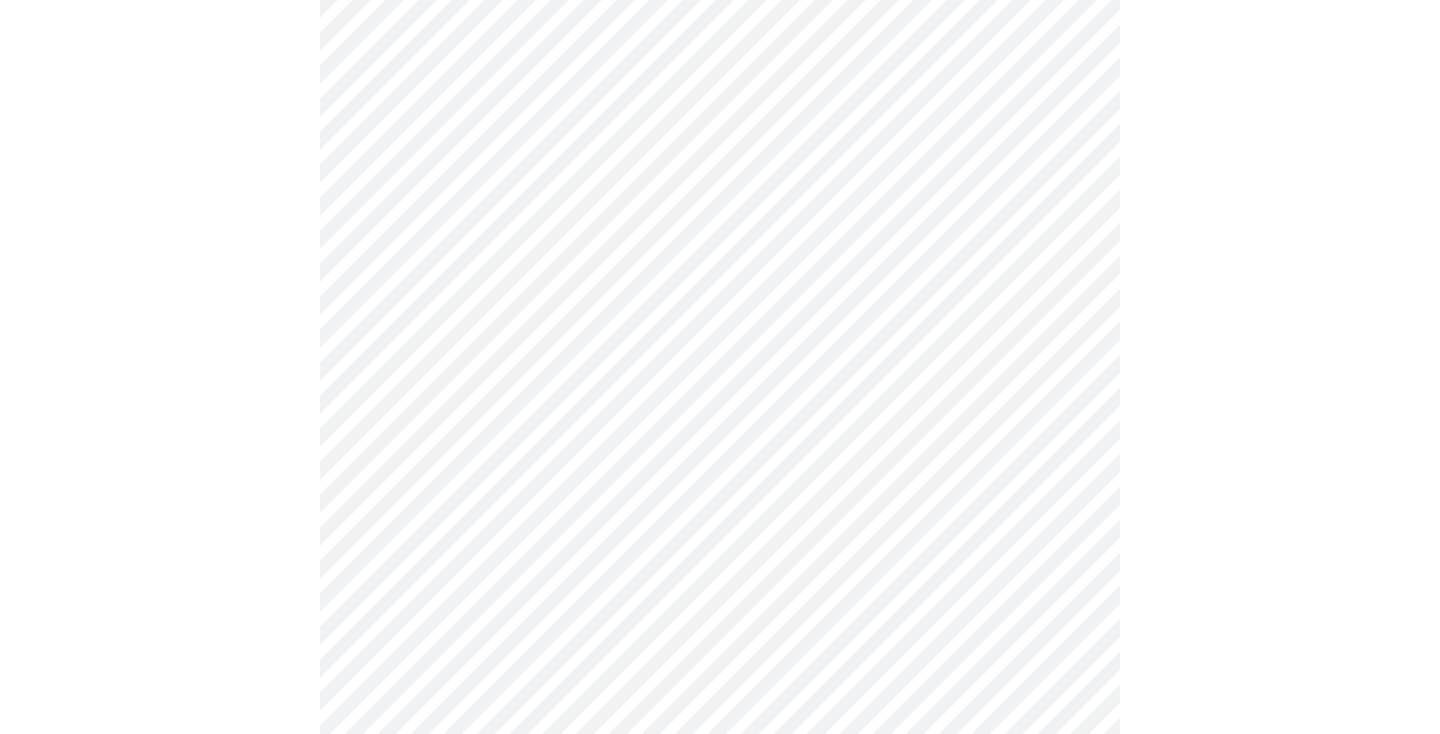 click on "MyMenopauseRx Appointments Messaging Labs 1 Uploads Medications Community Refer a Friend Hi [PERSON_NAME]   Pre-assessment for your Message Visit: [MEDICAL_DATA] Adjustment 2  /  12 Settings Billing Invoices Log out" at bounding box center [720, 42] 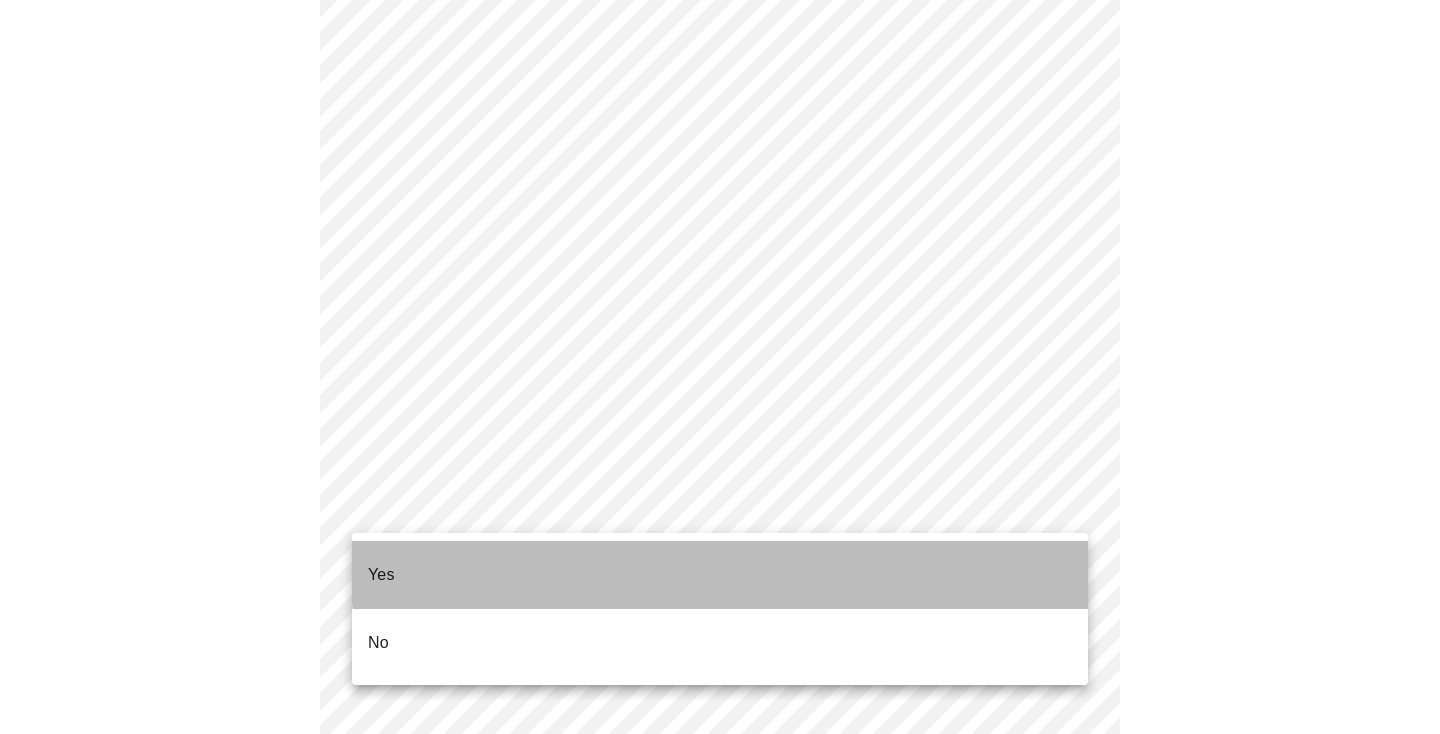 click on "Yes" at bounding box center [720, 575] 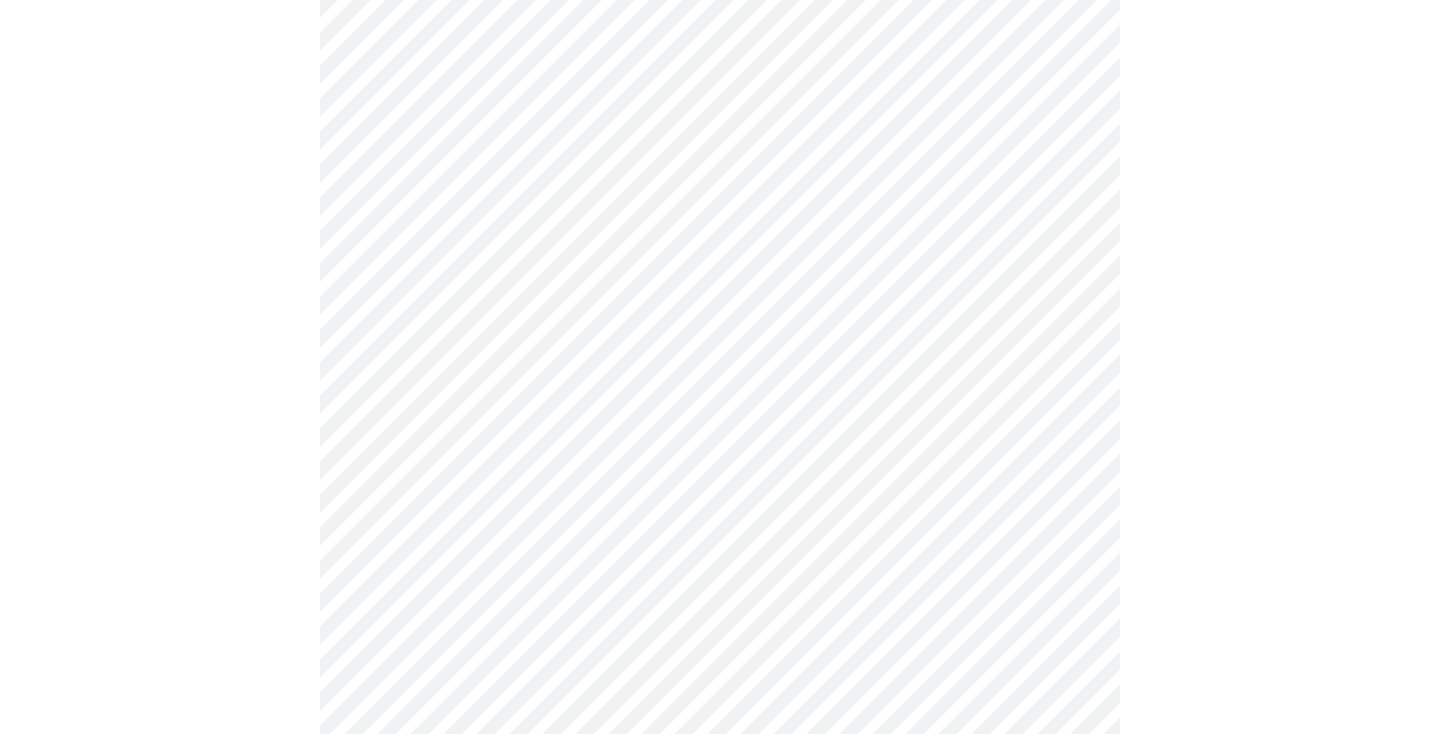 scroll, scrollTop: 0, scrollLeft: 0, axis: both 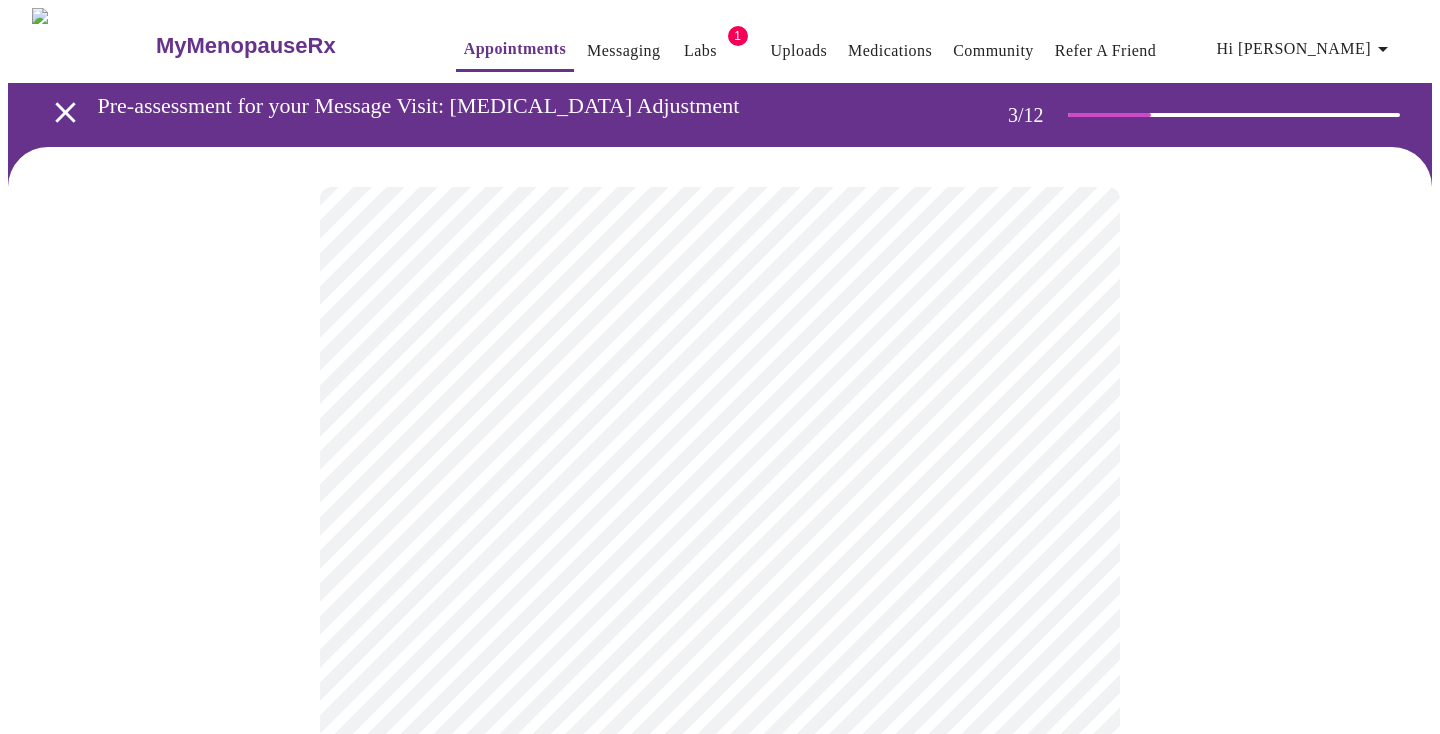 click on "MyMenopauseRx Appointments Messaging Labs 1 Uploads Medications Community Refer a Friend Hi [PERSON_NAME]   Pre-assessment for your Message Visit: [MEDICAL_DATA] Adjustment 3  /  12 Settings Billing Invoices Log out" at bounding box center (720, 1354) 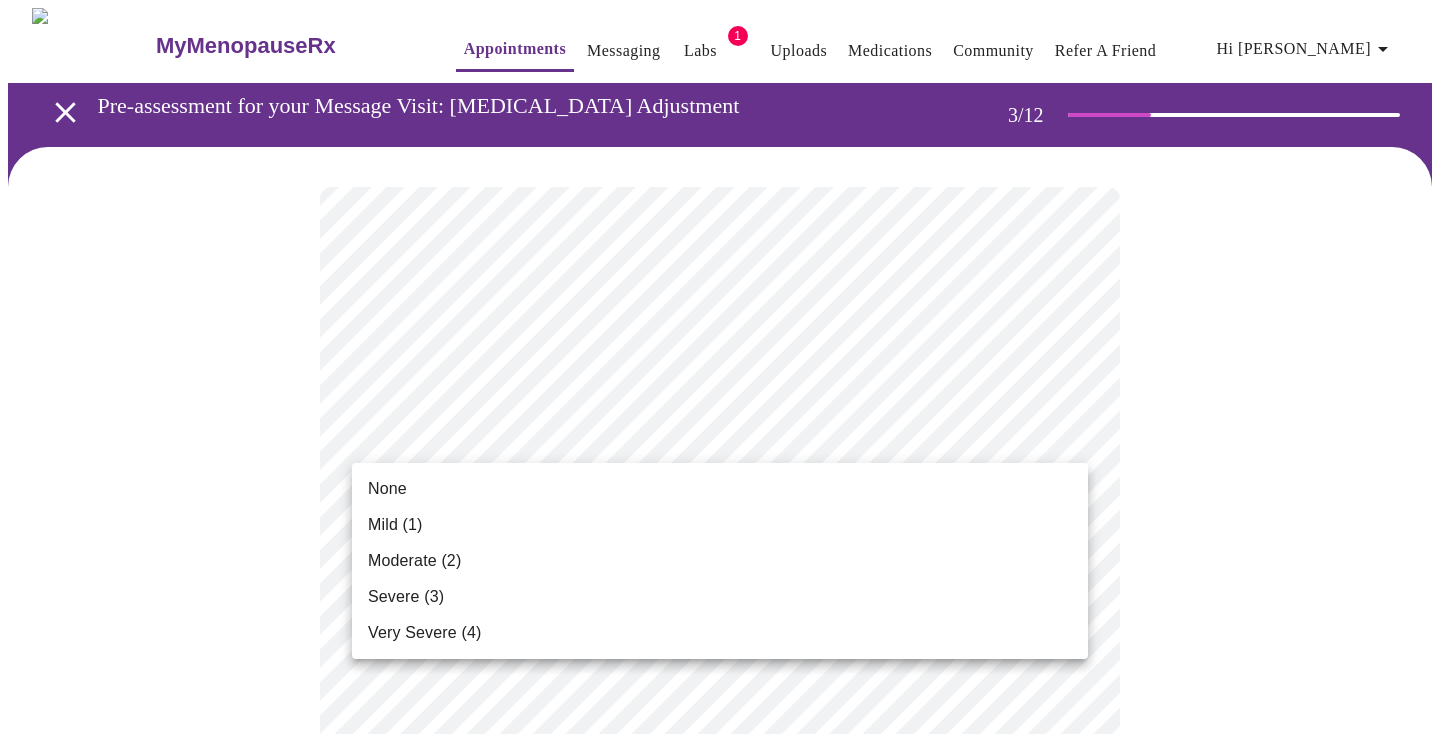 click on "Mild (1)" at bounding box center [720, 525] 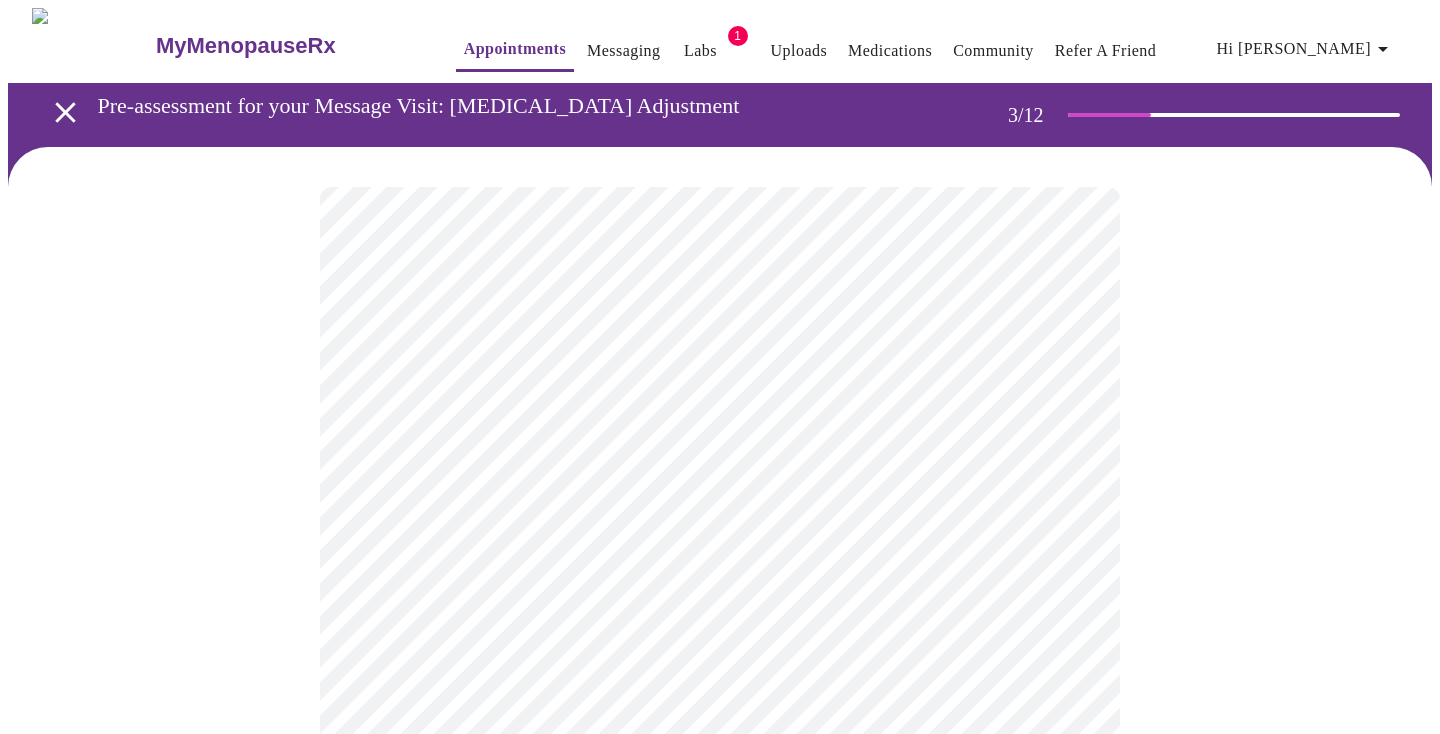 click on "MyMenopauseRx Appointments Messaging Labs 1 Uploads Medications Community Refer a Friend Hi [PERSON_NAME]   Pre-assessment for your Message Visit: [MEDICAL_DATA] Adjustment 3  /  12 Settings Billing Invoices Log out" at bounding box center [720, 1319] 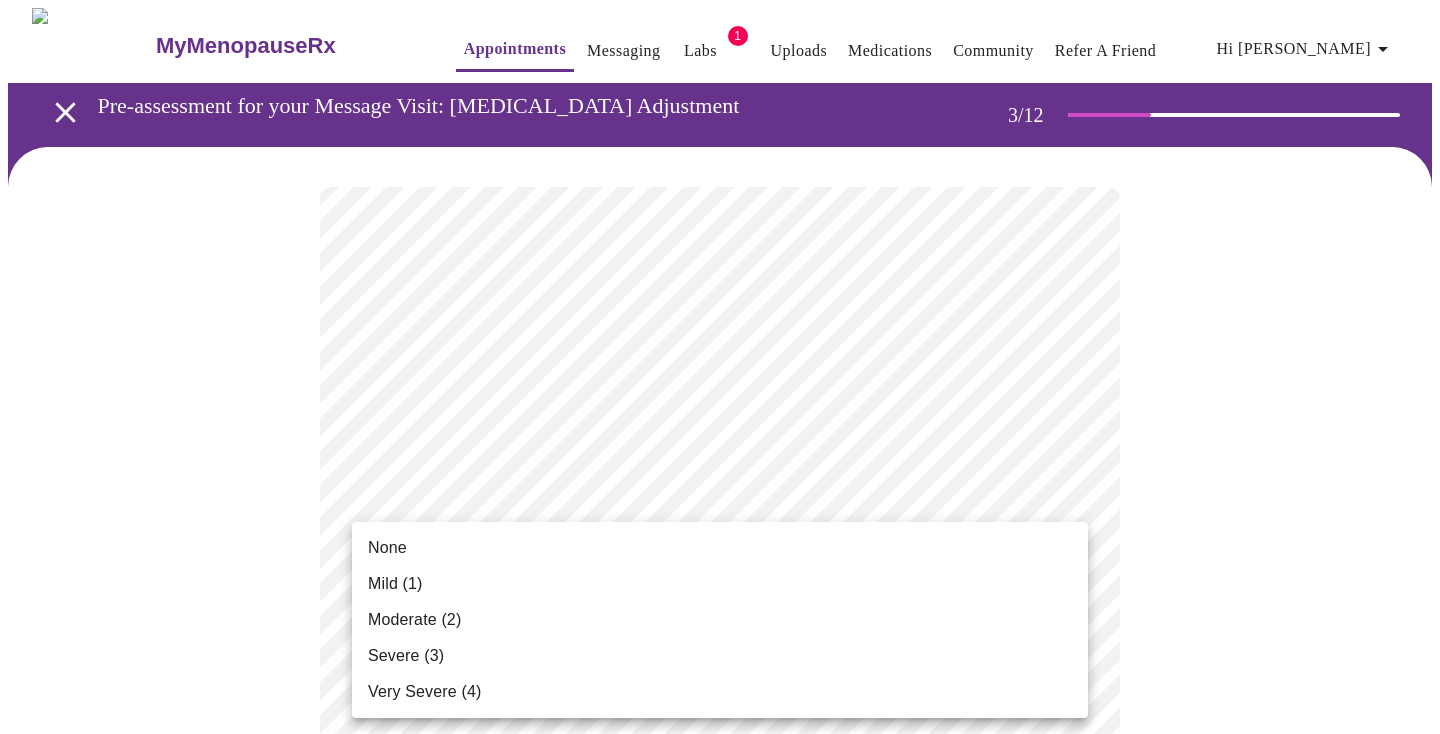click on "None" at bounding box center [720, 548] 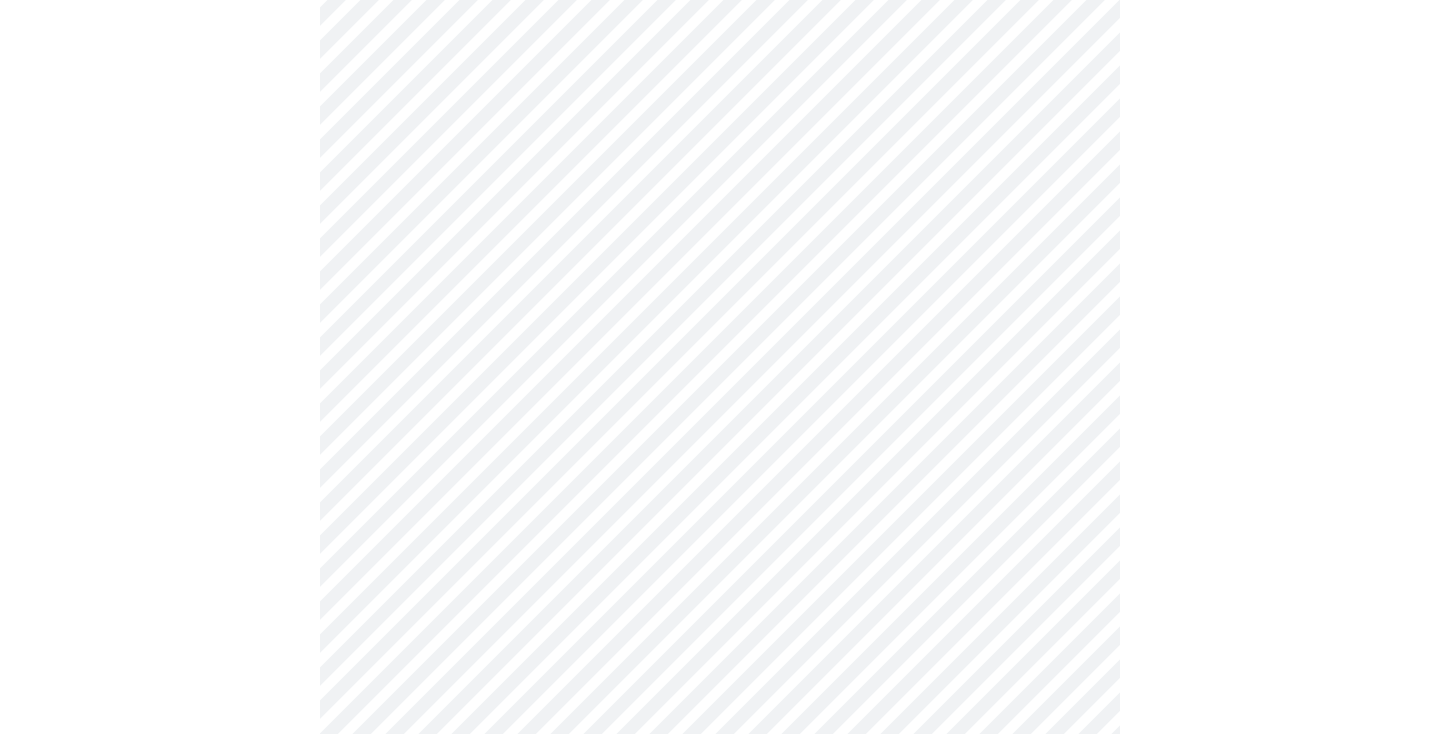 scroll, scrollTop: 214, scrollLeft: 0, axis: vertical 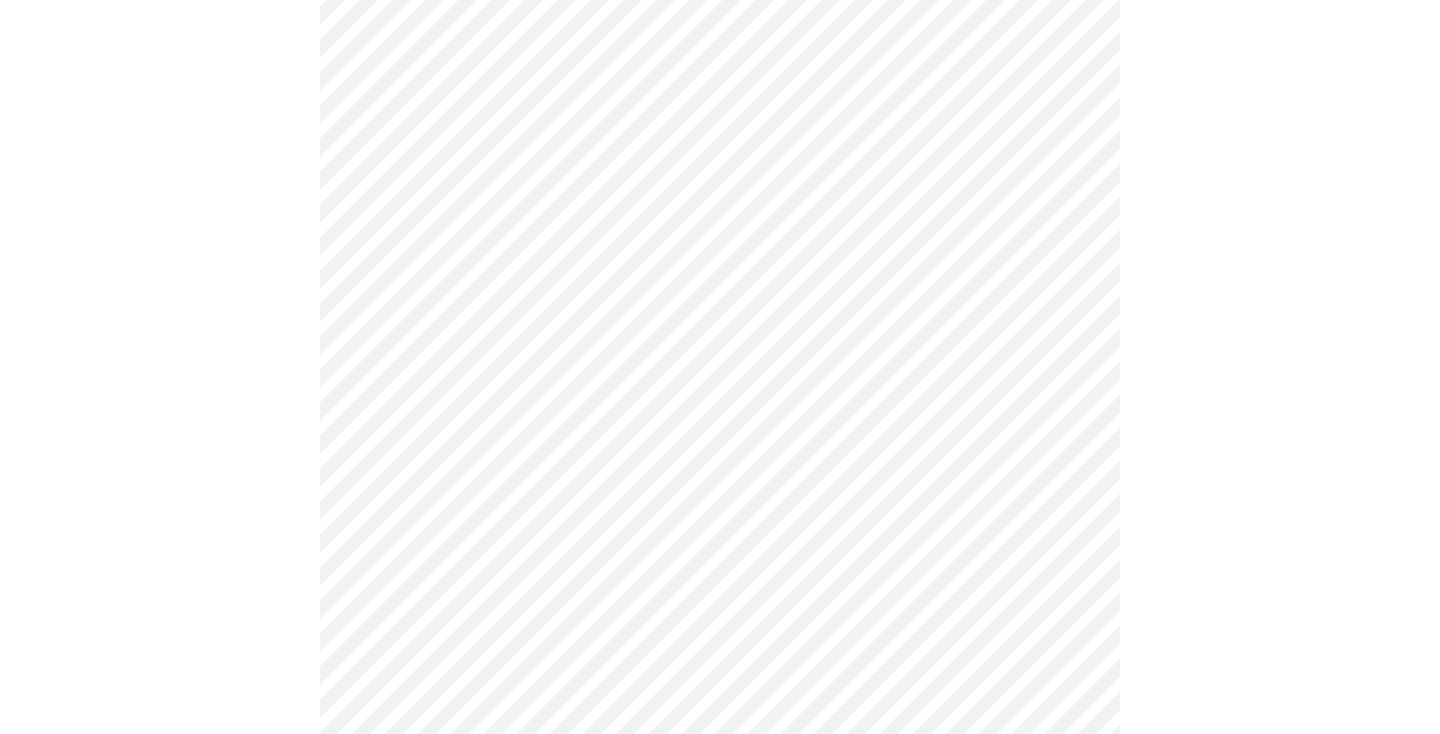 click on "MyMenopauseRx Appointments Messaging Labs 1 Uploads Medications Community Refer a Friend Hi [PERSON_NAME]   Pre-assessment for your Message Visit: [MEDICAL_DATA] Adjustment 3  /  12 Settings Billing Invoices Log out" at bounding box center (720, 1091) 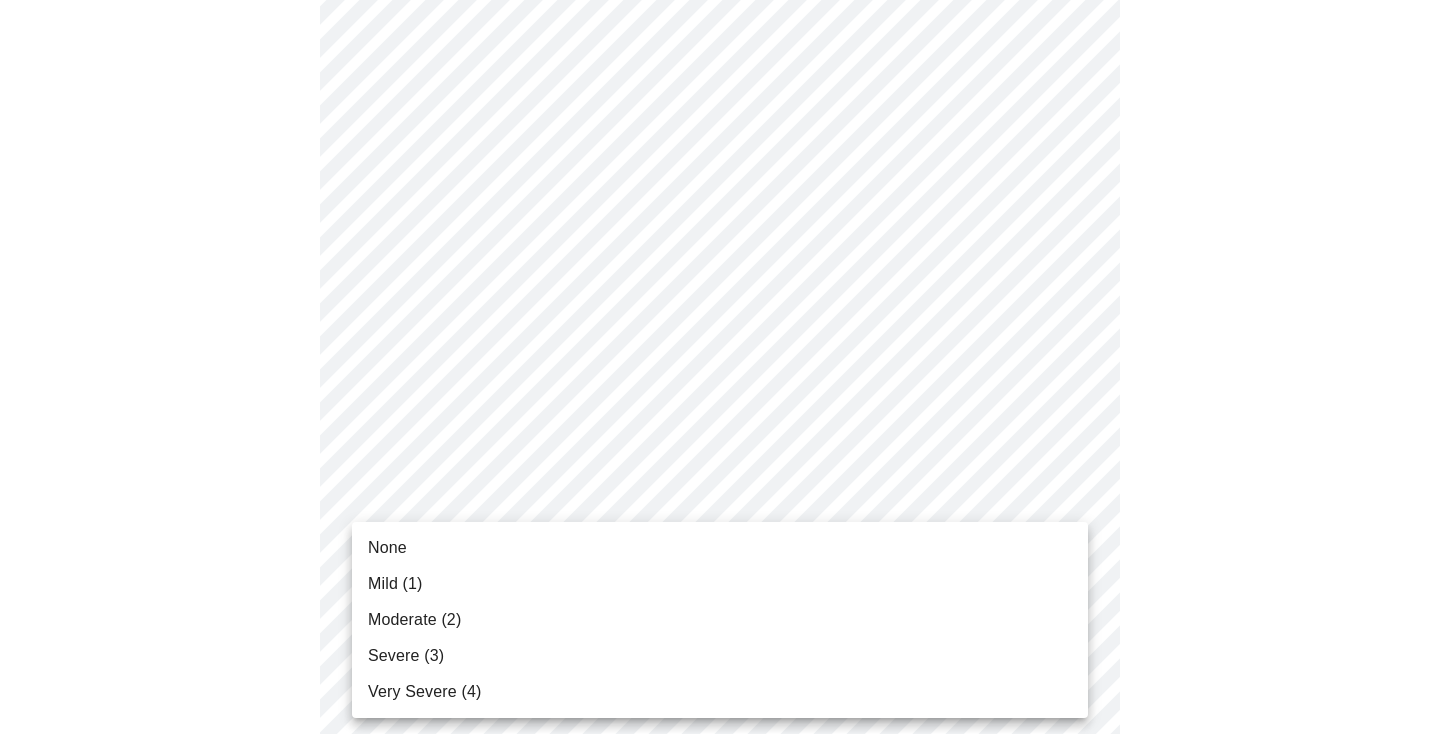 click on "Mild (1)" at bounding box center [720, 584] 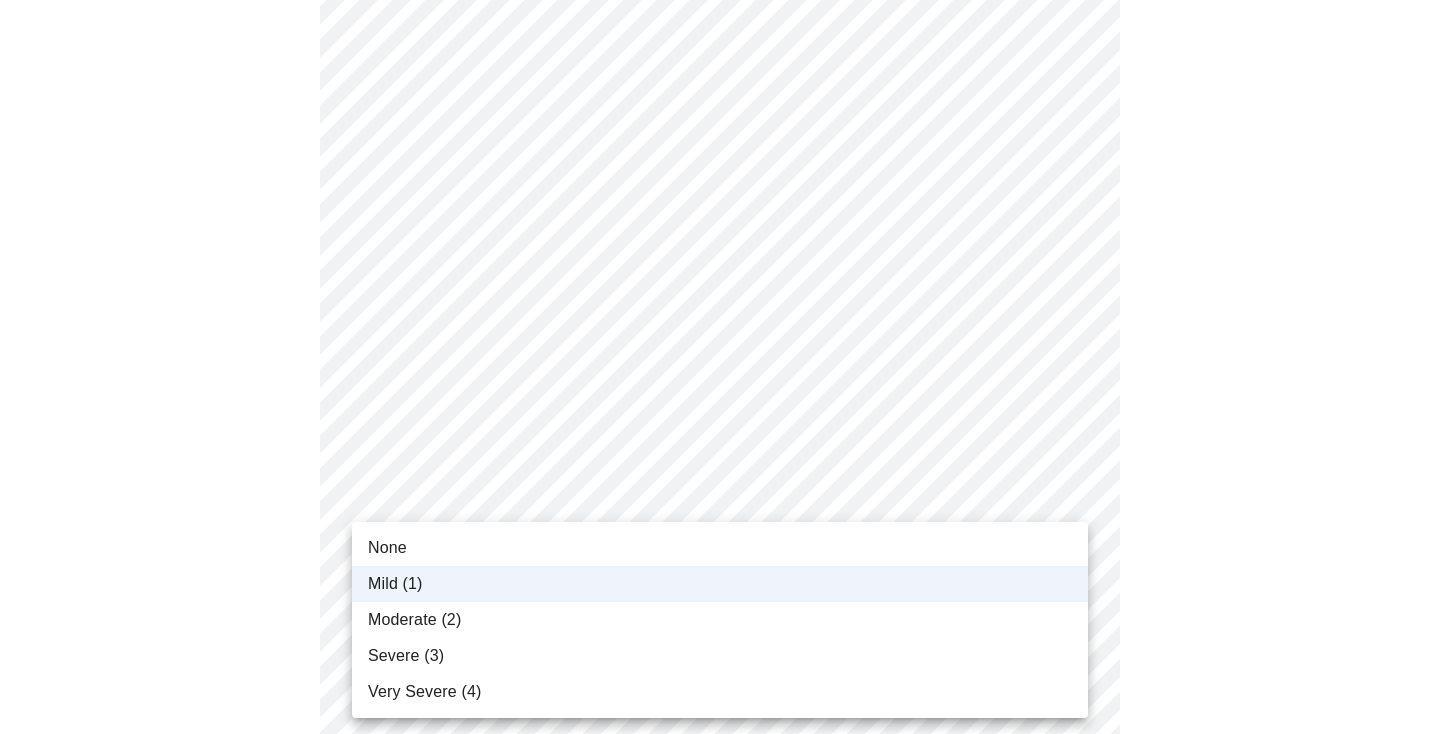 click on "MyMenopauseRx Appointments Messaging Labs 1 Uploads Medications Community Refer a Friend Hi [PERSON_NAME]   Pre-assessment for your Message Visit: [MEDICAL_DATA] Adjustment 3  /  12 Settings Billing Invoices Log out None Mild (1) Moderate (2) Severe (3) Very Severe (4)" at bounding box center (720, 1078) 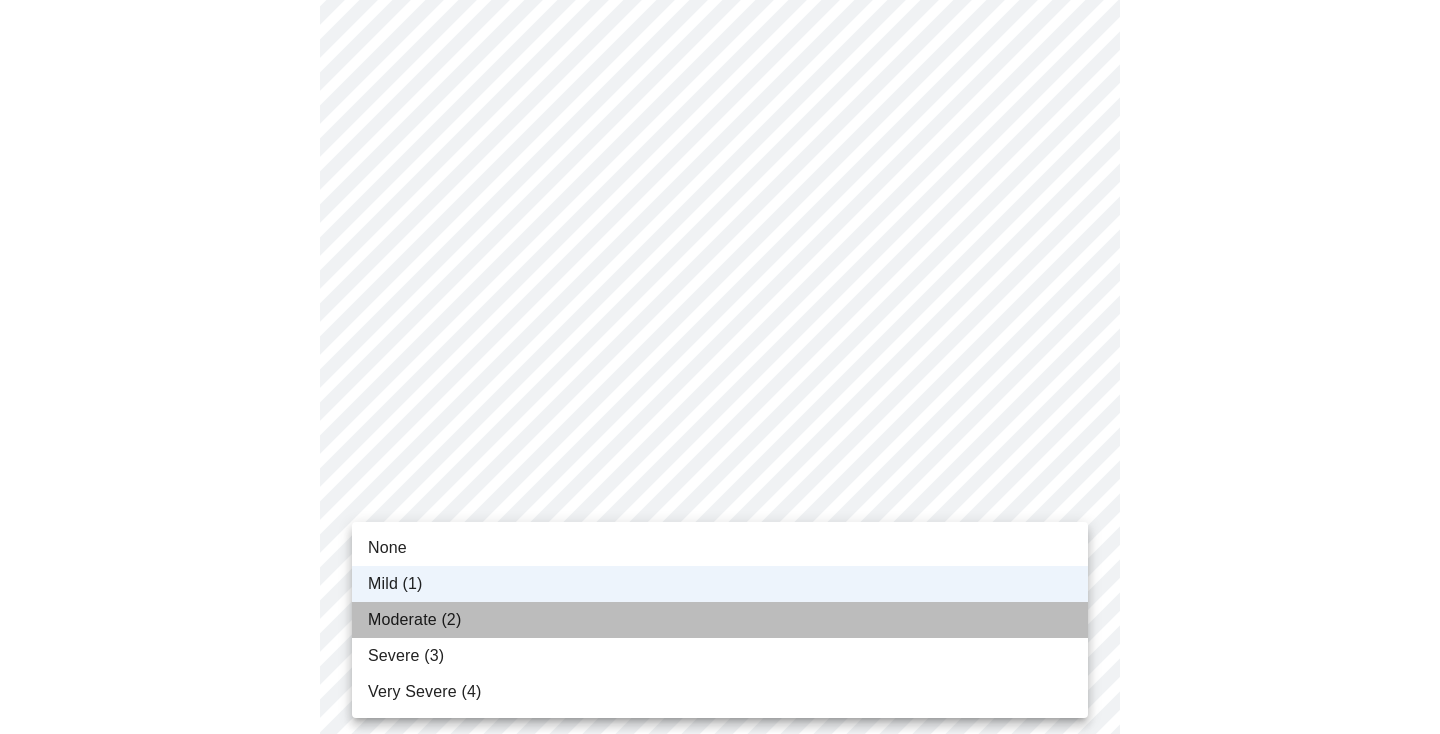 click on "Moderate (2)" at bounding box center [720, 620] 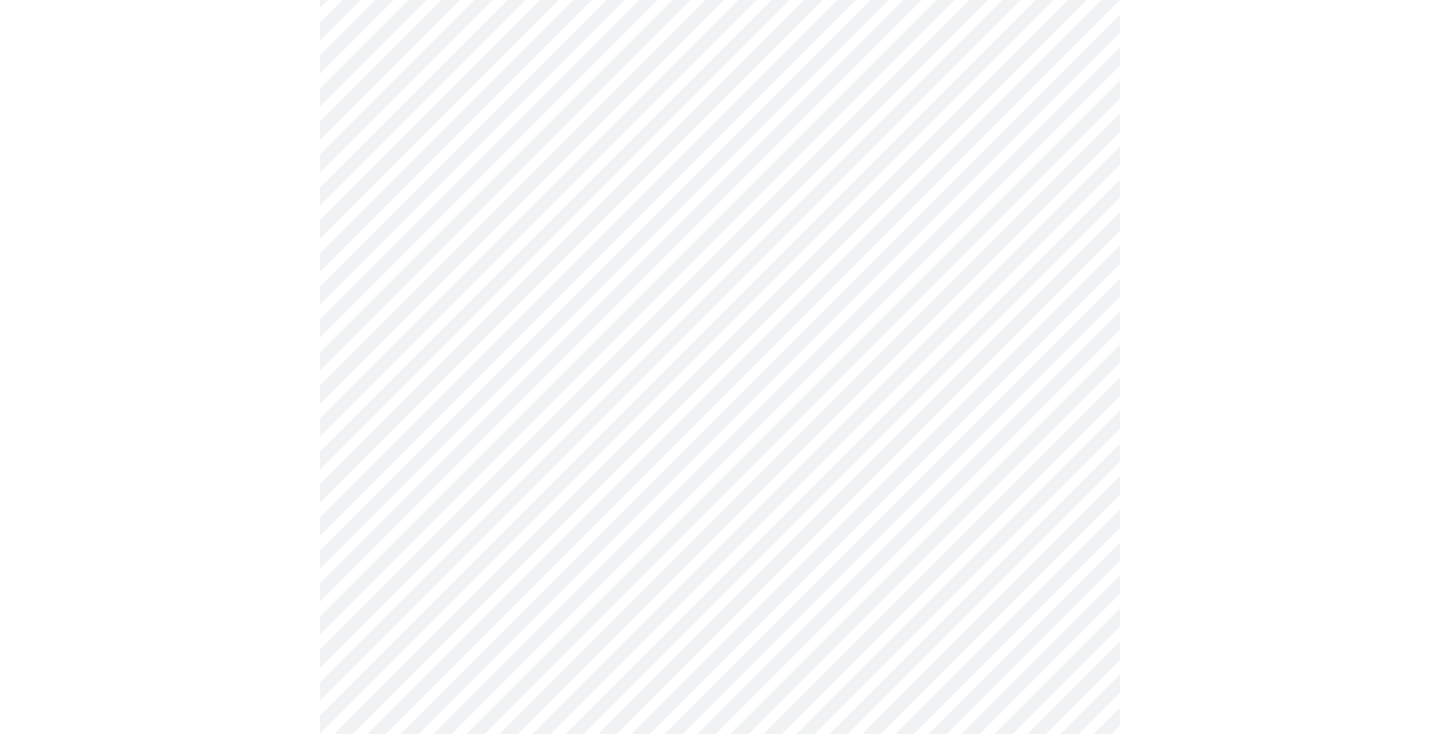 scroll, scrollTop: 310, scrollLeft: 0, axis: vertical 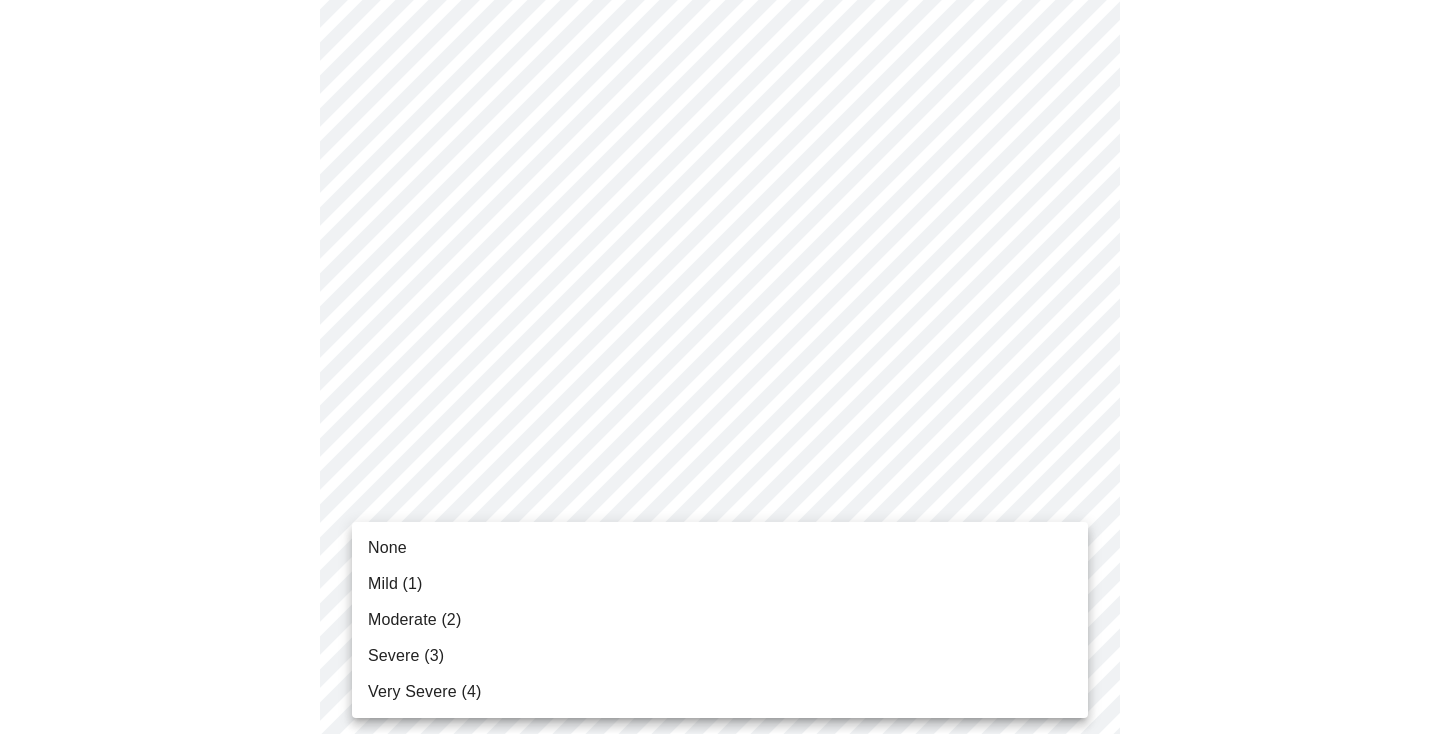 click on "MyMenopauseRx Appointments Messaging Labs 1 Uploads Medications Community Refer a Friend Hi [PERSON_NAME]   Pre-assessment for your Message Visit: [MEDICAL_DATA] Adjustment 3  /  12 Settings Billing Invoices Log out None Mild (1) Moderate (2) Severe (3) Very Severe (4)" at bounding box center (720, 982) 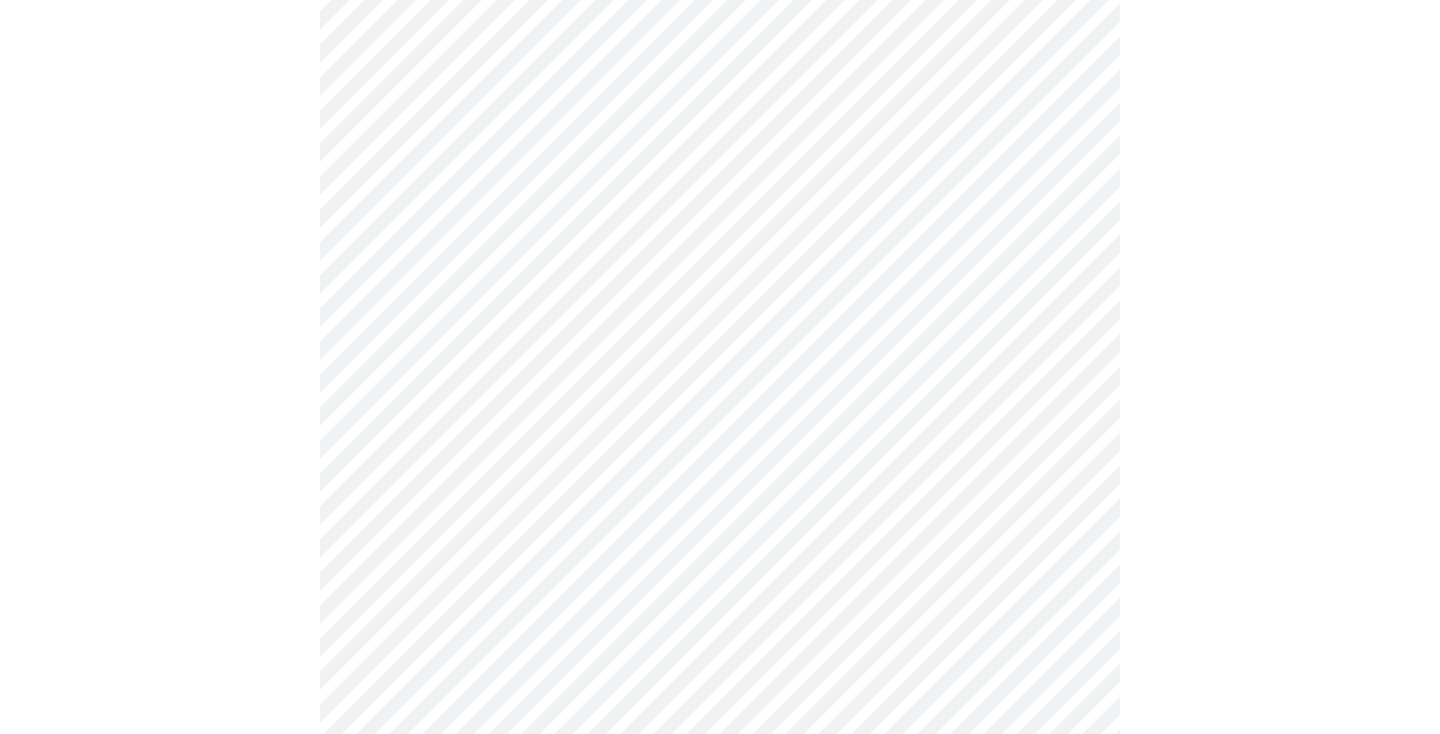 scroll, scrollTop: 533, scrollLeft: 0, axis: vertical 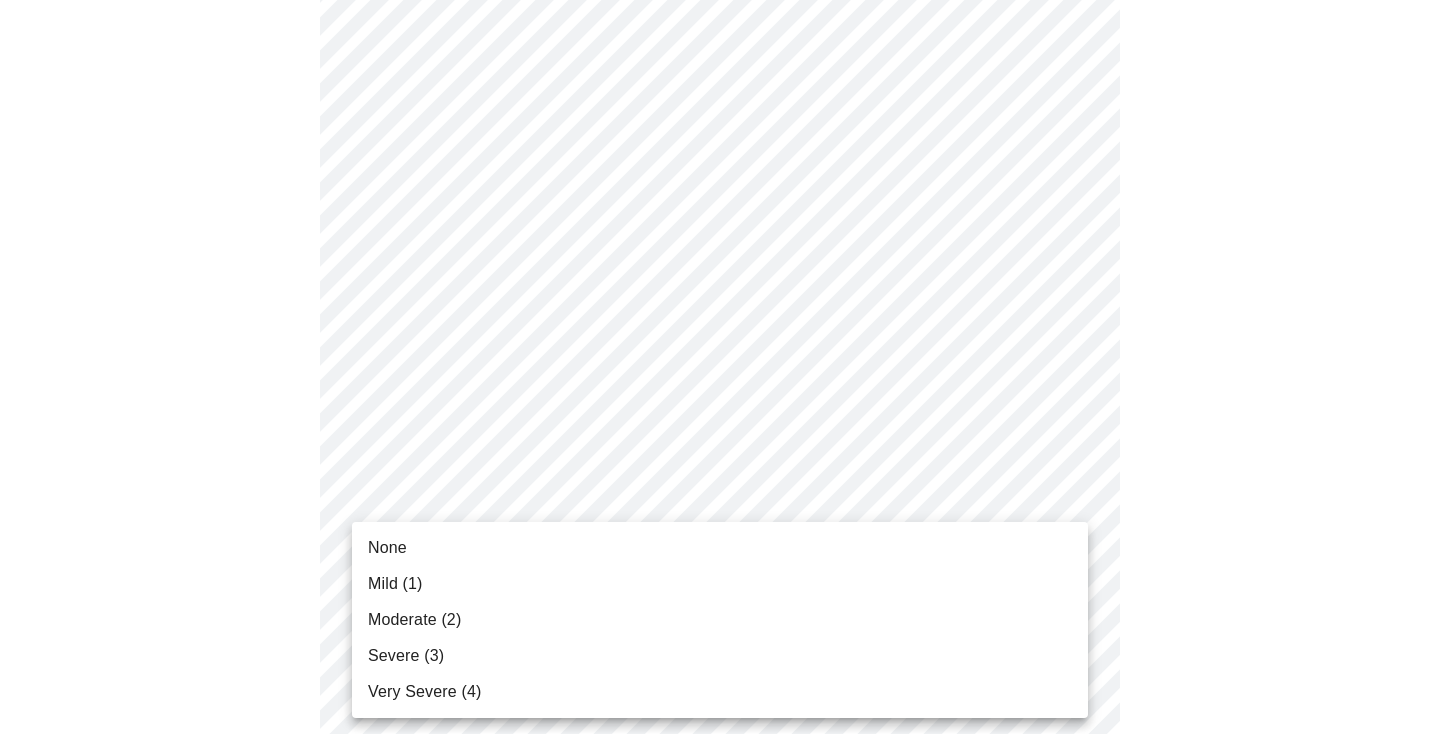 click on "MyMenopauseRx Appointments Messaging Labs 1 Uploads Medications Community Refer a Friend Hi [PERSON_NAME]   Pre-assessment for your Message Visit: [MEDICAL_DATA] Adjustment 3  /  12 Settings Billing Invoices Log out None Mild (1) Moderate (2) Severe (3) Very Severe (4)" at bounding box center (720, 745) 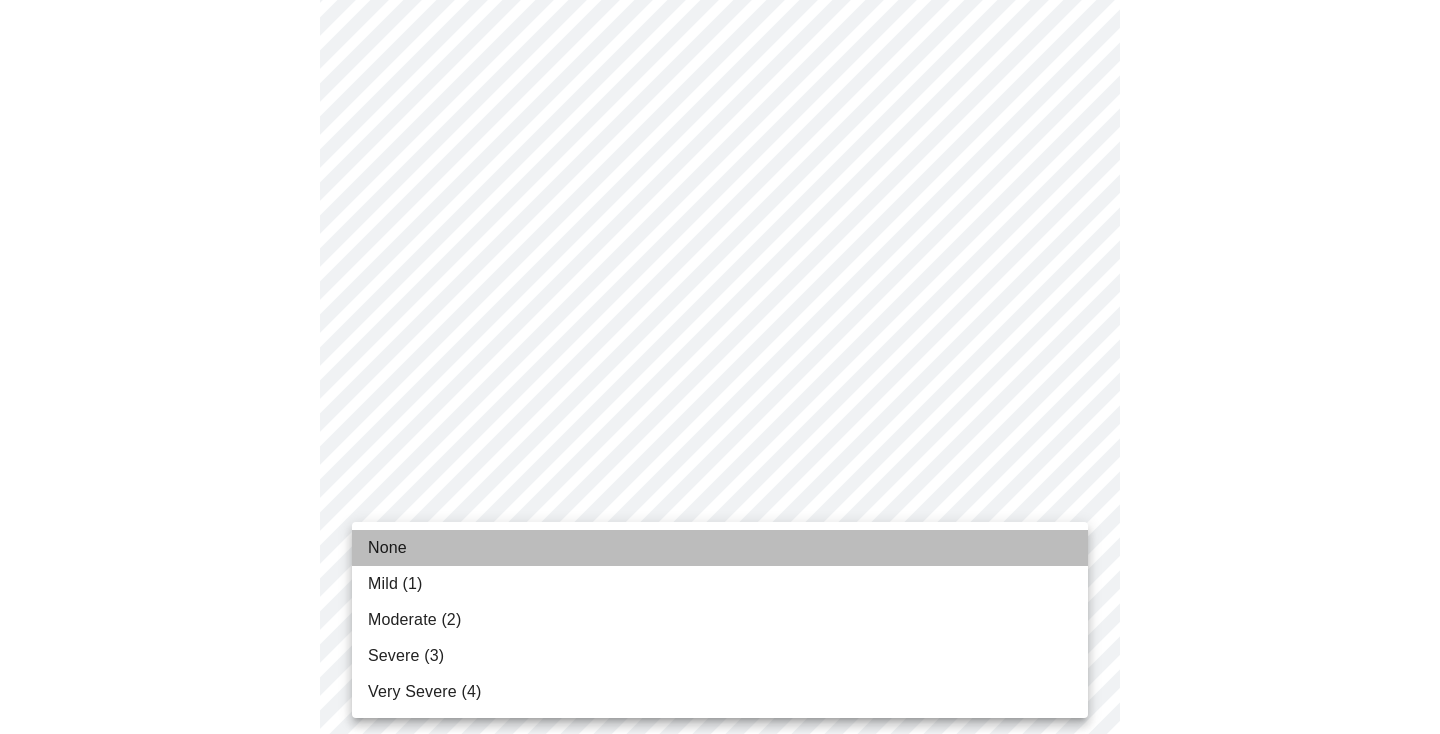 click on "None" at bounding box center [720, 548] 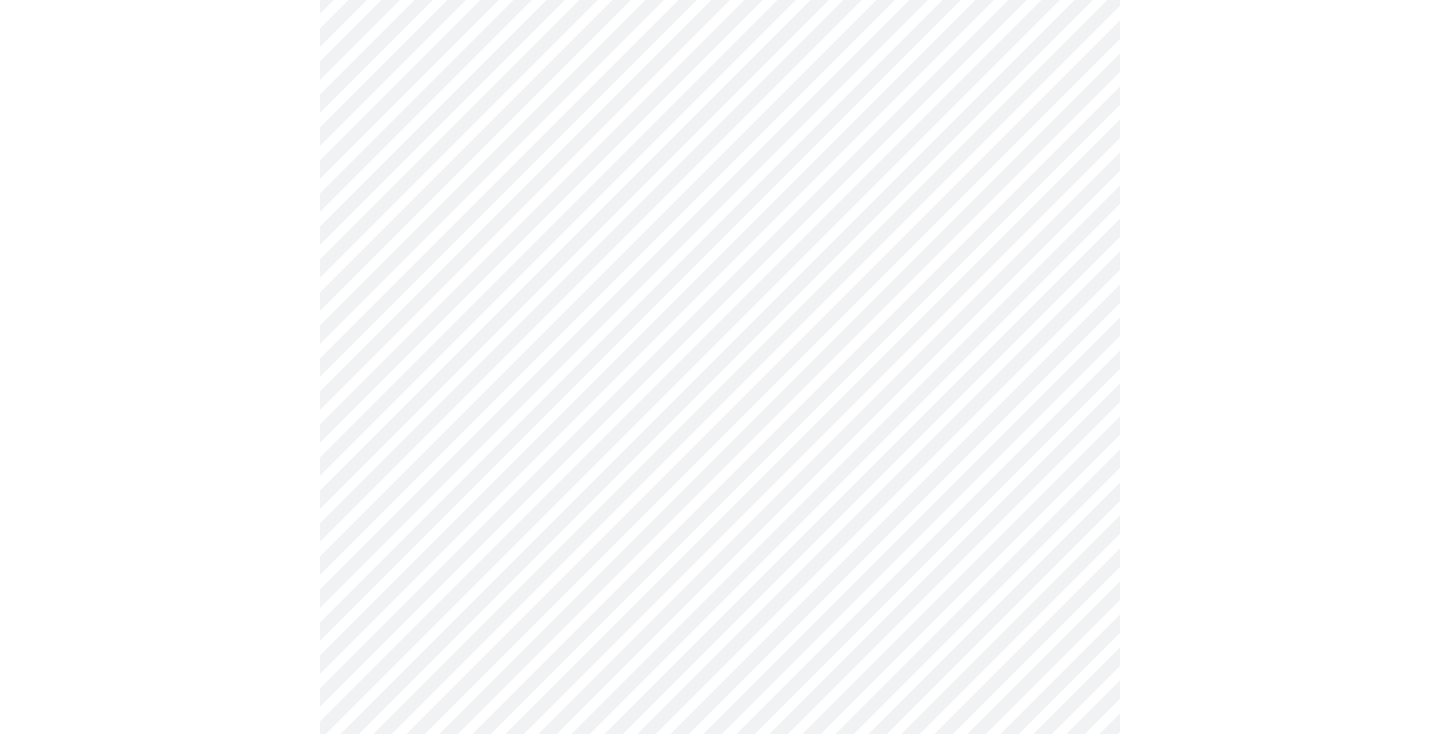scroll, scrollTop: 627, scrollLeft: 0, axis: vertical 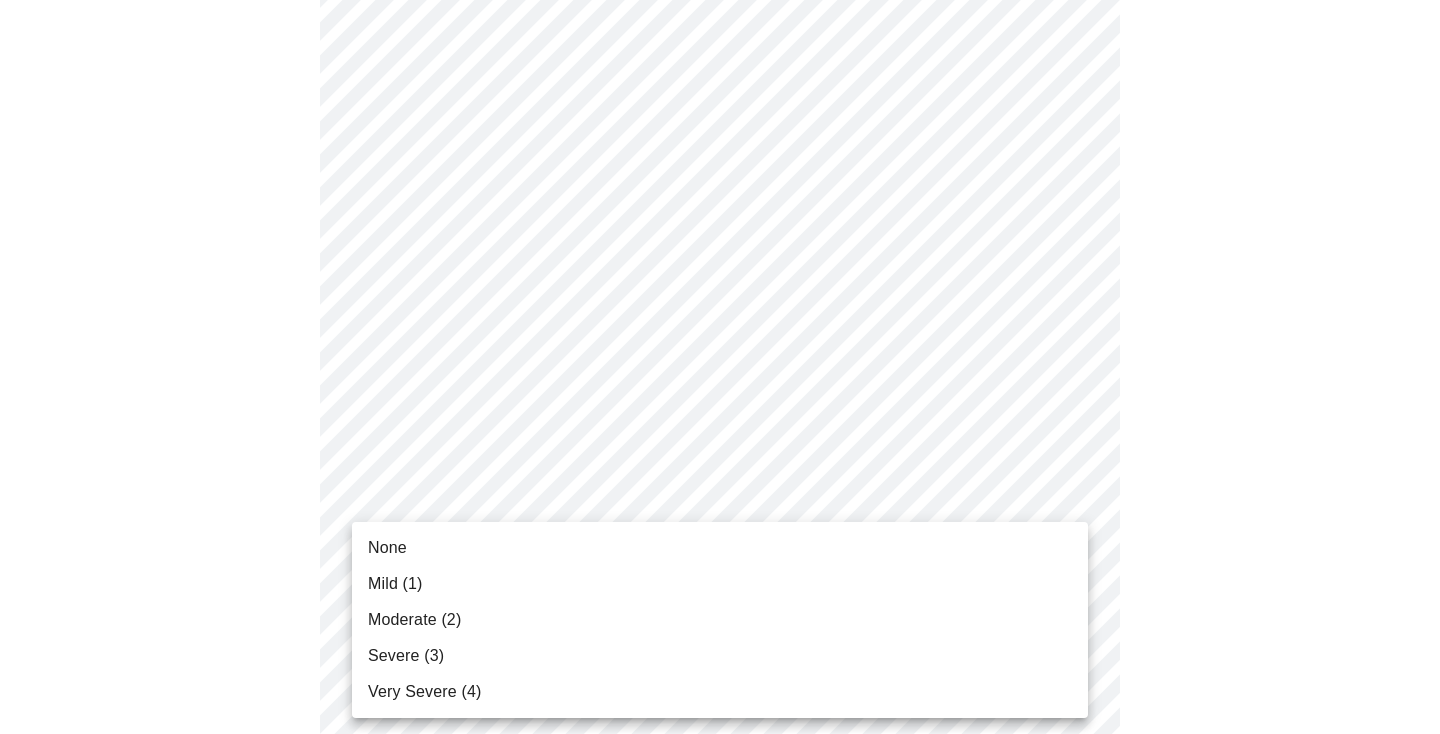click on "MyMenopauseRx Appointments Messaging Labs 1 Uploads Medications Community Refer a Friend Hi [PERSON_NAME]   Pre-assessment for your Message Visit: [MEDICAL_DATA] Adjustment 3  /  12 Settings Billing Invoices Log out None Mild (1) Moderate (2) Severe (3) Very Severe (4)" at bounding box center [720, 638] 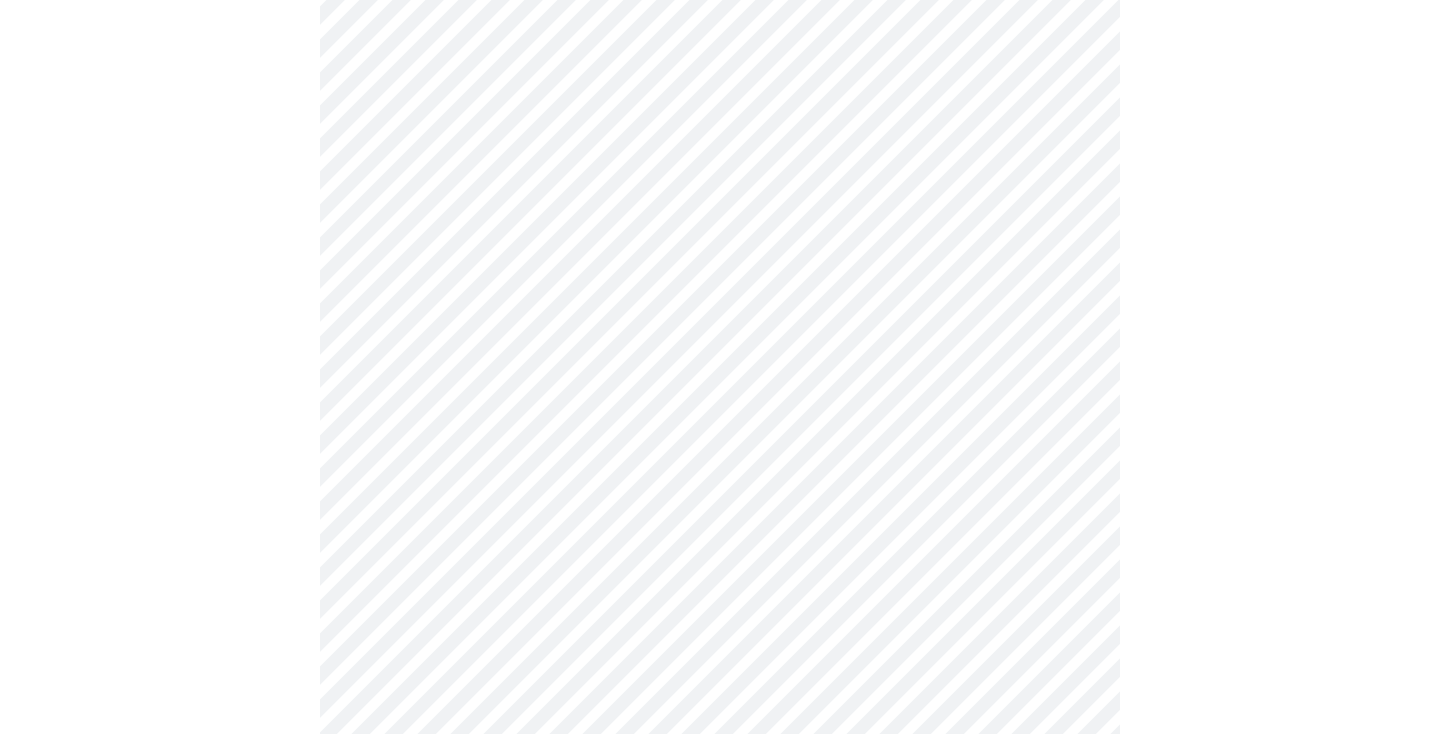 scroll, scrollTop: 810, scrollLeft: 0, axis: vertical 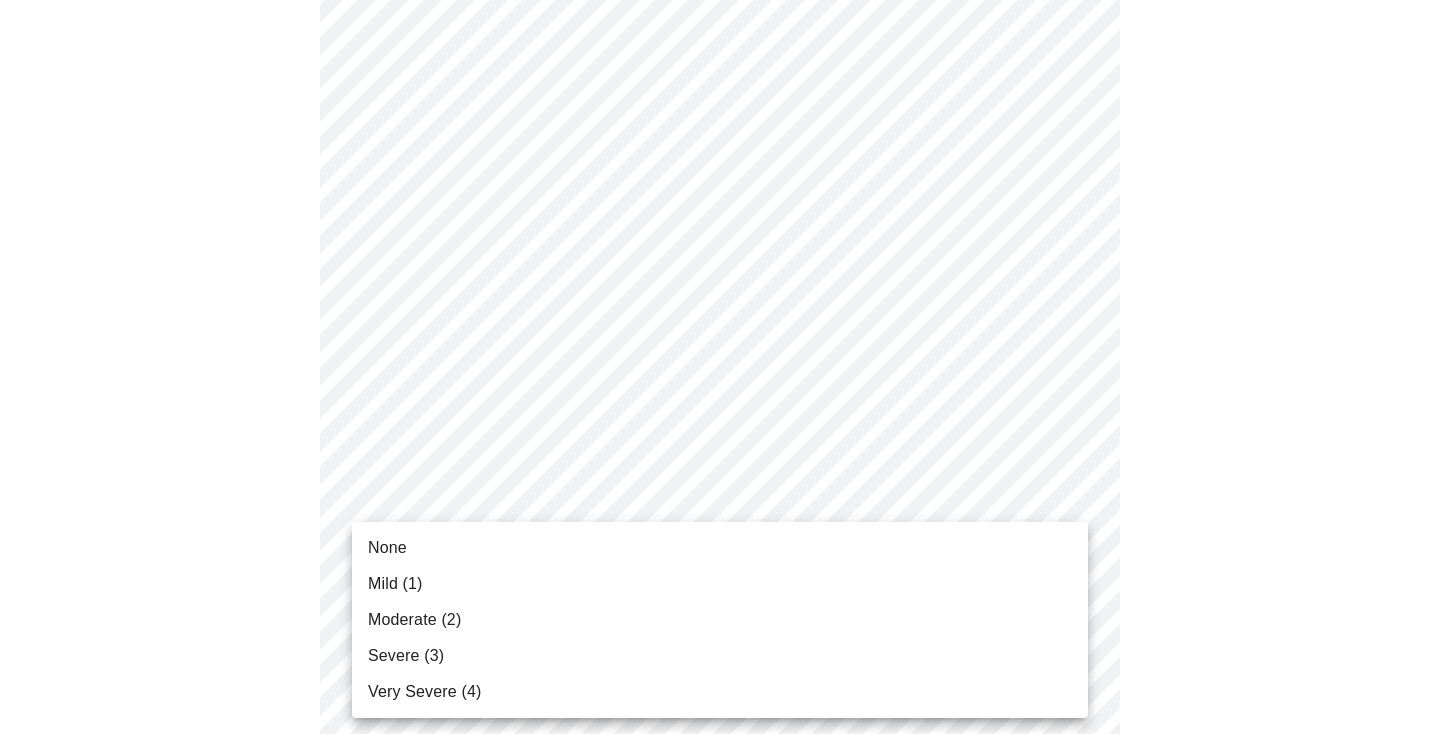 click on "MyMenopauseRx Appointments Messaging Labs 1 Uploads Medications Community Refer a Friend Hi [PERSON_NAME]   Pre-assessment for your Message Visit: [MEDICAL_DATA] Adjustment 3  /  12 Settings Billing Invoices Log out None Mild (1) Moderate (2) Severe (3) Very Severe (4)" at bounding box center [720, 441] 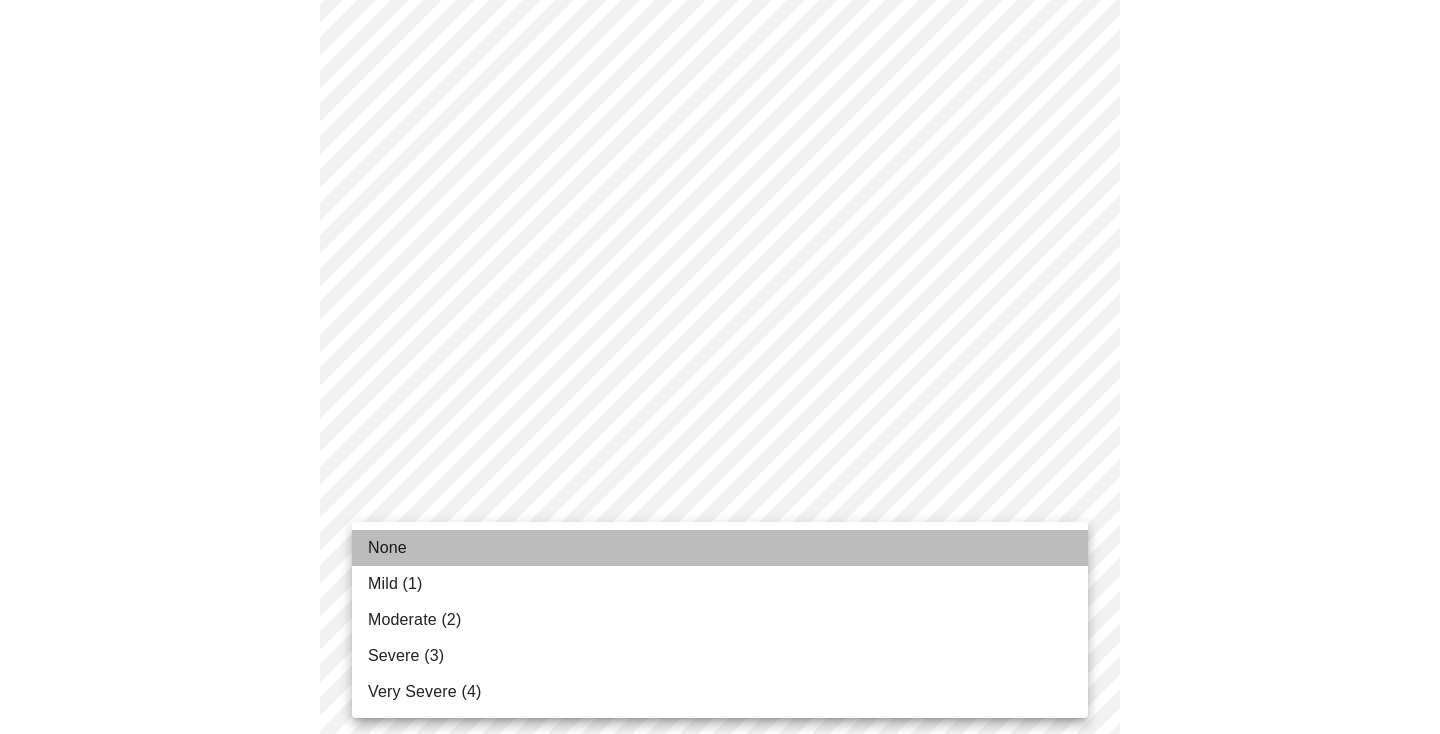 click on "None" at bounding box center [720, 548] 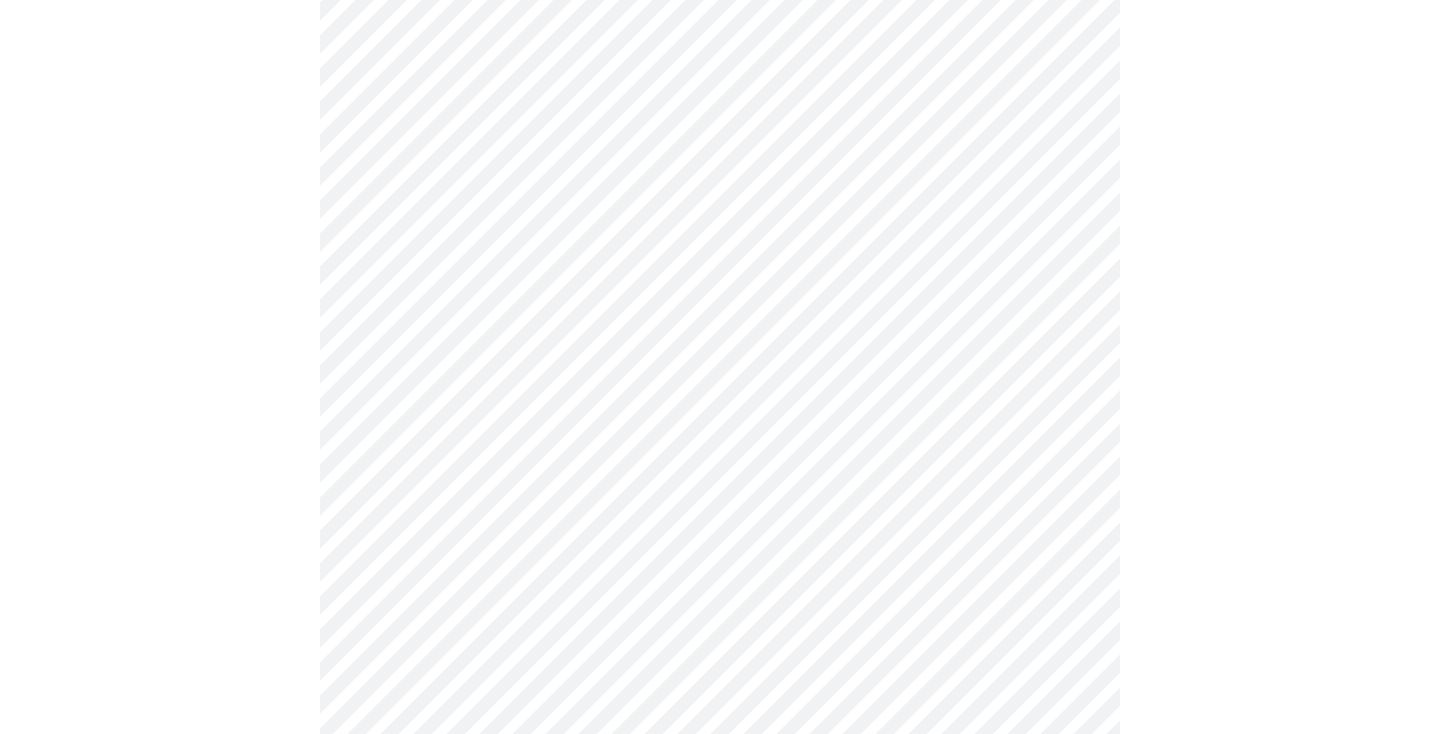 scroll, scrollTop: 963, scrollLeft: 0, axis: vertical 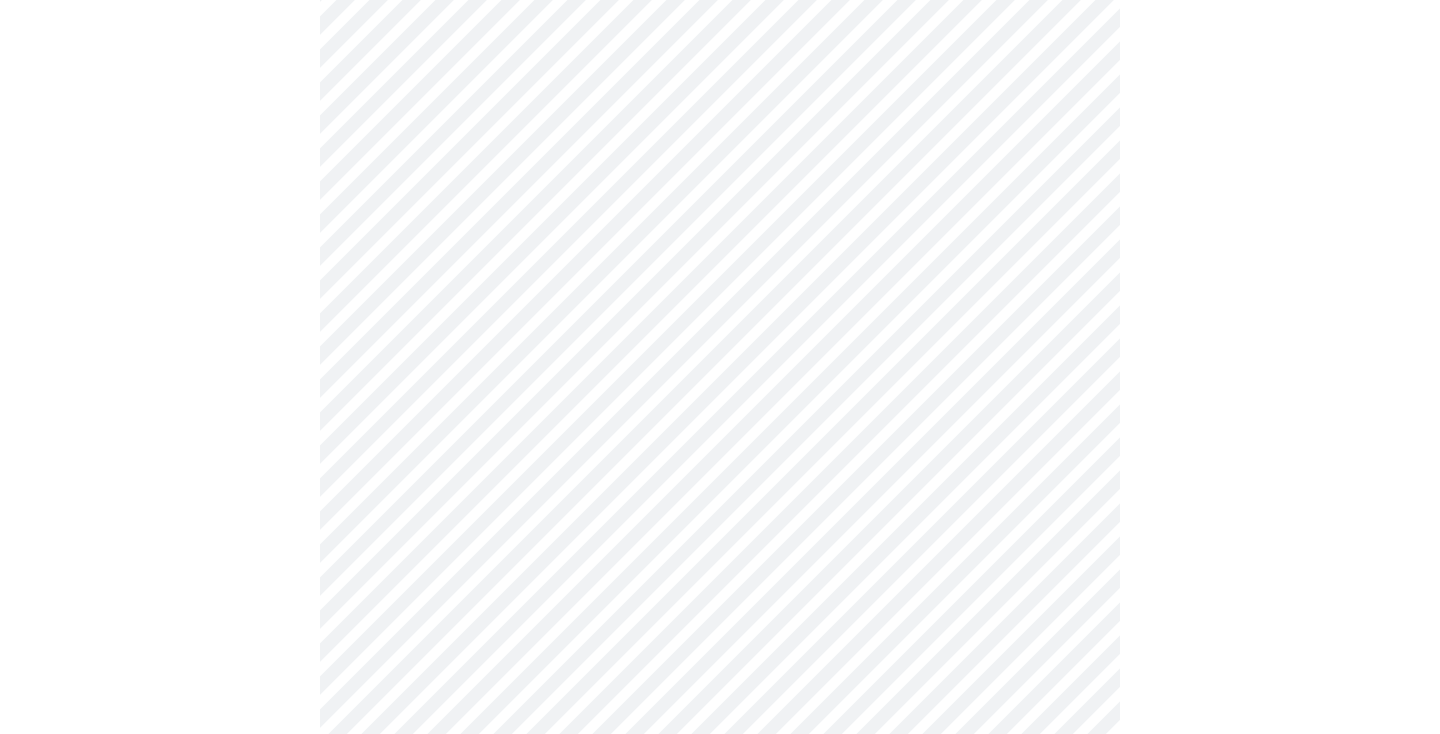 click on "MyMenopauseRx Appointments Messaging Labs 1 Uploads Medications Community Refer a Friend Hi [PERSON_NAME]   Pre-assessment for your Message Visit: [MEDICAL_DATA] Adjustment 3  /  12 Settings Billing Invoices Log out" at bounding box center (720, 275) 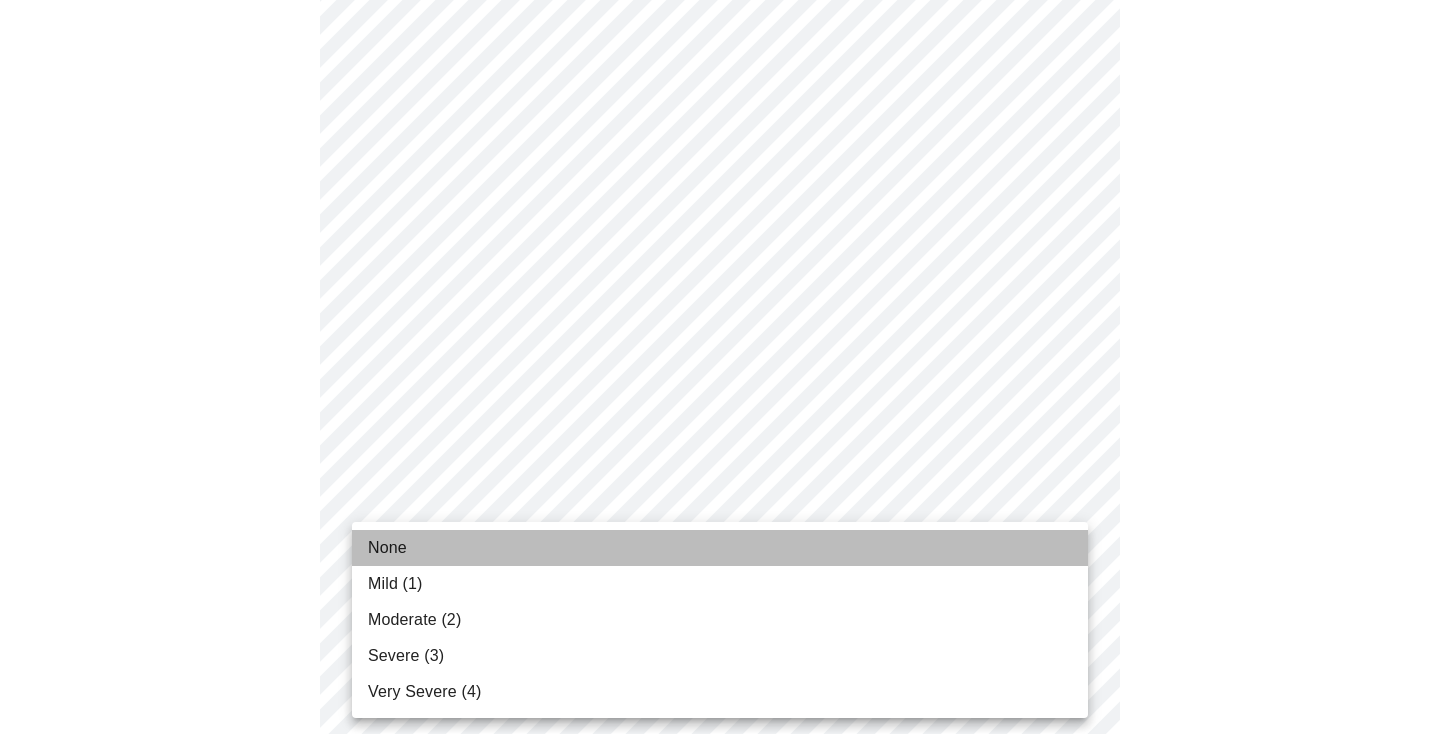 click on "None" at bounding box center [720, 548] 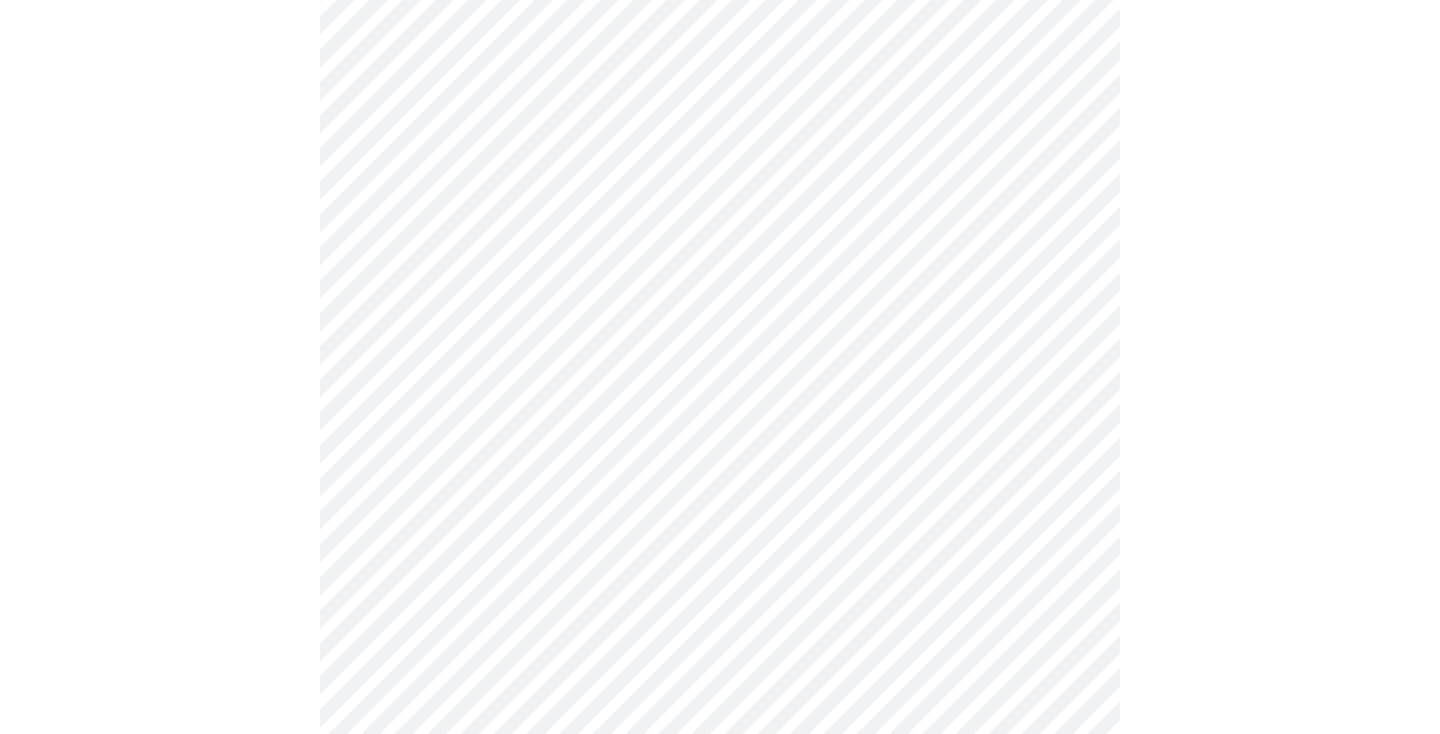 scroll, scrollTop: 1075, scrollLeft: 0, axis: vertical 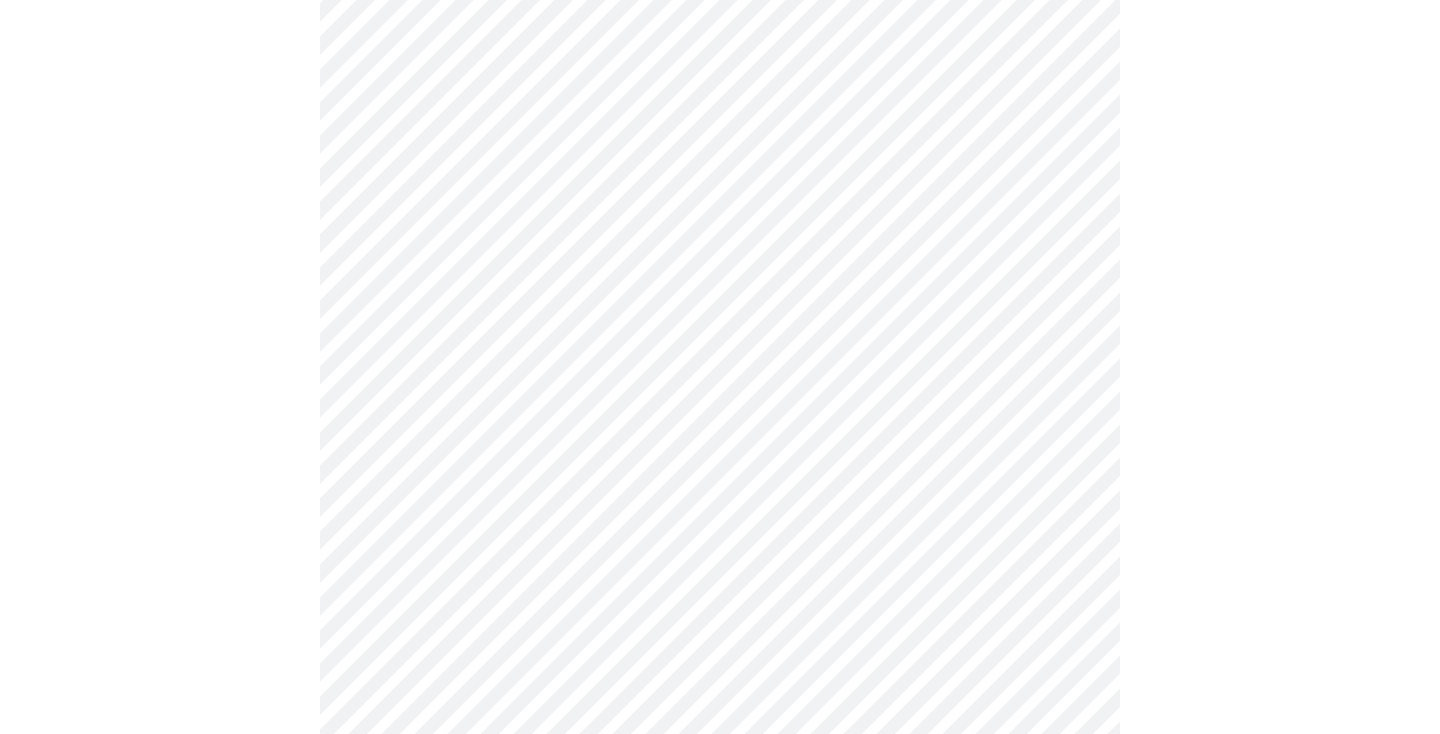 click on "MyMenopauseRx Appointments Messaging Labs 1 Uploads Medications Community Refer a Friend Hi [PERSON_NAME]   Pre-assessment for your Message Visit: [MEDICAL_DATA] Adjustment 3  /  12 Settings Billing Invoices Log out" at bounding box center [720, 149] 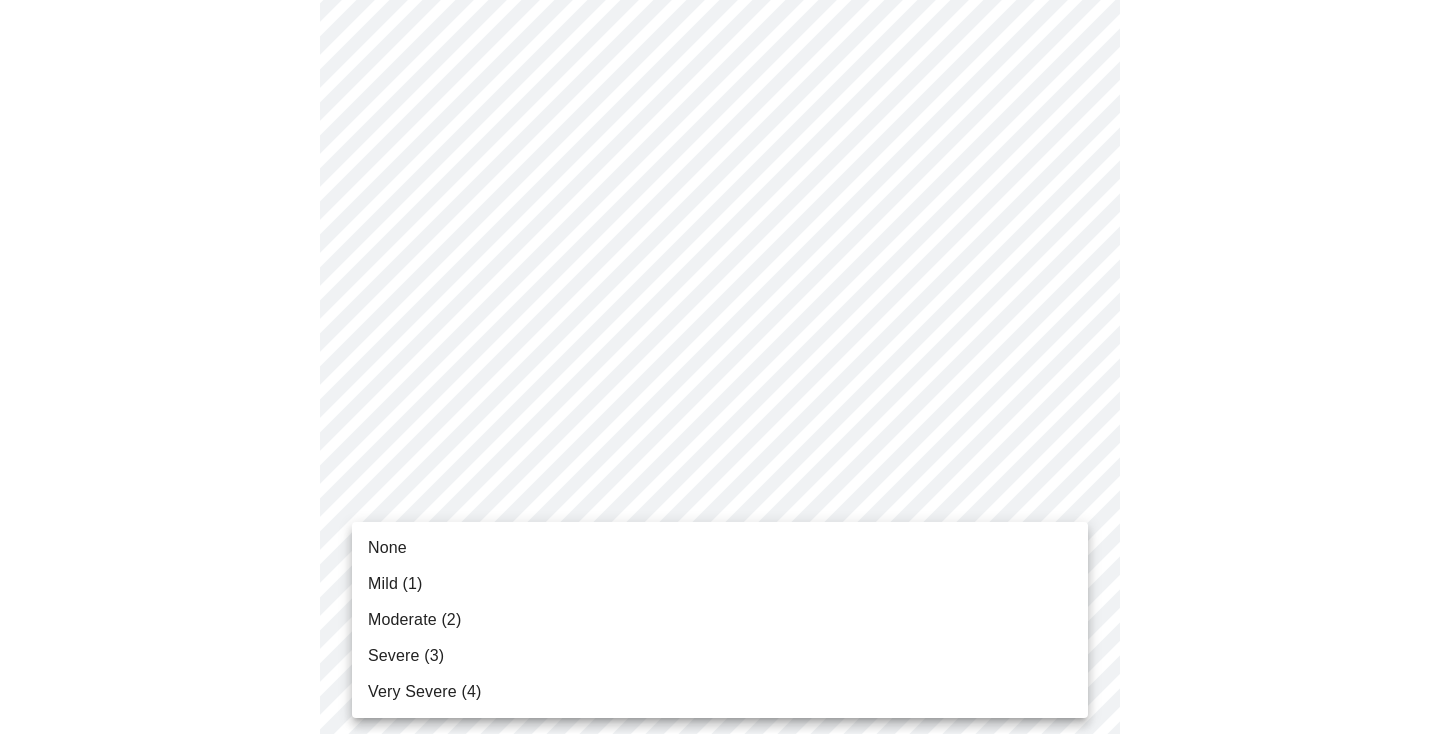 click on "Mild (1)" at bounding box center [720, 584] 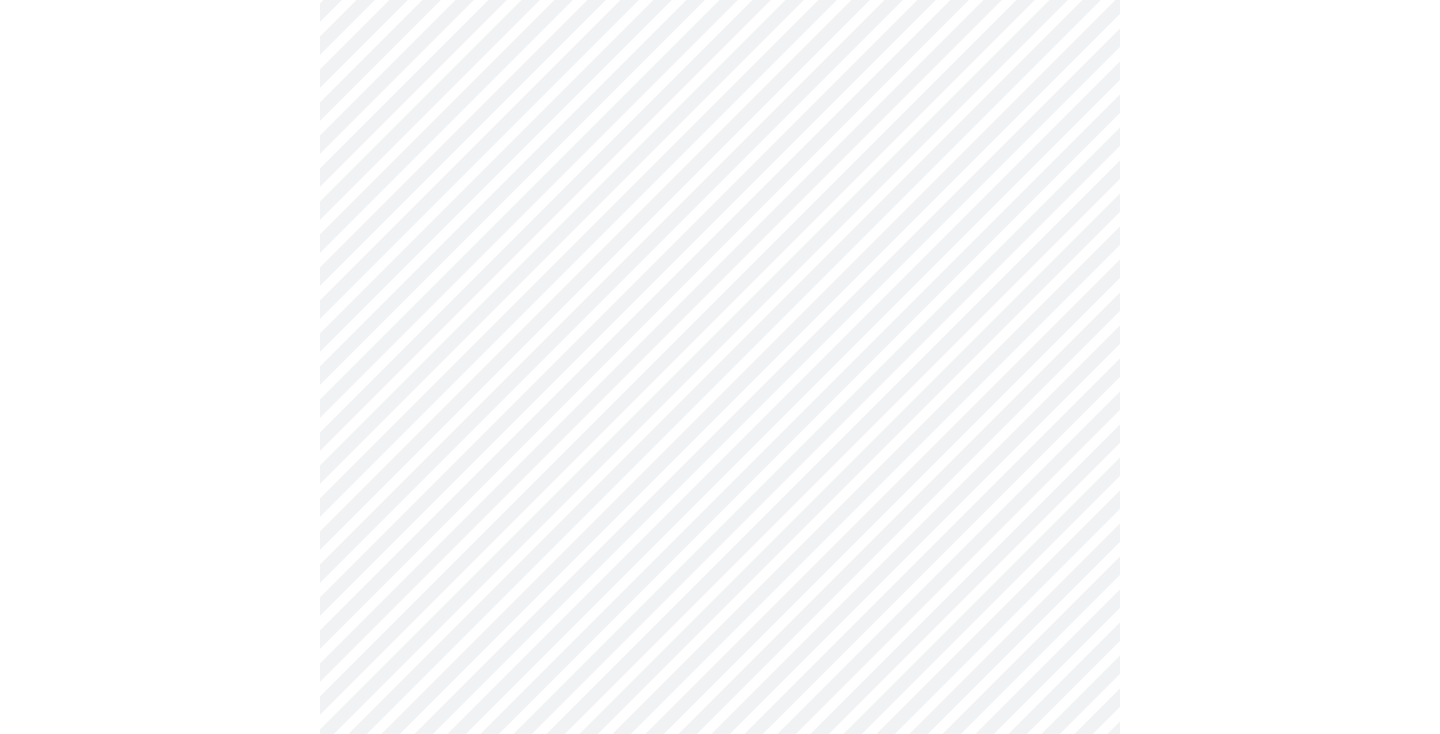 scroll, scrollTop: 1274, scrollLeft: 0, axis: vertical 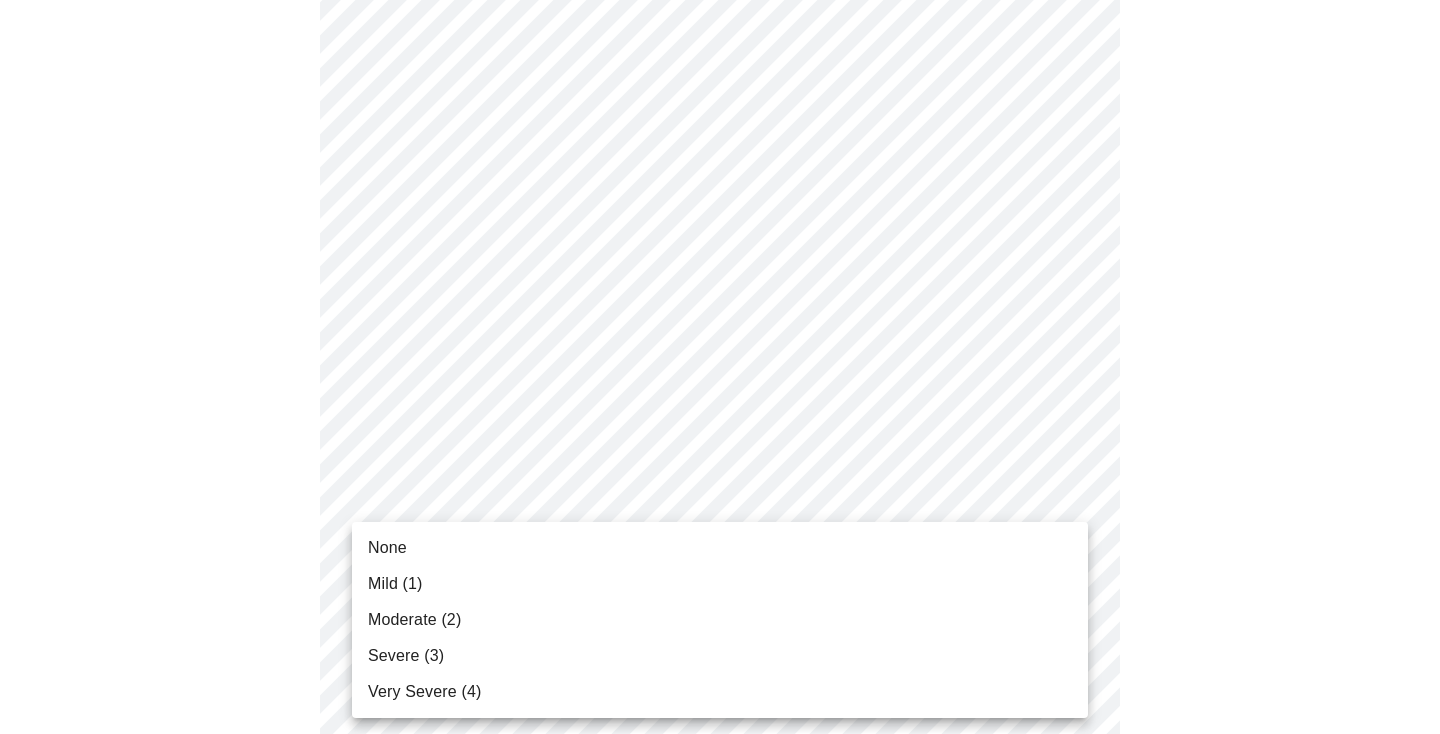 click on "MyMenopauseRx Appointments Messaging Labs 1 Uploads Medications Community Refer a Friend Hi [PERSON_NAME]   Pre-assessment for your Message Visit: [MEDICAL_DATA] Adjustment 3  /  12 Settings Billing Invoices Log out None Mild (1) Moderate (2) Severe (3) Very Severe (4)" at bounding box center (720, -63) 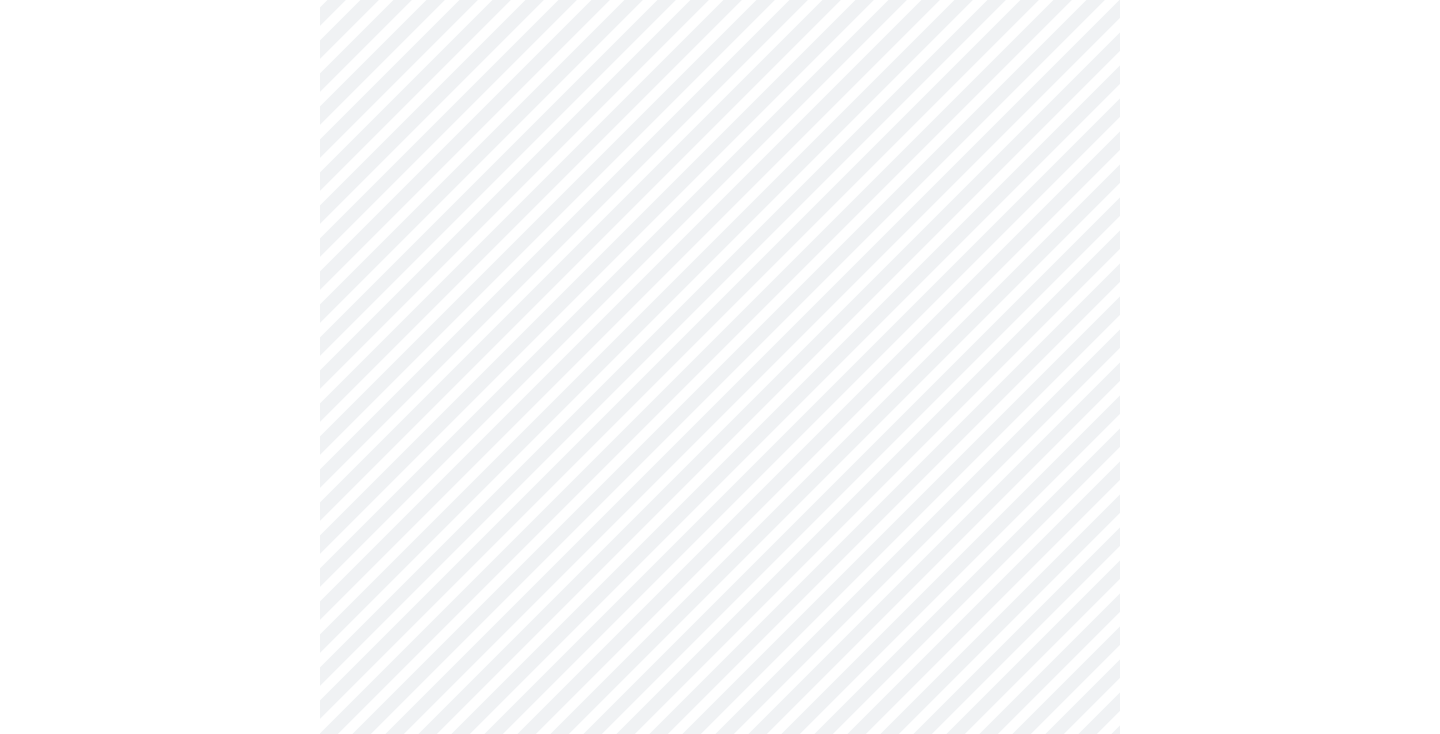 scroll, scrollTop: 1404, scrollLeft: 0, axis: vertical 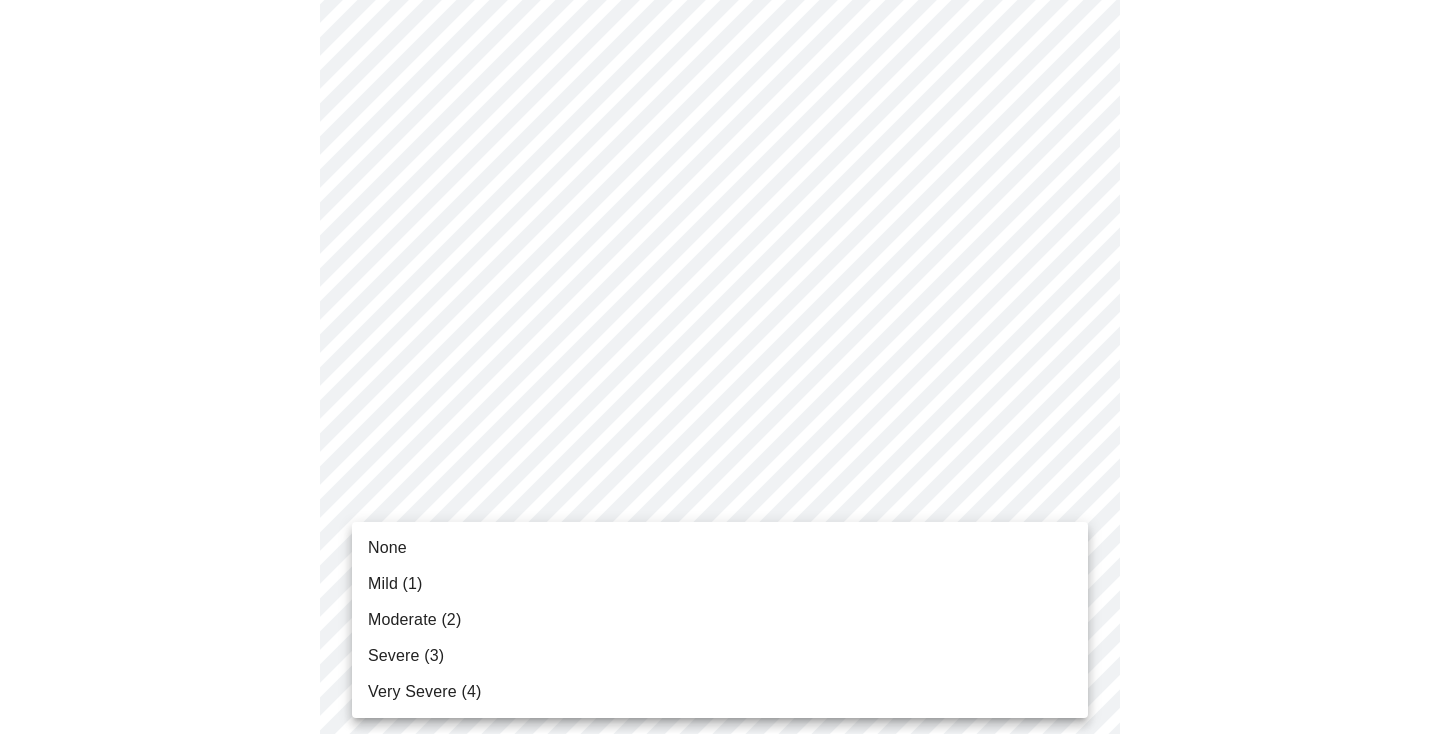 click on "MyMenopauseRx Appointments Messaging Labs 1 Uploads Medications Community Refer a Friend Hi [PERSON_NAME]   Pre-assessment for your Message Visit: [MEDICAL_DATA] Adjustment 3  /  12 Settings Billing Invoices Log out None Mild (1) Moderate (2) Severe (3) Very Severe (4)" at bounding box center [720, -207] 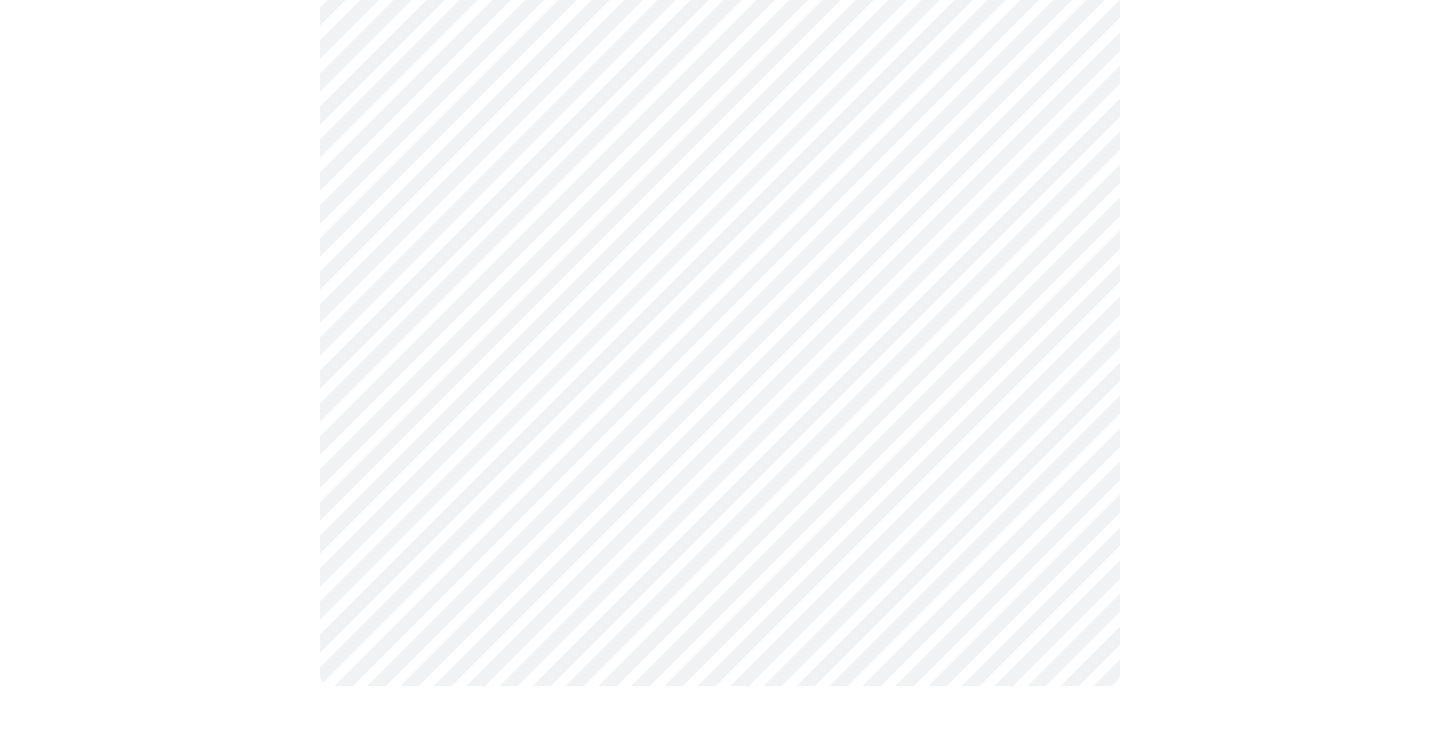 scroll, scrollTop: 0, scrollLeft: 0, axis: both 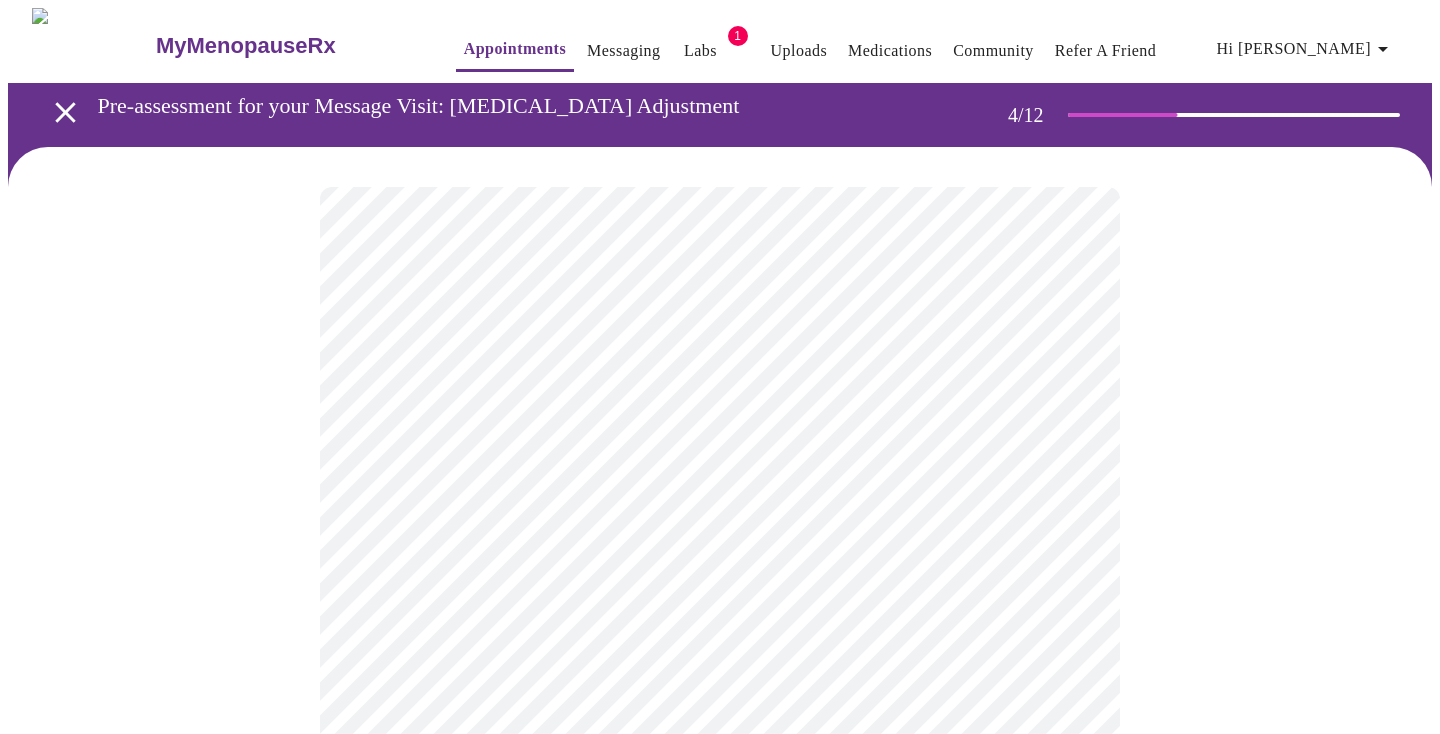 click at bounding box center [720, 1021] 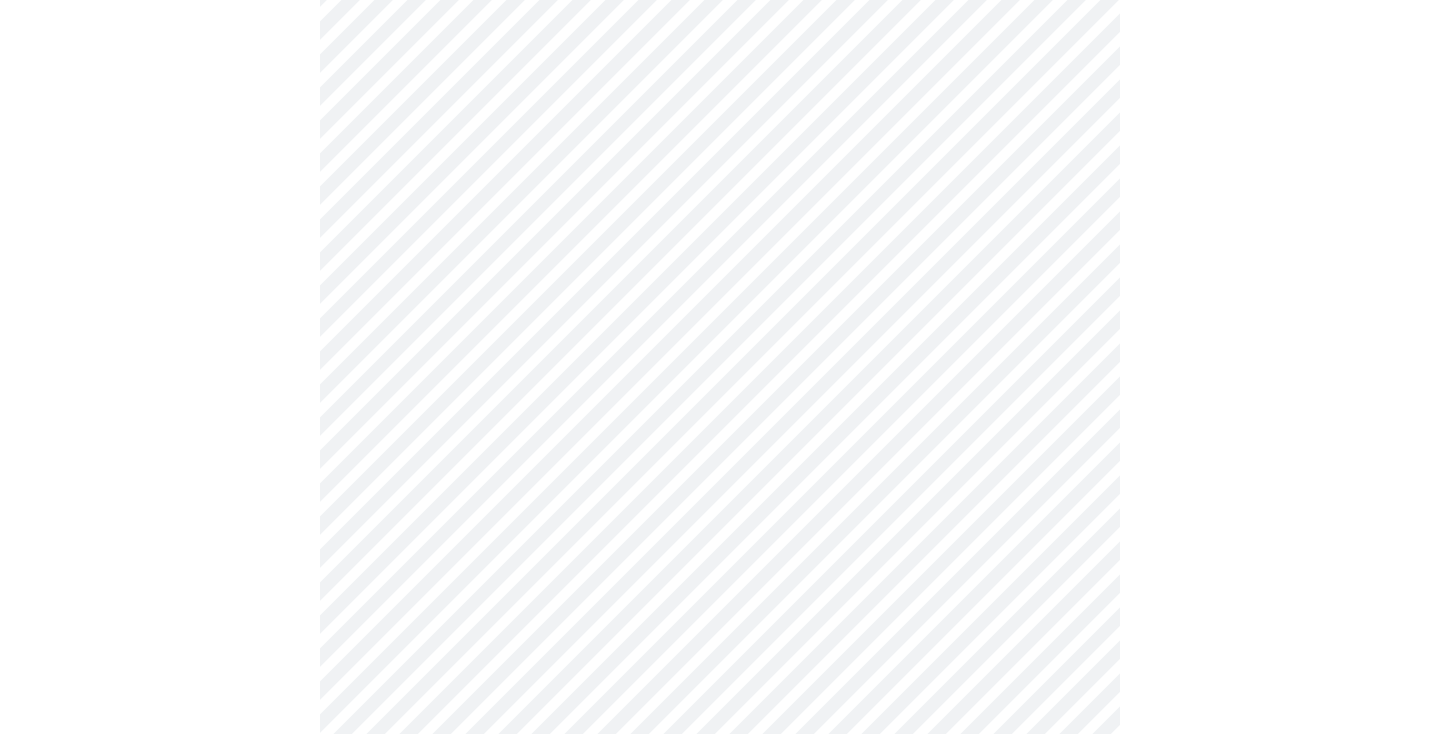 scroll, scrollTop: 543, scrollLeft: 0, axis: vertical 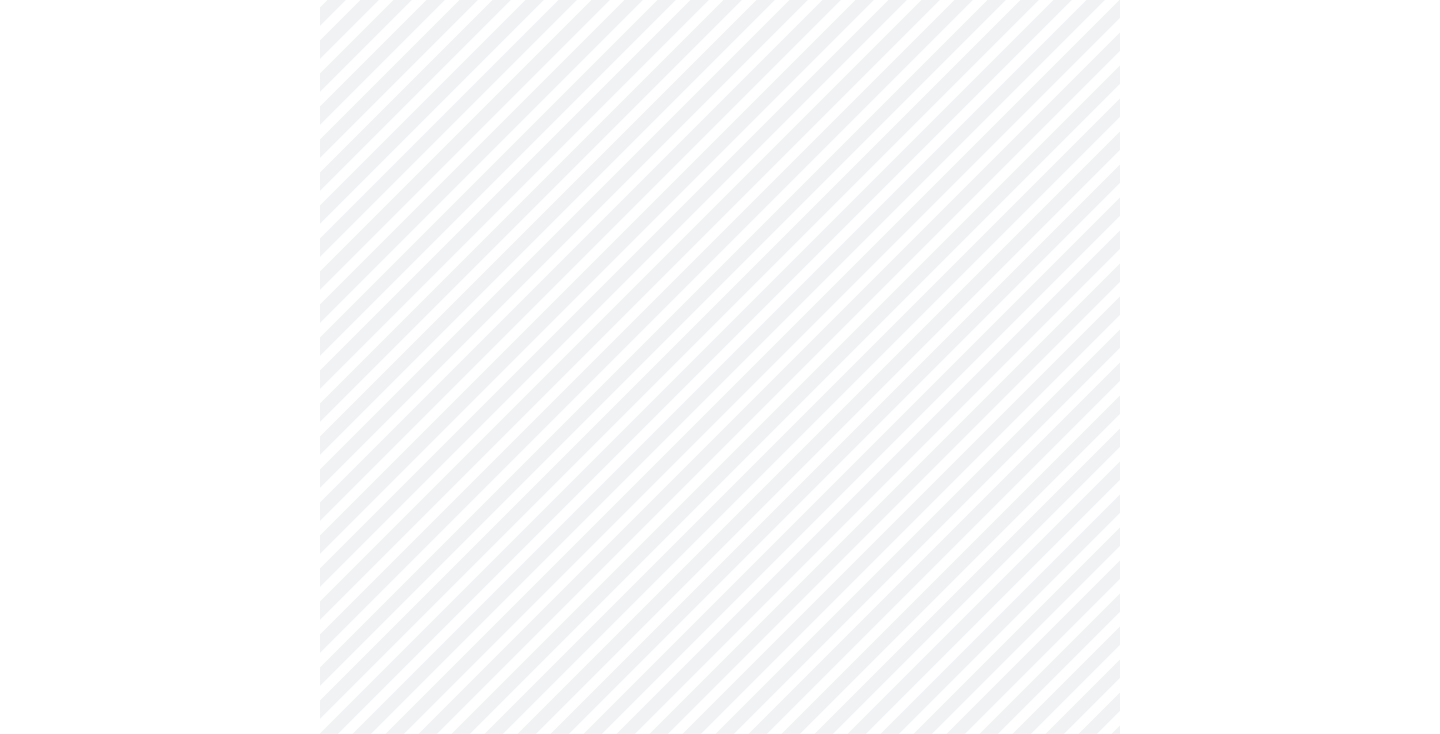 click on "MyMenopauseRx Appointments Messaging Labs 1 Uploads Medications Community Refer a Friend Hi [PERSON_NAME]   Pre-assessment for your Message Visit: [MEDICAL_DATA] Adjustment 4  /  12 Settings Billing Invoices Log out" at bounding box center [720, 409] 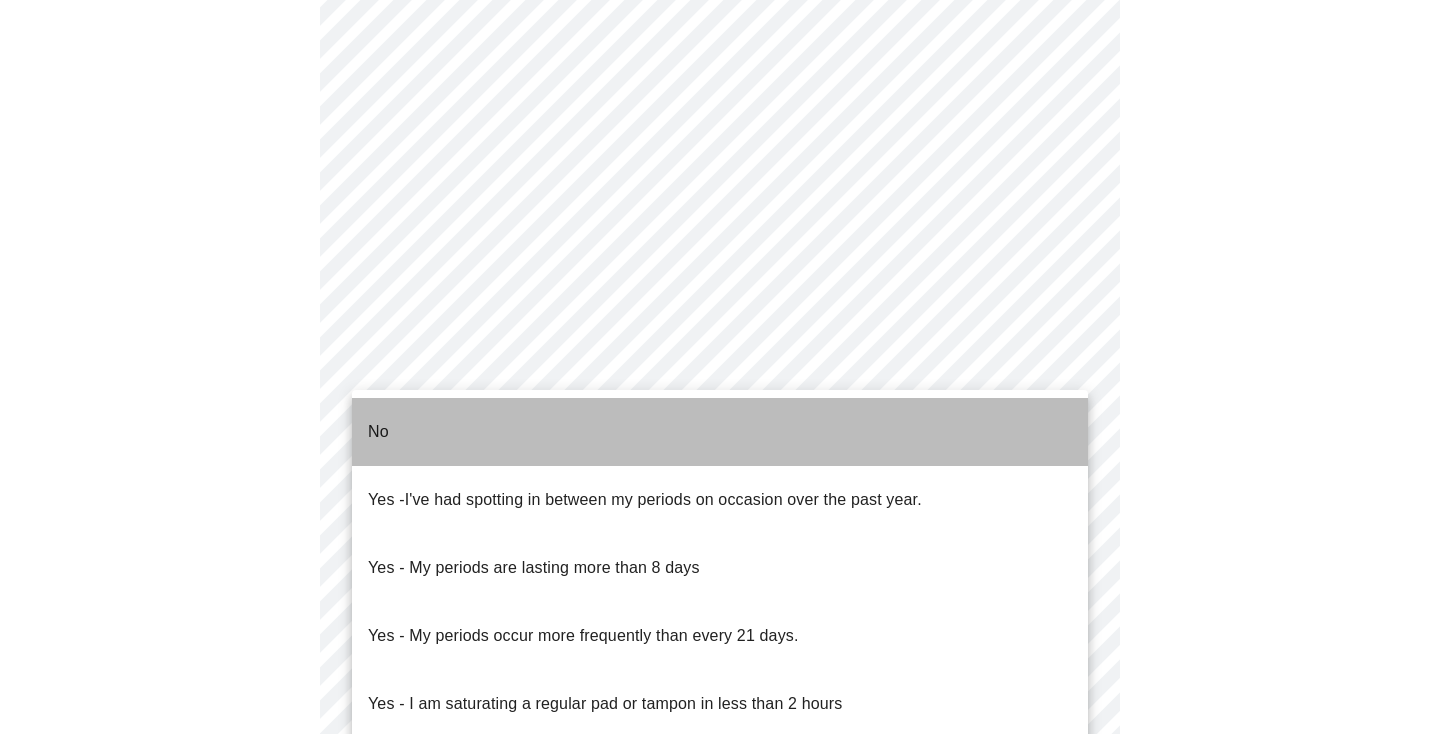 click on "No" at bounding box center [720, 432] 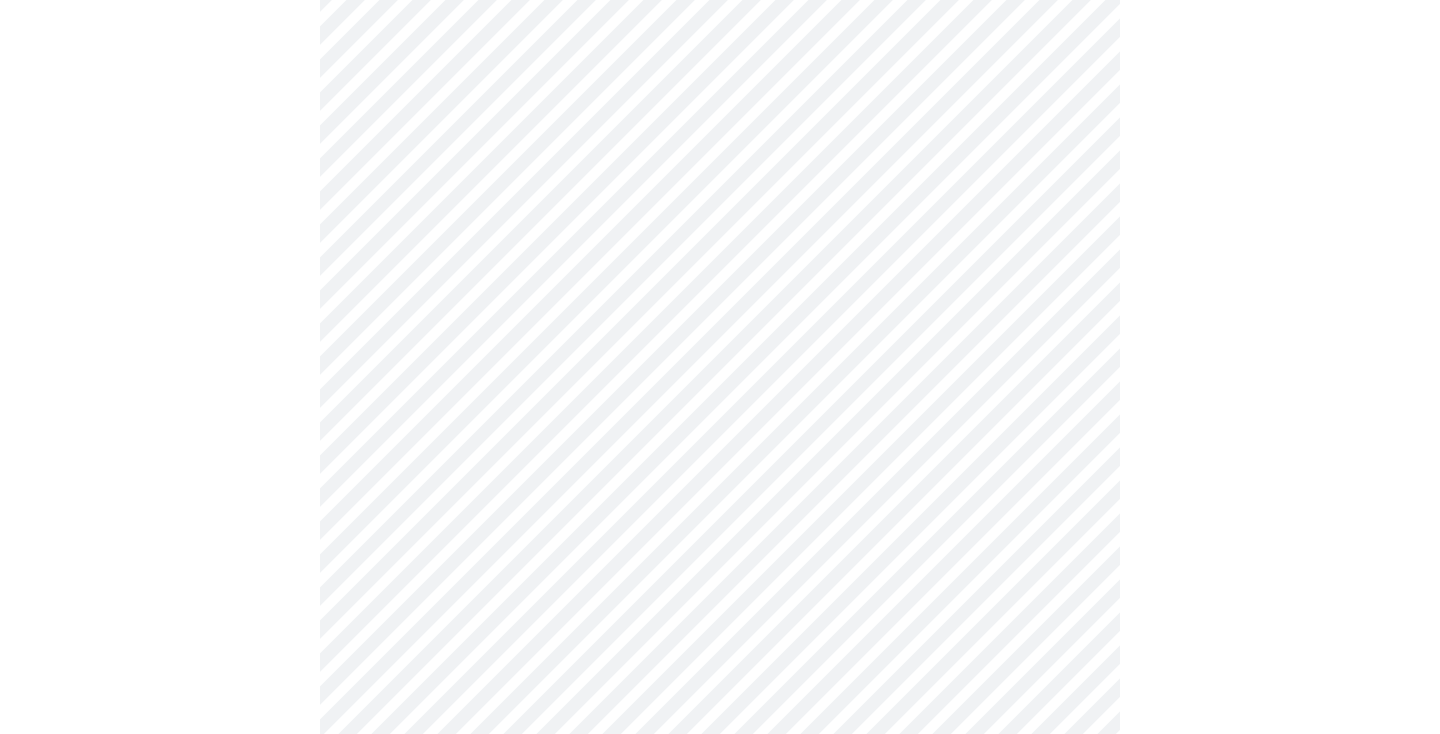scroll, scrollTop: 726, scrollLeft: 0, axis: vertical 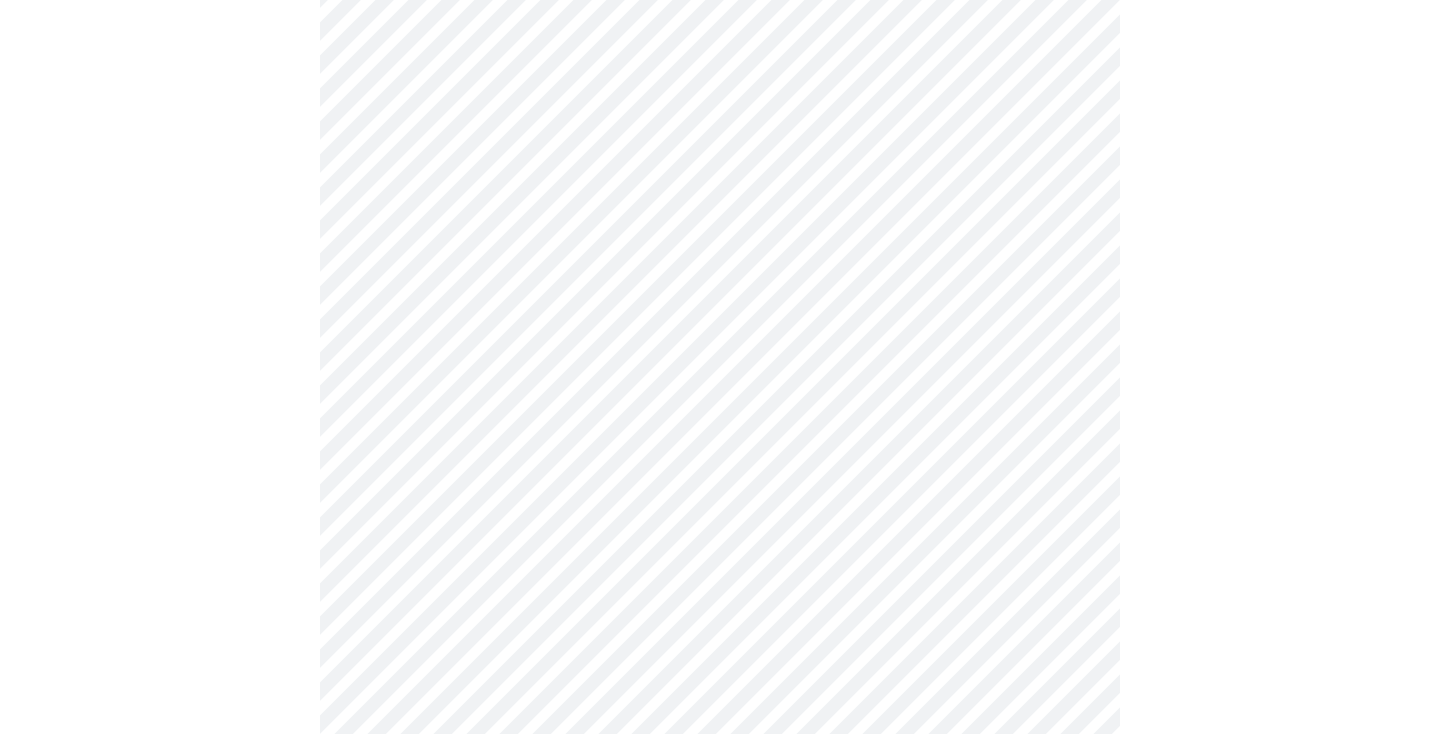 click on "MyMenopauseRx Appointments Messaging Labs 1 Uploads Medications Community Refer a Friend Hi [PERSON_NAME]   Pre-assessment for your Message Visit: [MEDICAL_DATA] Adjustment 4  /  12 Settings Billing Invoices Log out" at bounding box center [720, 220] 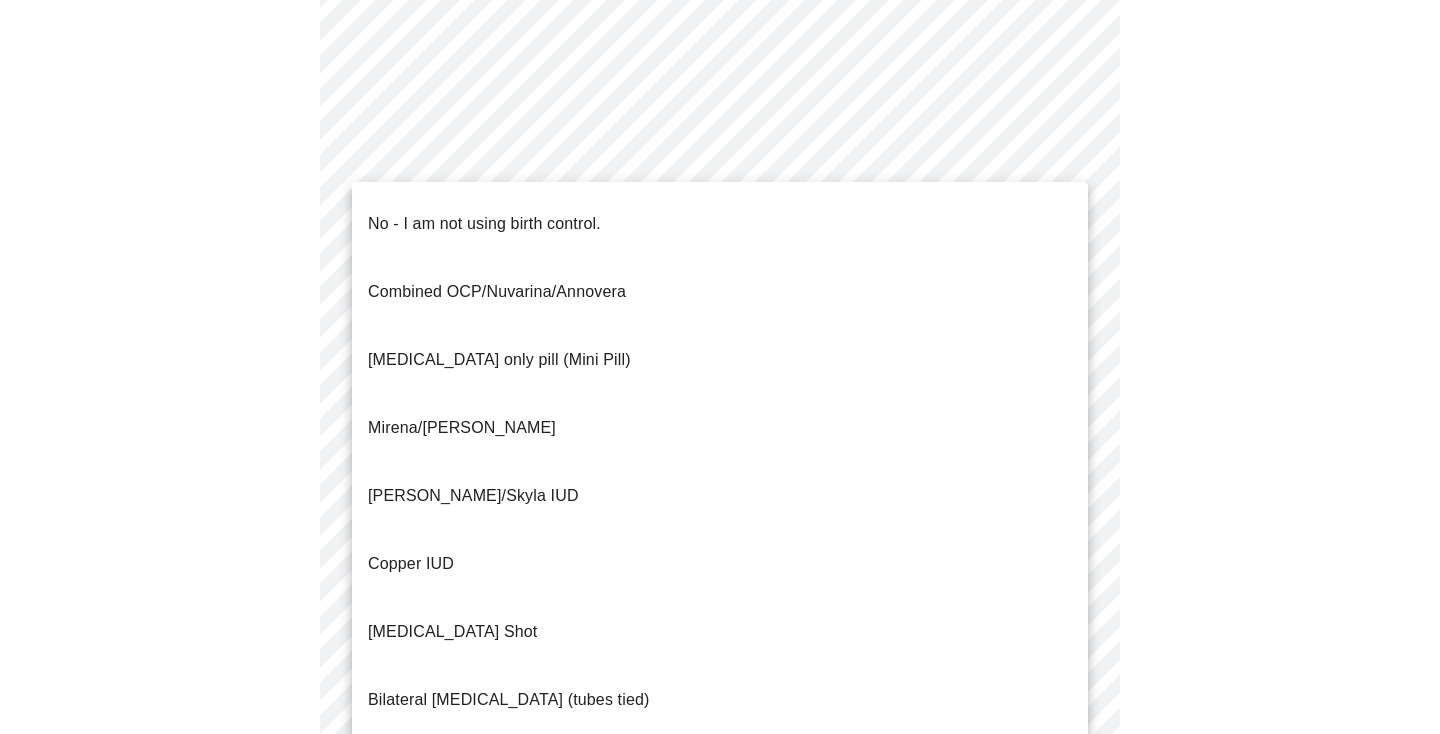 click on "No - I am not using birth control." at bounding box center (484, 224) 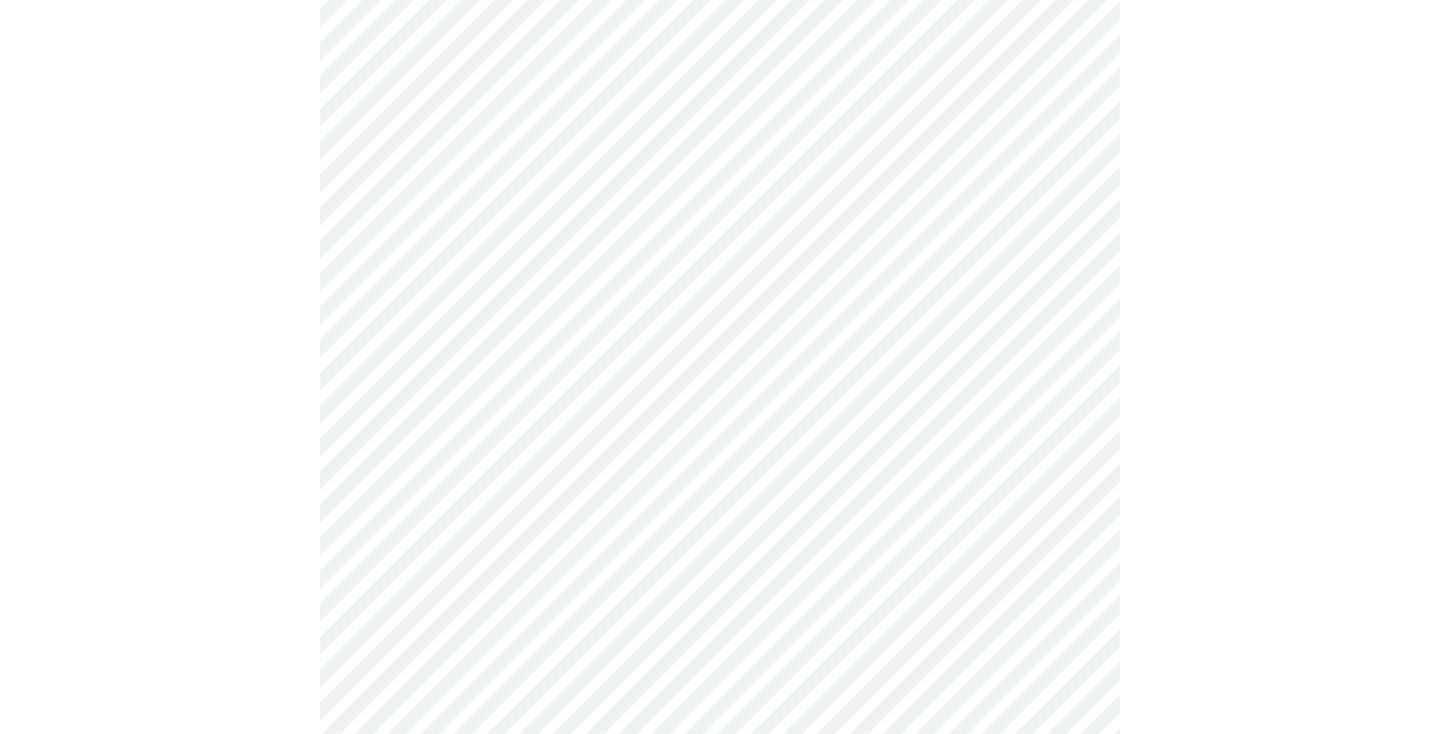 scroll, scrollTop: 908, scrollLeft: 0, axis: vertical 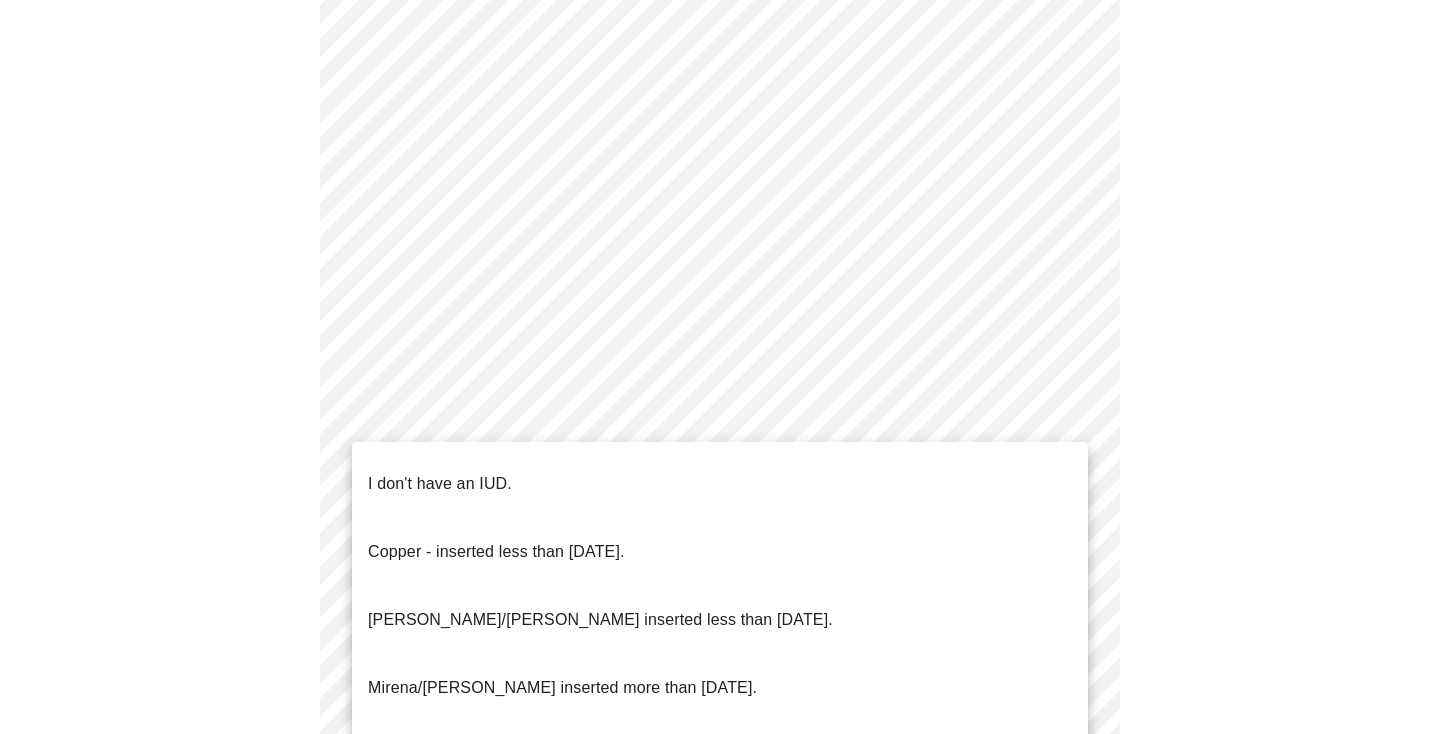 click on "MyMenopauseRx Appointments Messaging Labs 1 Uploads Medications Community Refer a Friend Hi [PERSON_NAME]   Pre-assessment for your Message Visit: [MEDICAL_DATA] Adjustment 4  /  12 Settings Billing Invoices Log out I don't have an IUD.
Copper - inserted less than [DATE].
[PERSON_NAME]/[PERSON_NAME] inserted less than [DATE].
[PERSON_NAME]/[PERSON_NAME] inserted more than [DATE].
[PERSON_NAME], inserted more than [DATE]." at bounding box center (720, 33) 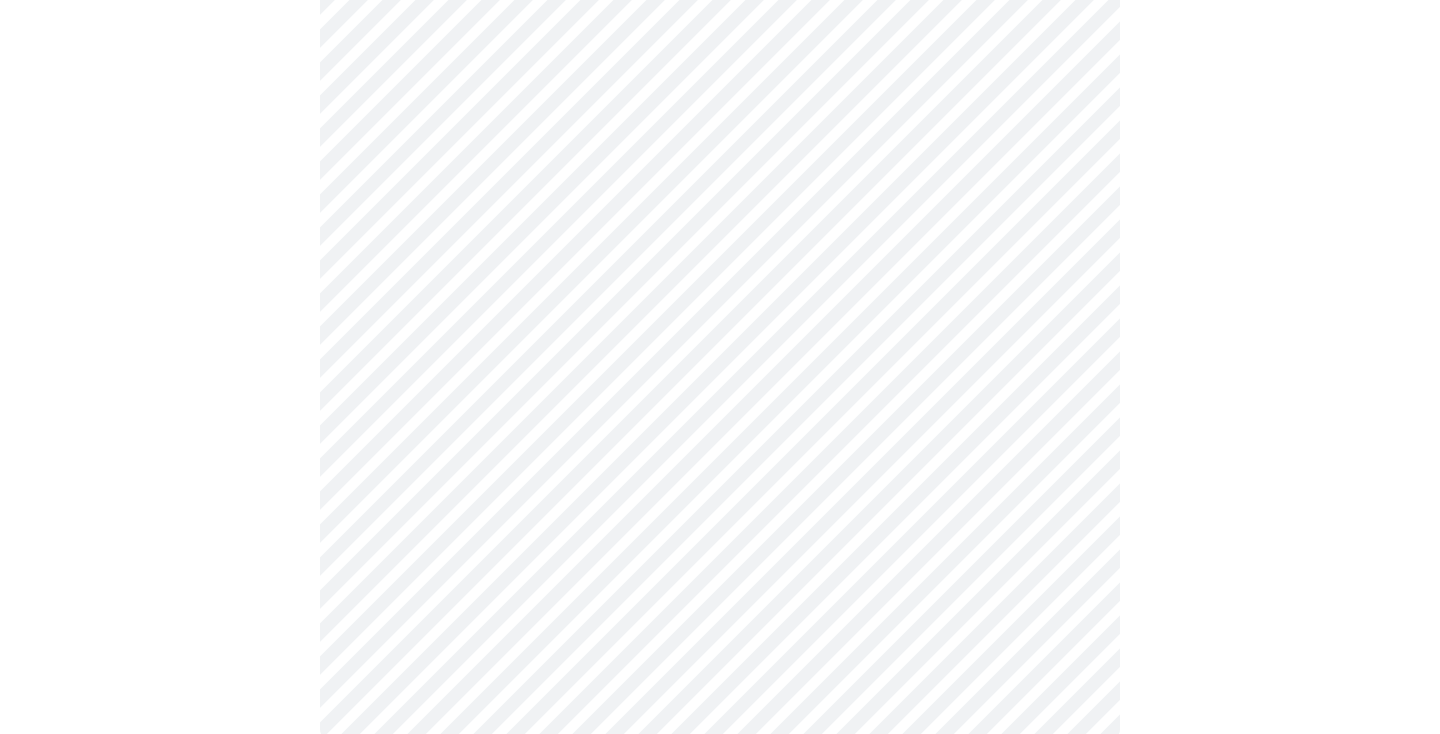 scroll, scrollTop: 1091, scrollLeft: 0, axis: vertical 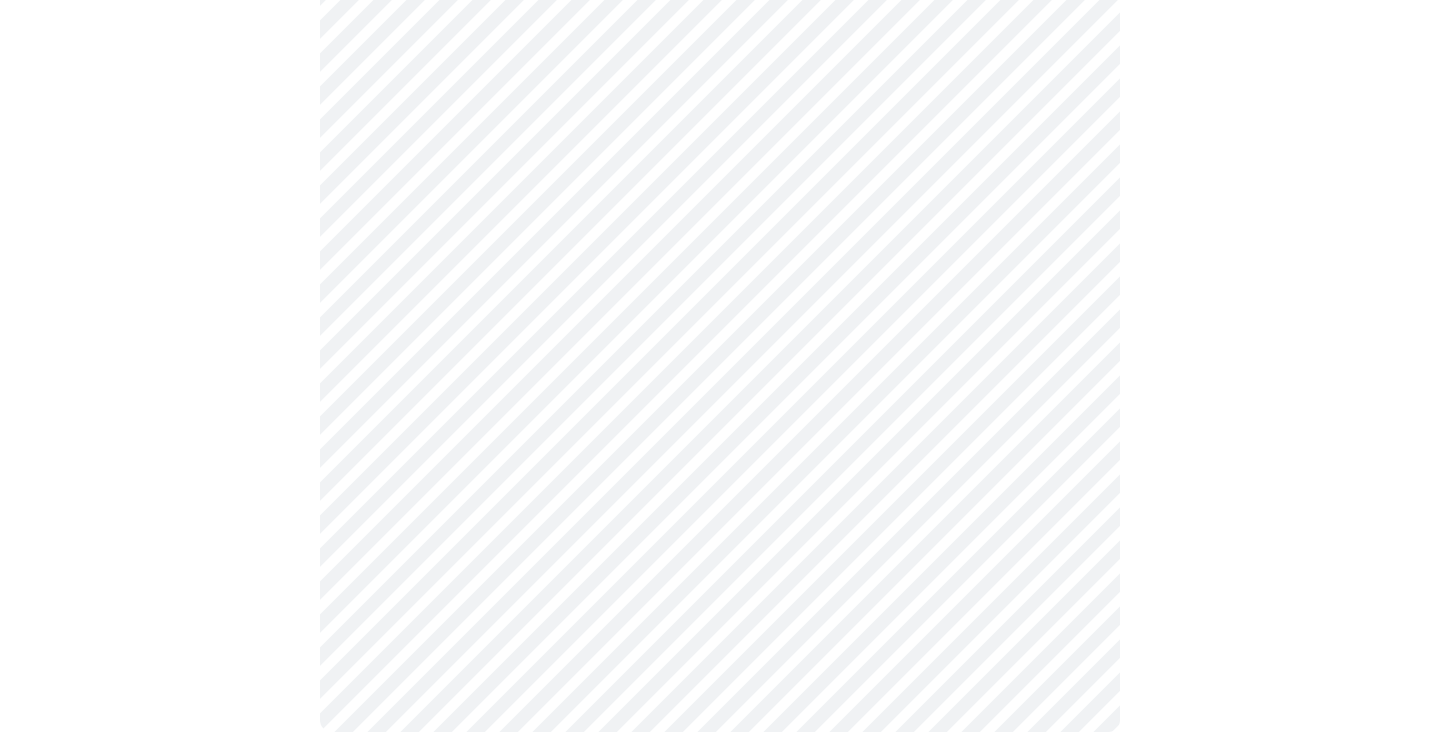 click on "MyMenopauseRx Appointments Messaging Labs 1 Uploads Medications Community Refer a Friend Hi [PERSON_NAME]   Pre-assessment for your Message Visit: [MEDICAL_DATA] Adjustment 4  /  12 Settings Billing Invoices Log out" at bounding box center [720, -156] 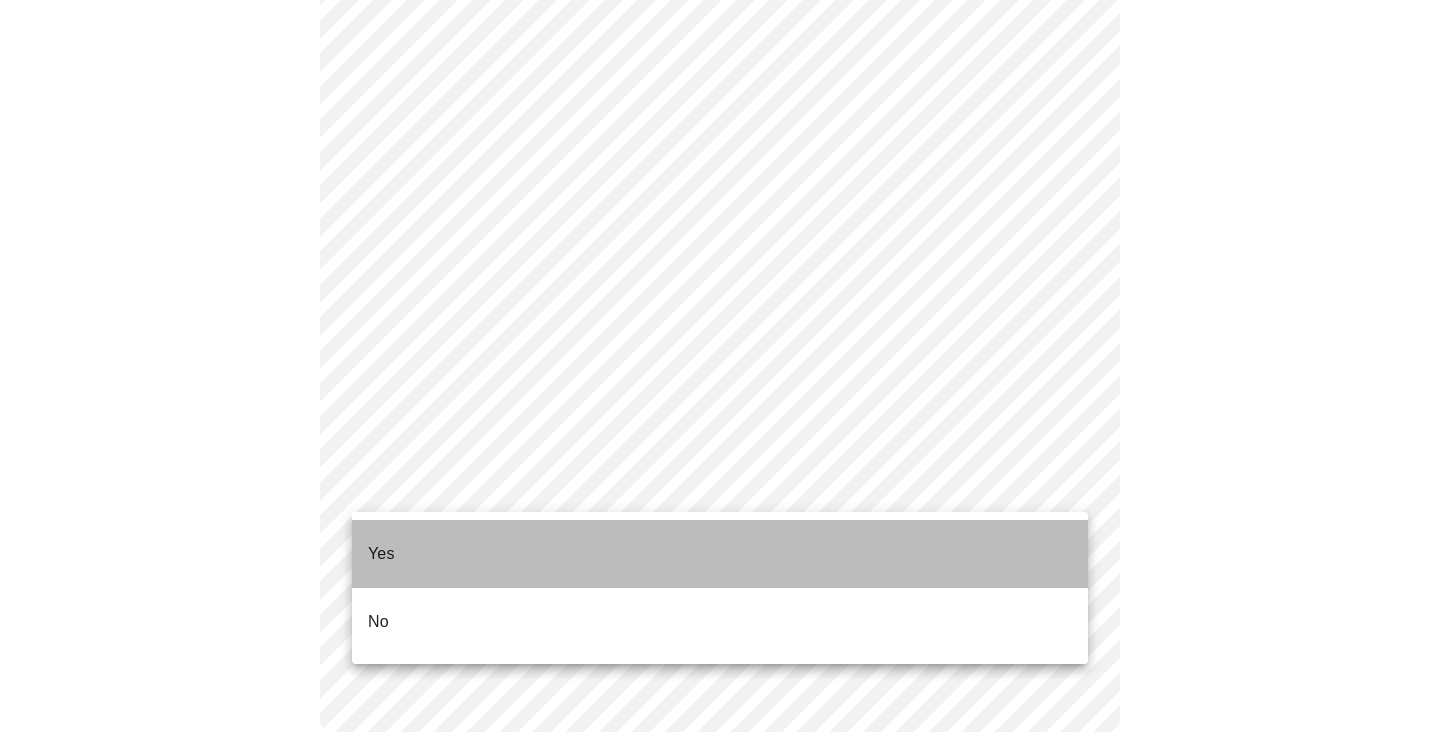 click on "Yes" at bounding box center [720, 554] 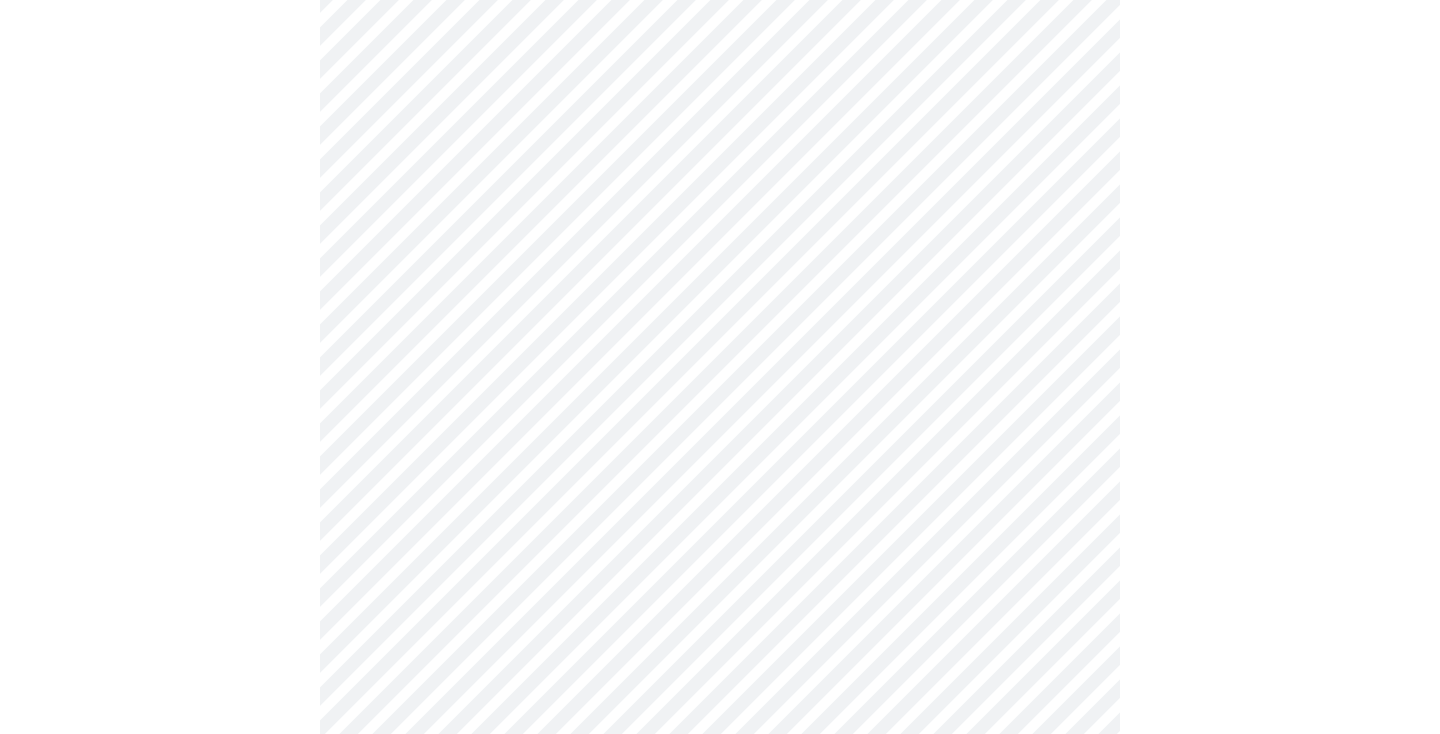scroll, scrollTop: 5137, scrollLeft: 0, axis: vertical 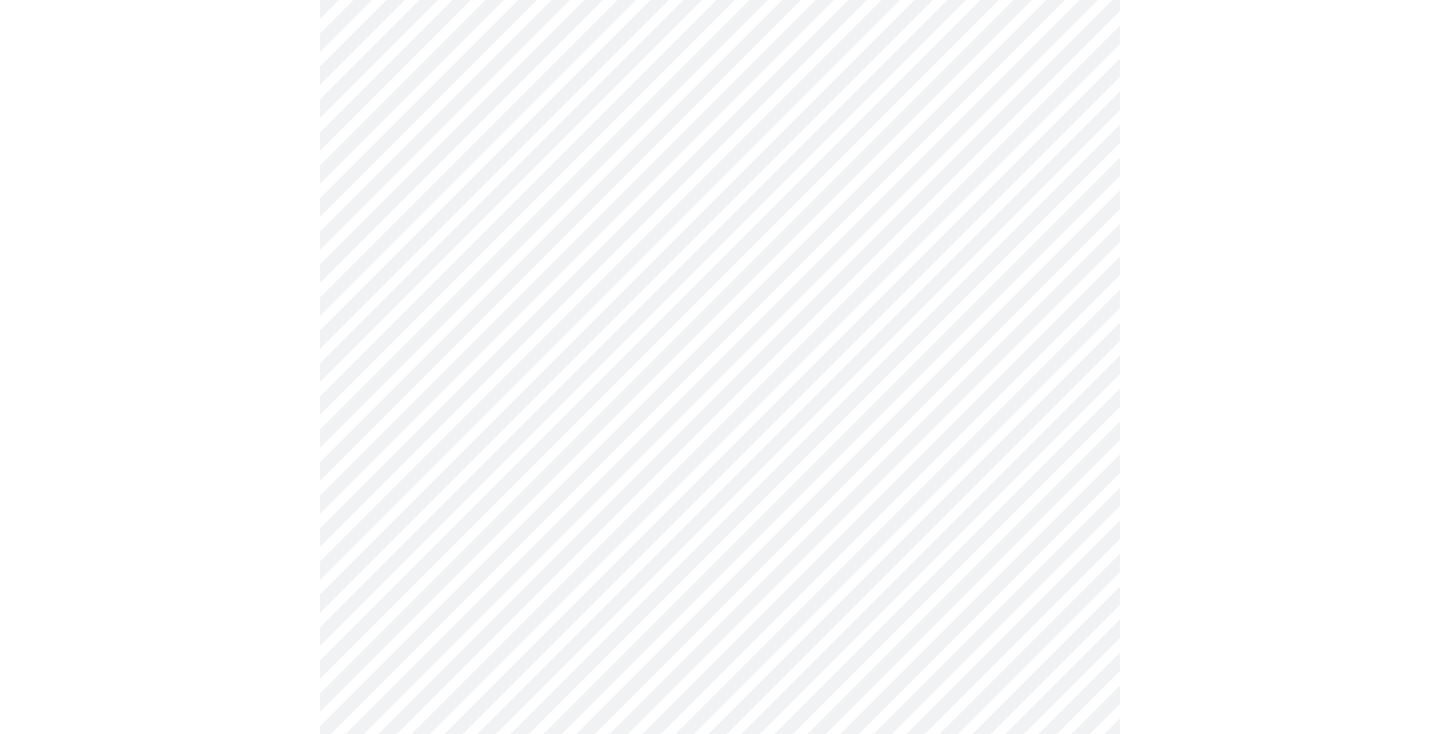 click on "MyMenopauseRx Appointments Messaging Labs 1 Uploads Medications Community Refer a Friend Hi [PERSON_NAME]   Pre-assessment for your Message Visit: [MEDICAL_DATA] Adjustment 7  /  12 Settings Billing Invoices Log out" at bounding box center [720, -1946] 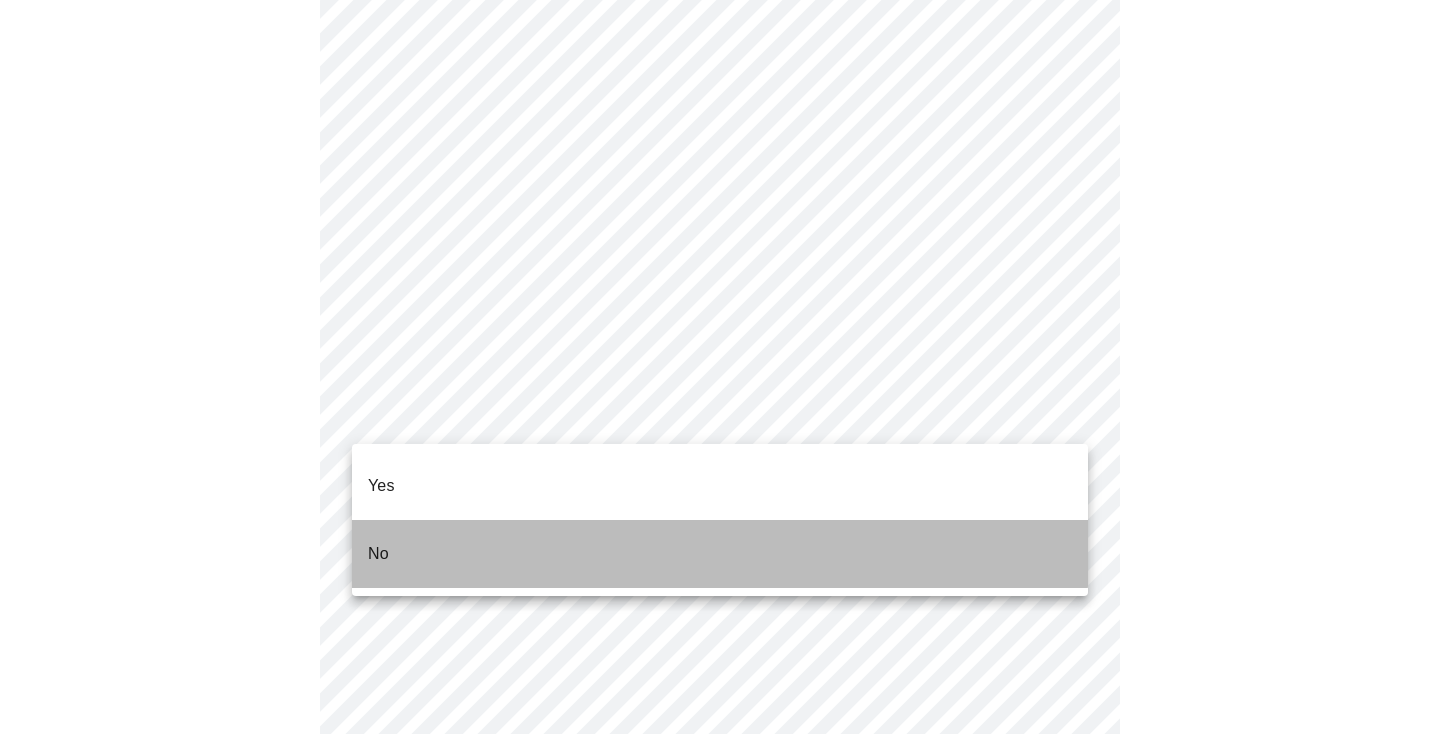 click on "No" at bounding box center (720, 554) 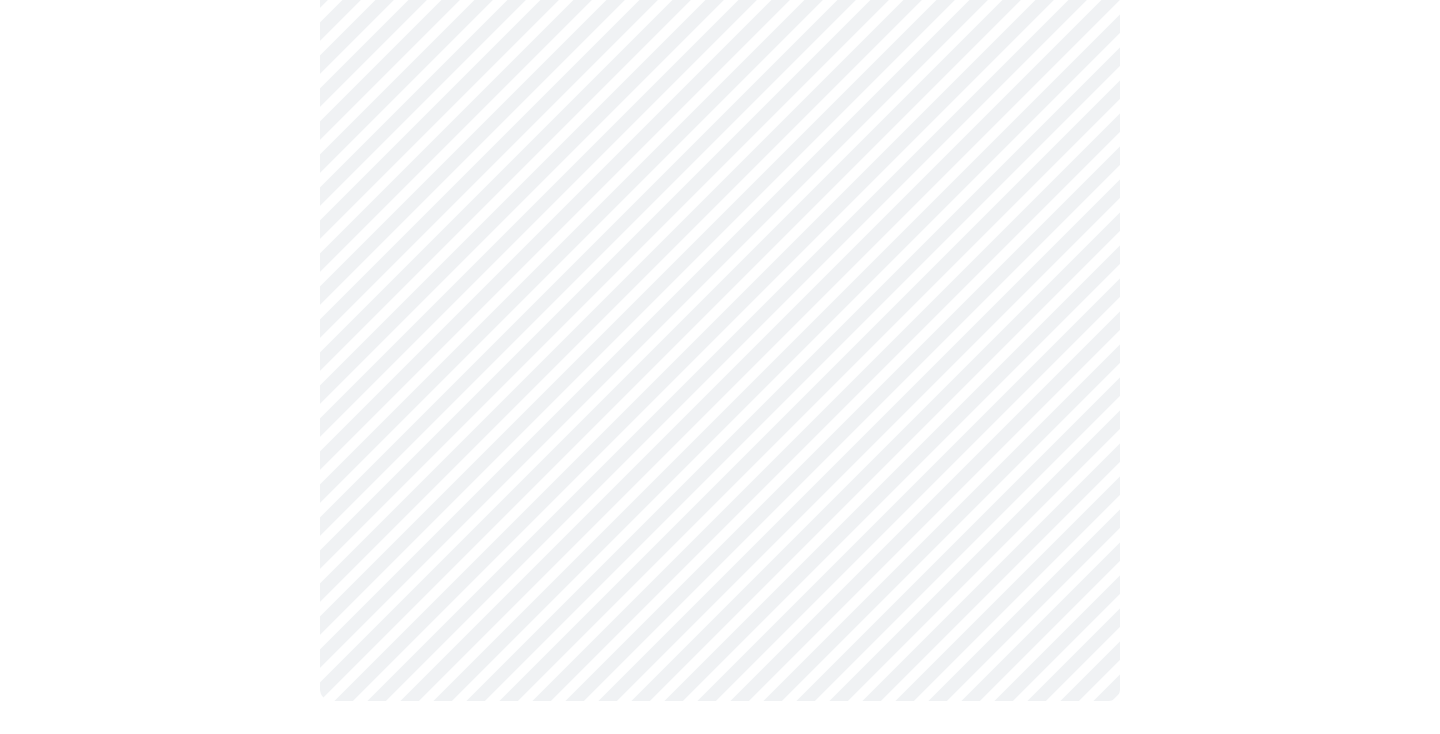 scroll, scrollTop: 1847, scrollLeft: 0, axis: vertical 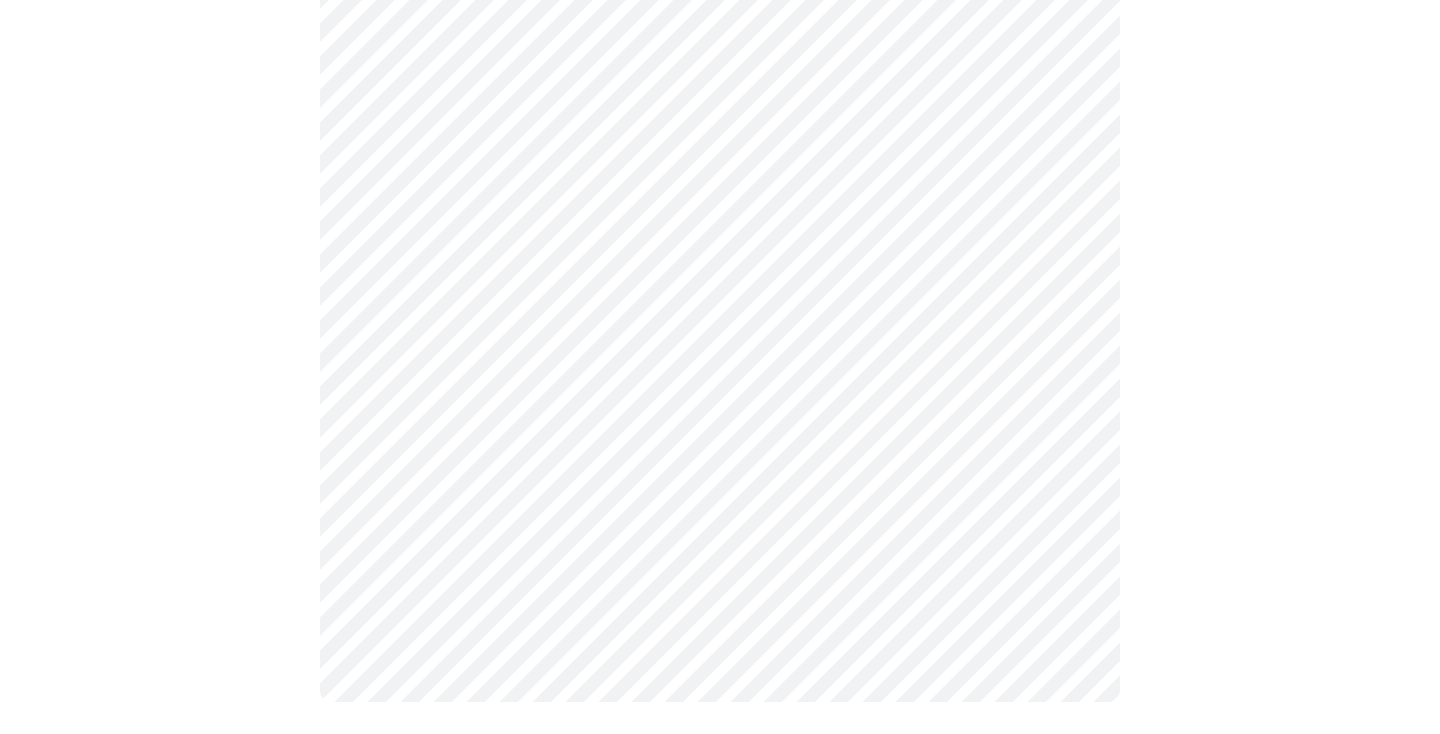 click on "MyMenopauseRx Appointments Messaging Labs 1 Uploads Medications Community Refer a Friend Hi [PERSON_NAME]   Pre-assessment for your Message Visit: [MEDICAL_DATA] Adjustment 10  /  12 Settings Billing Invoices Log out" at bounding box center (720, -549) 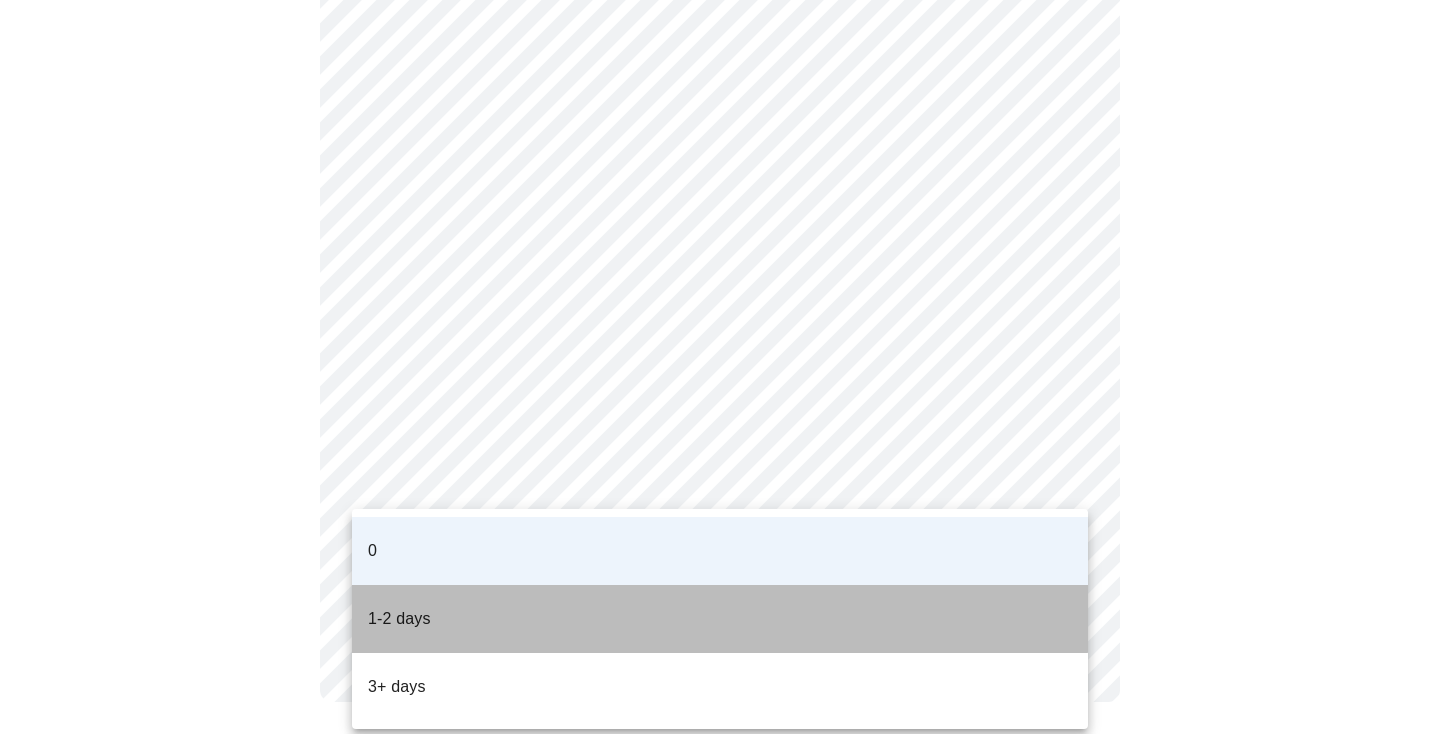 click on "1-2 days" at bounding box center [720, 619] 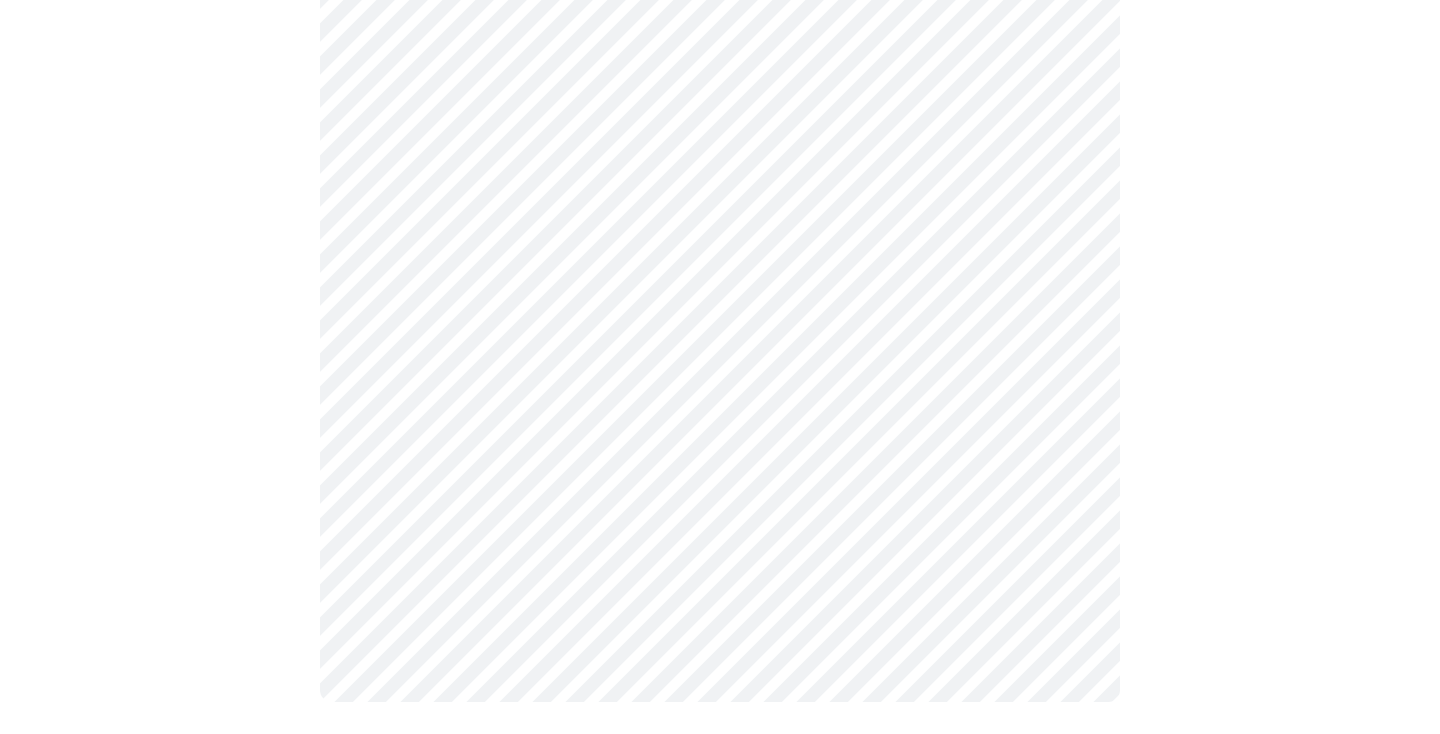scroll, scrollTop: 0, scrollLeft: 0, axis: both 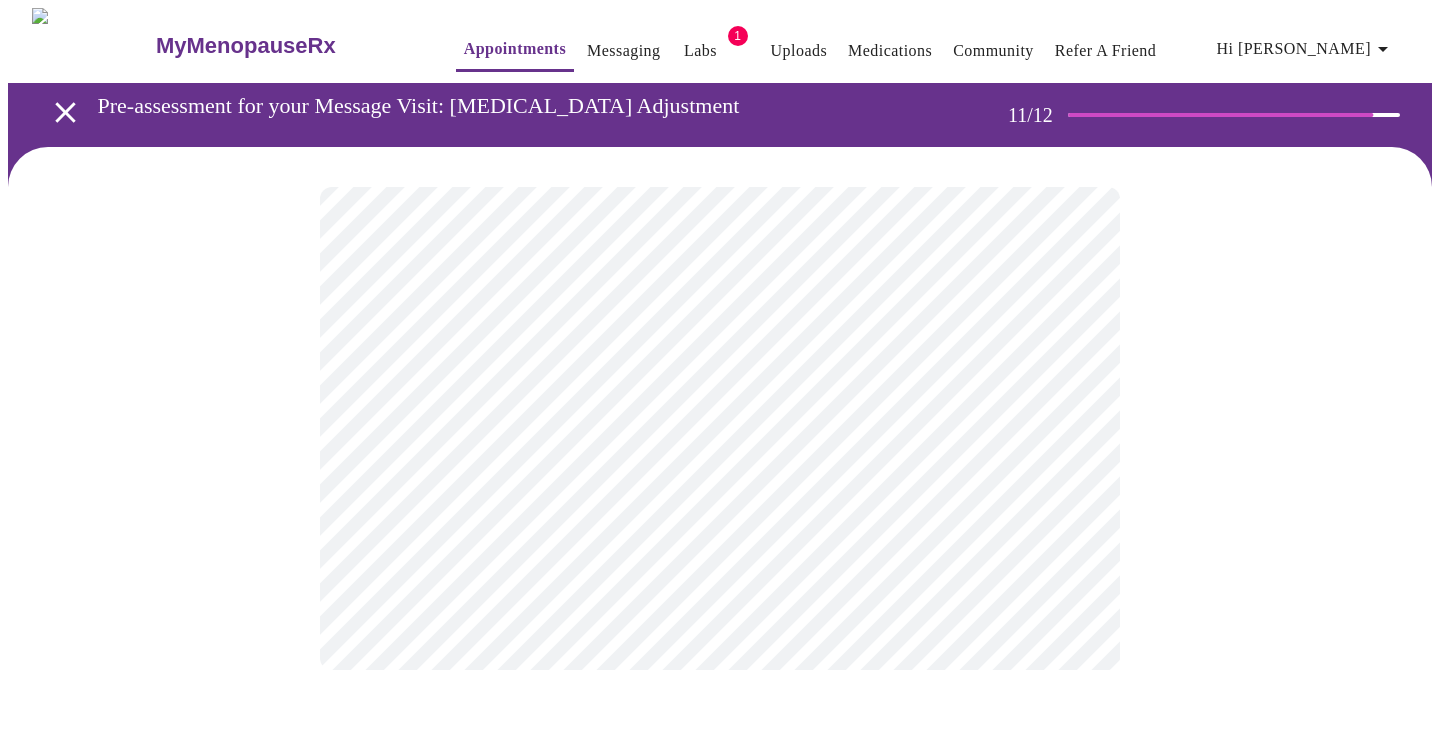 click at bounding box center (720, 428) 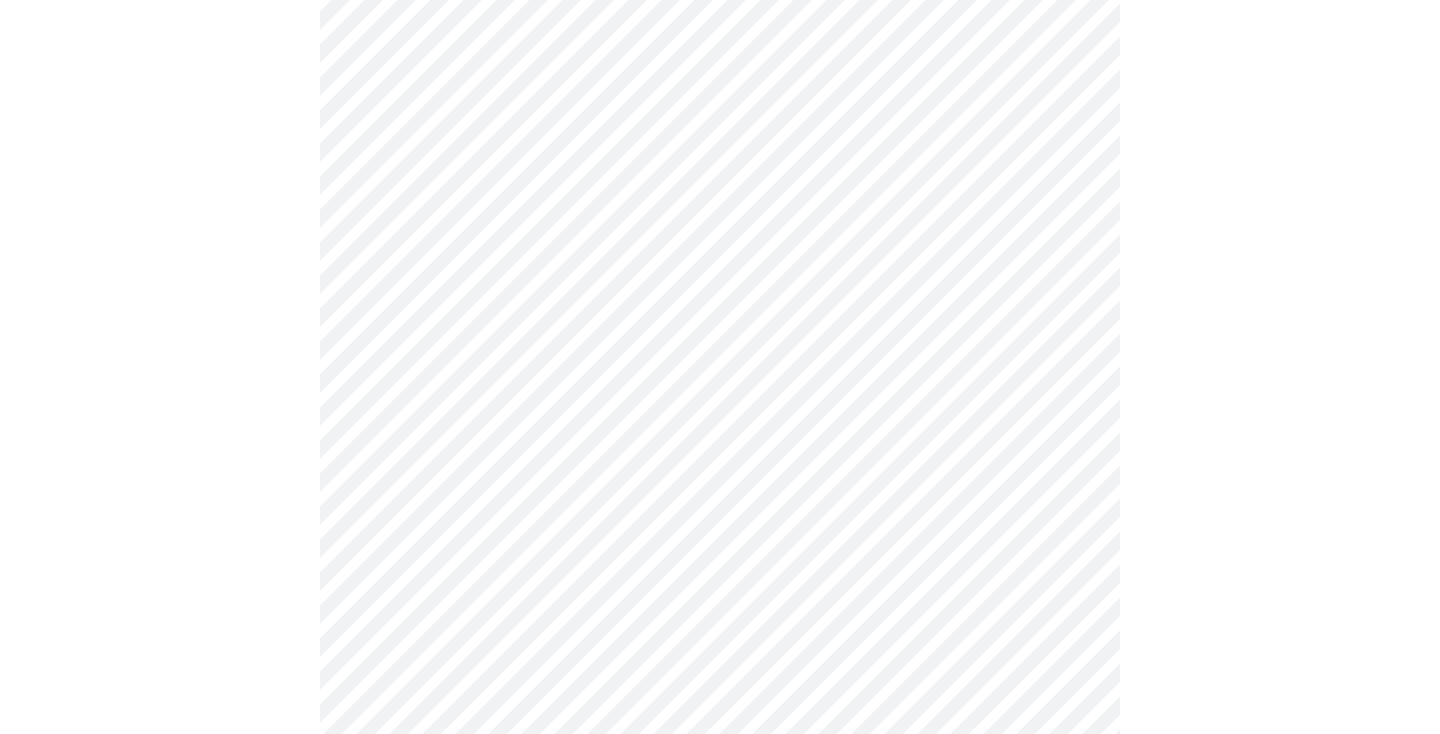 scroll, scrollTop: 211, scrollLeft: 0, axis: vertical 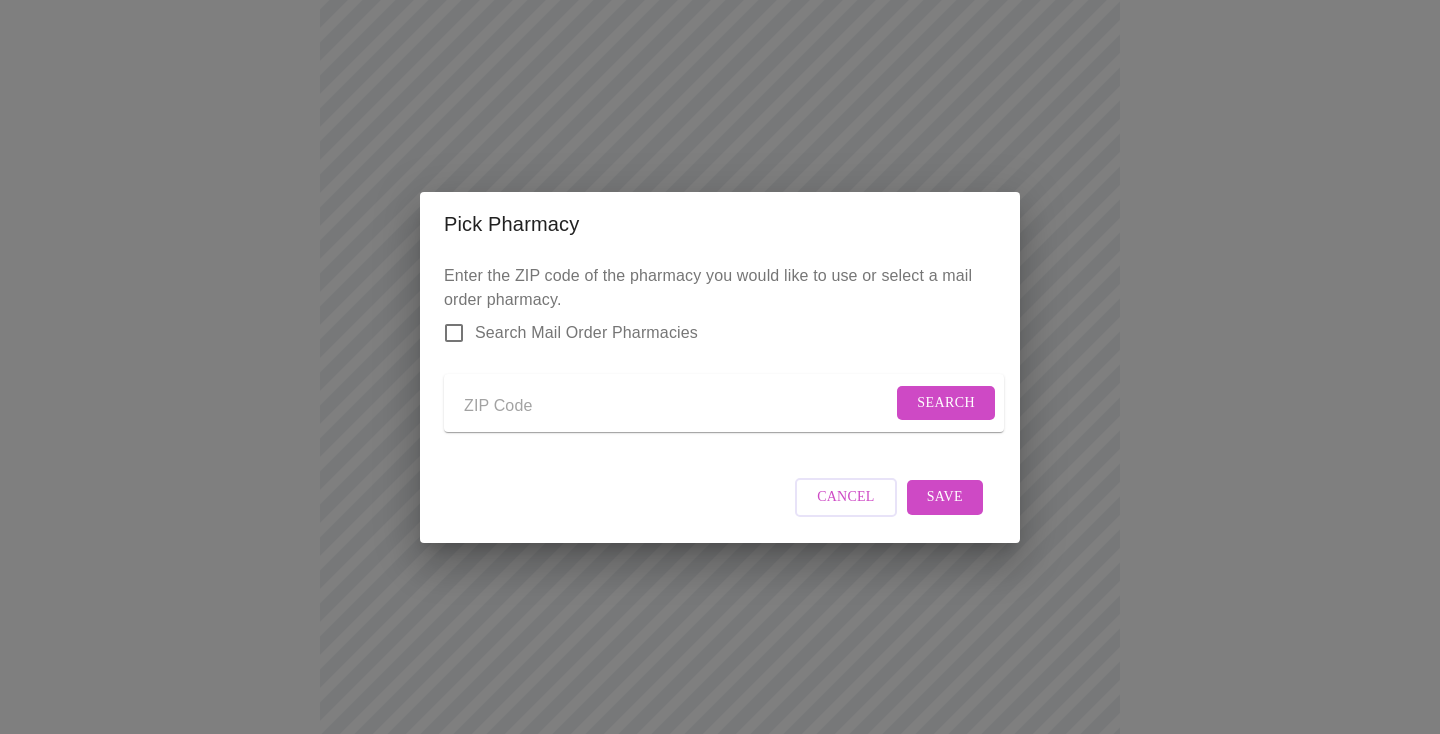 click at bounding box center [678, 407] 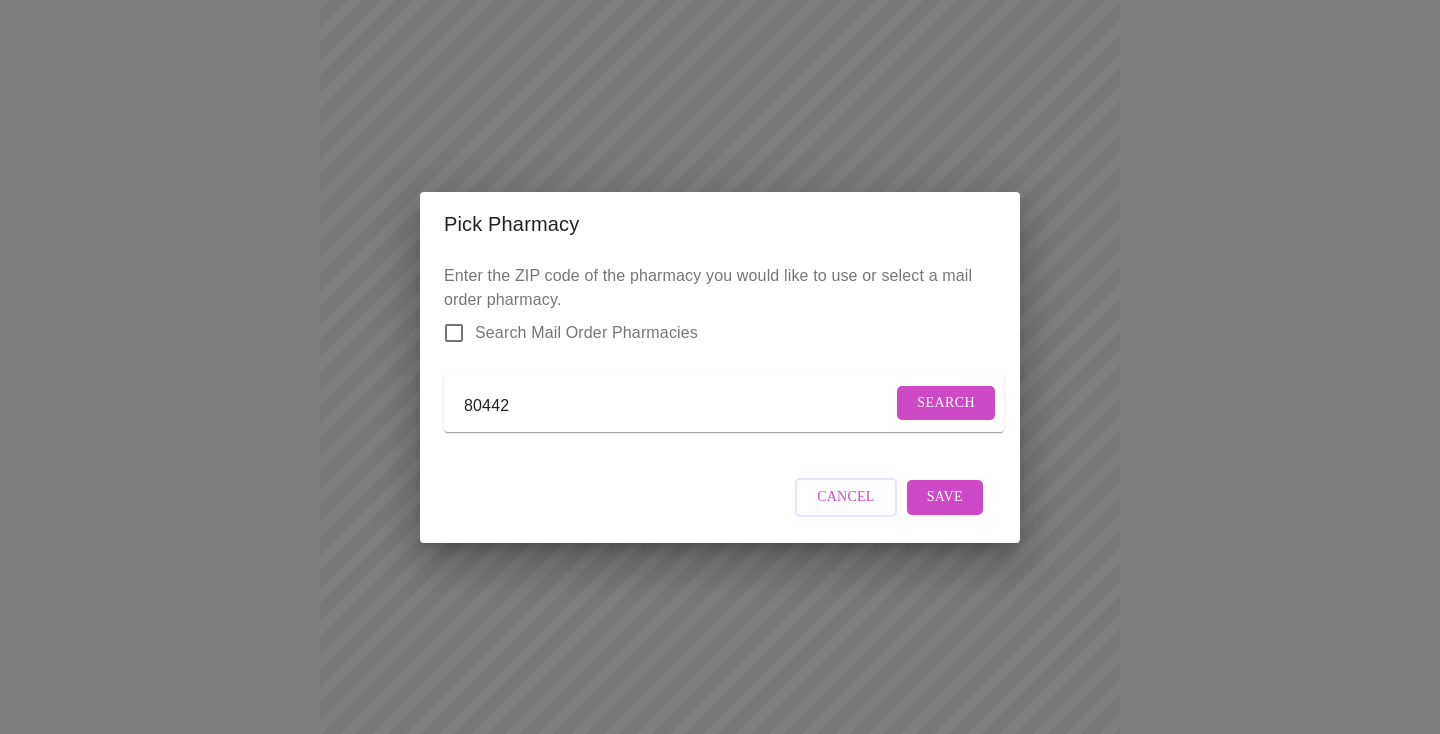type on "80442" 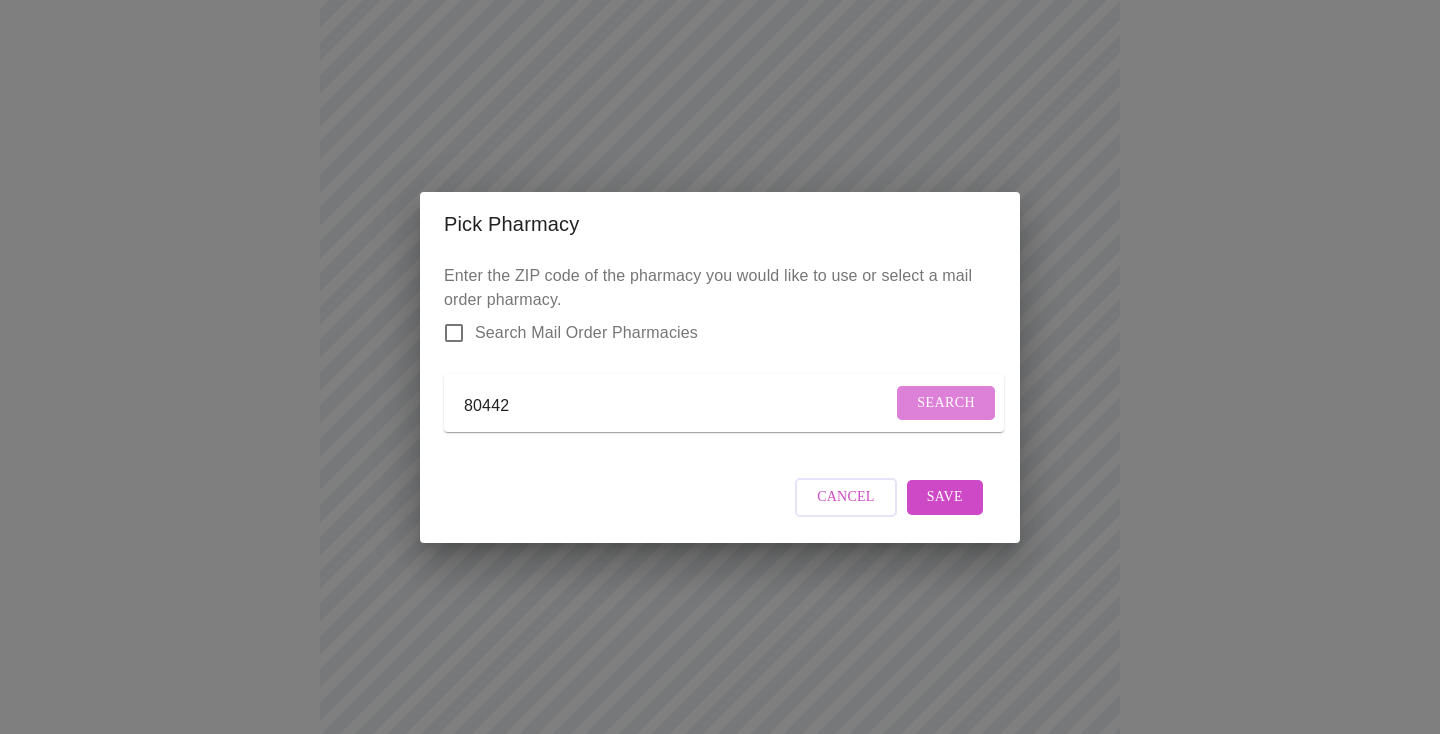click on "Search" at bounding box center [946, 403] 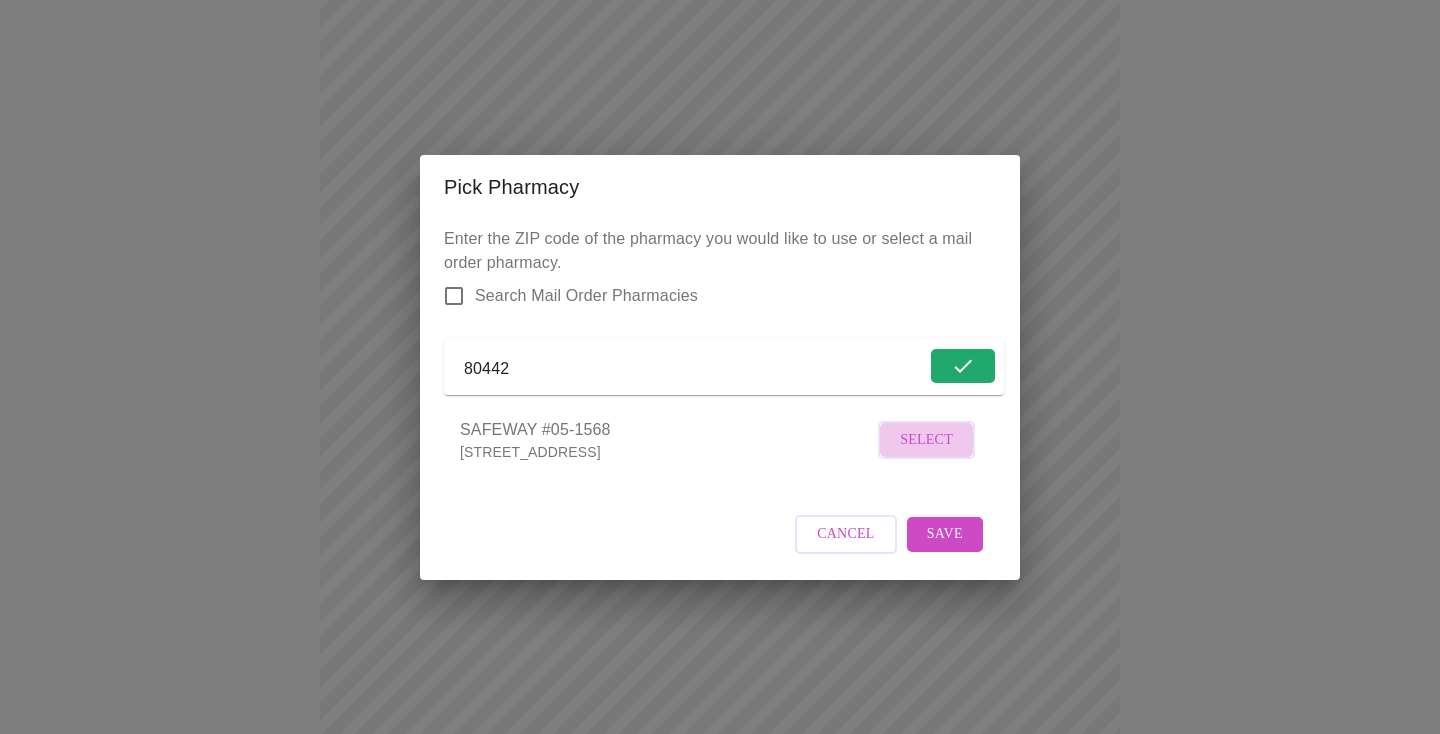 click on "Select" at bounding box center (926, 440) 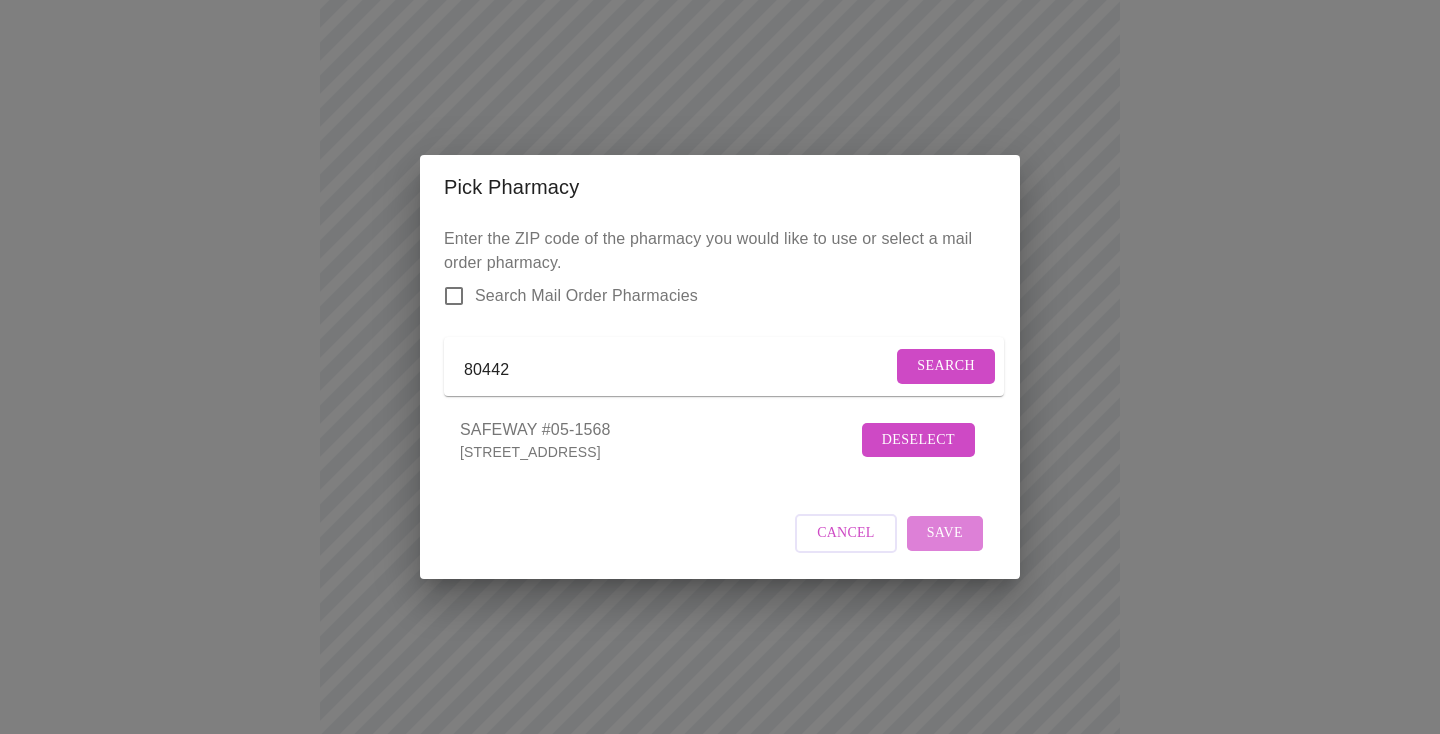 click on "Save" at bounding box center [945, 533] 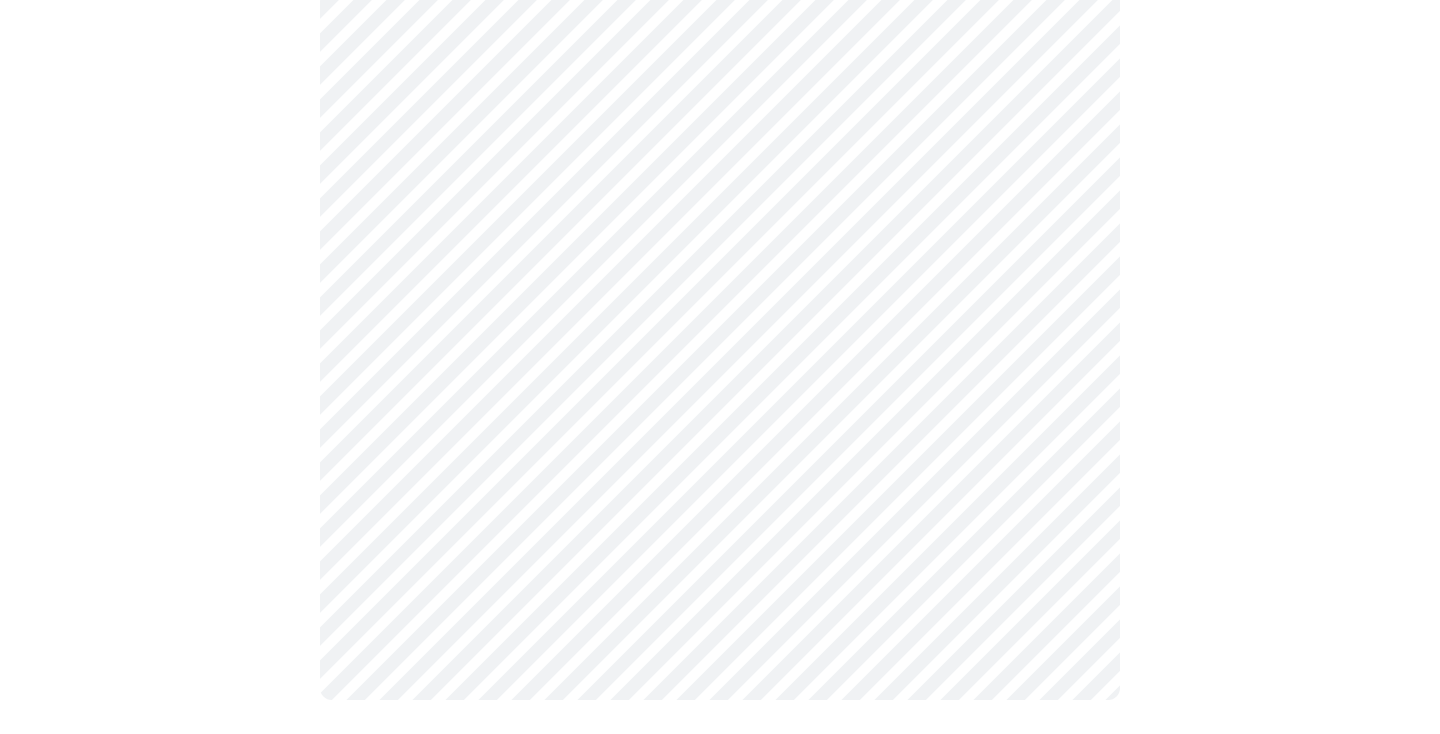 scroll, scrollTop: 878, scrollLeft: 0, axis: vertical 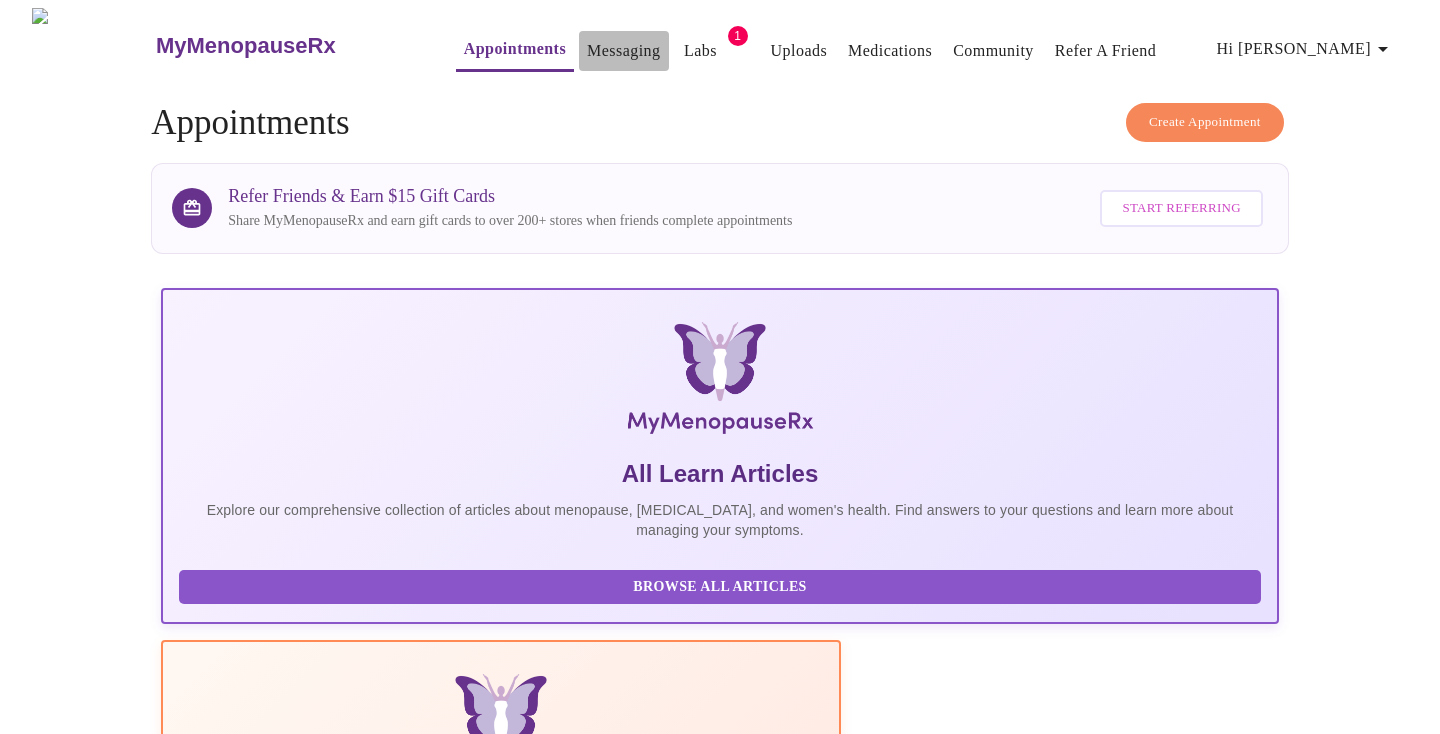 click on "Messaging" at bounding box center [623, 51] 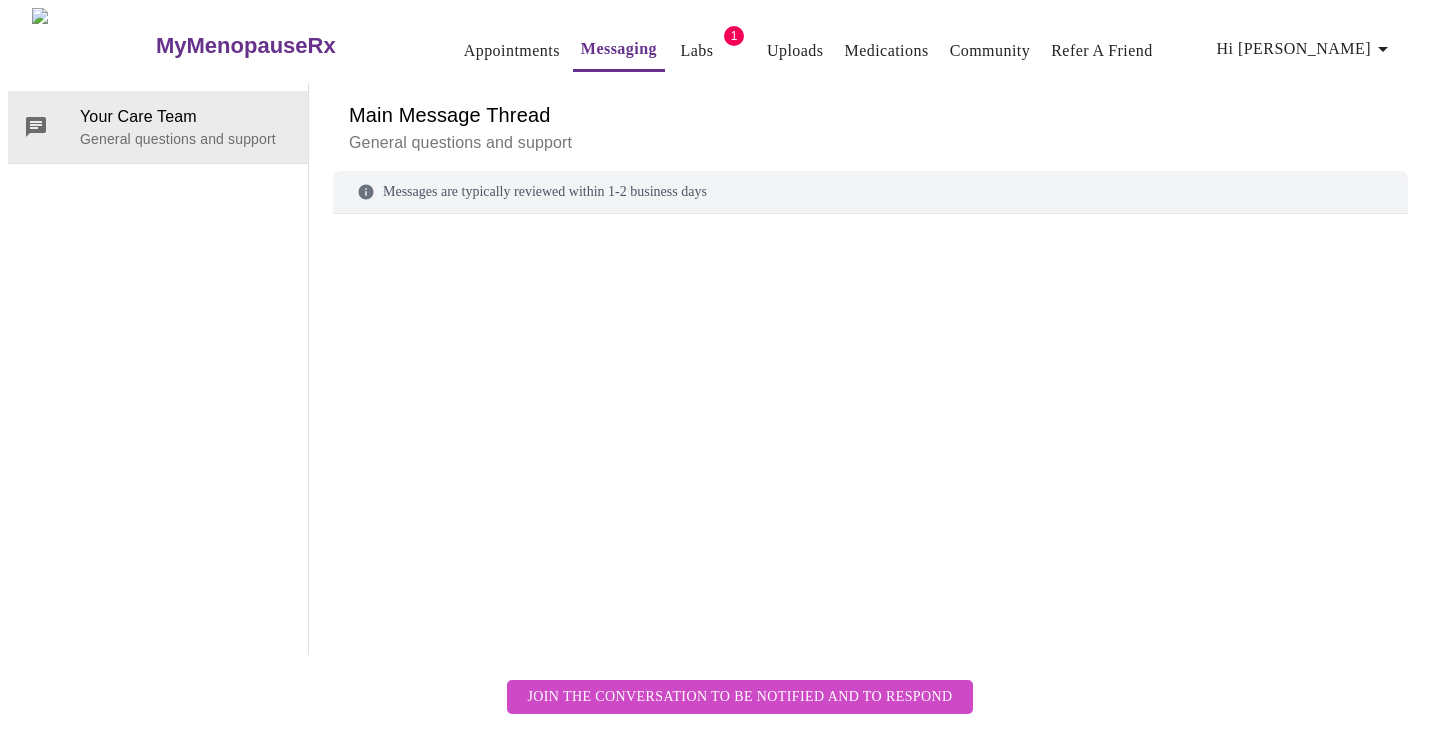 scroll, scrollTop: 75, scrollLeft: 0, axis: vertical 